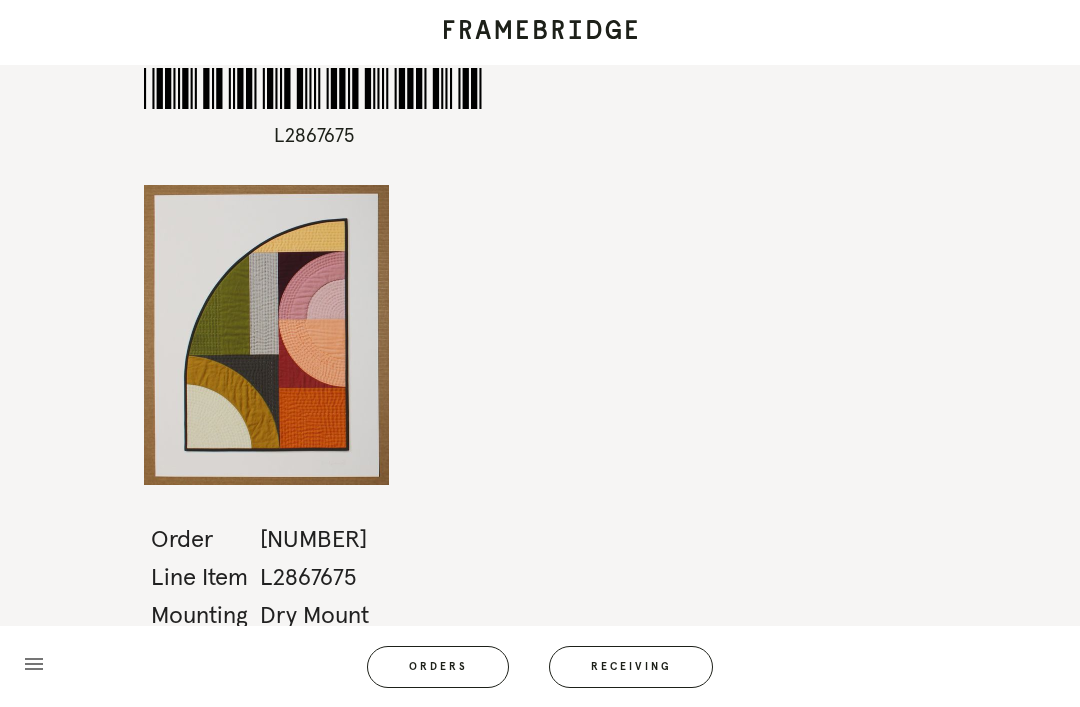 scroll, scrollTop: 64, scrollLeft: 0, axis: vertical 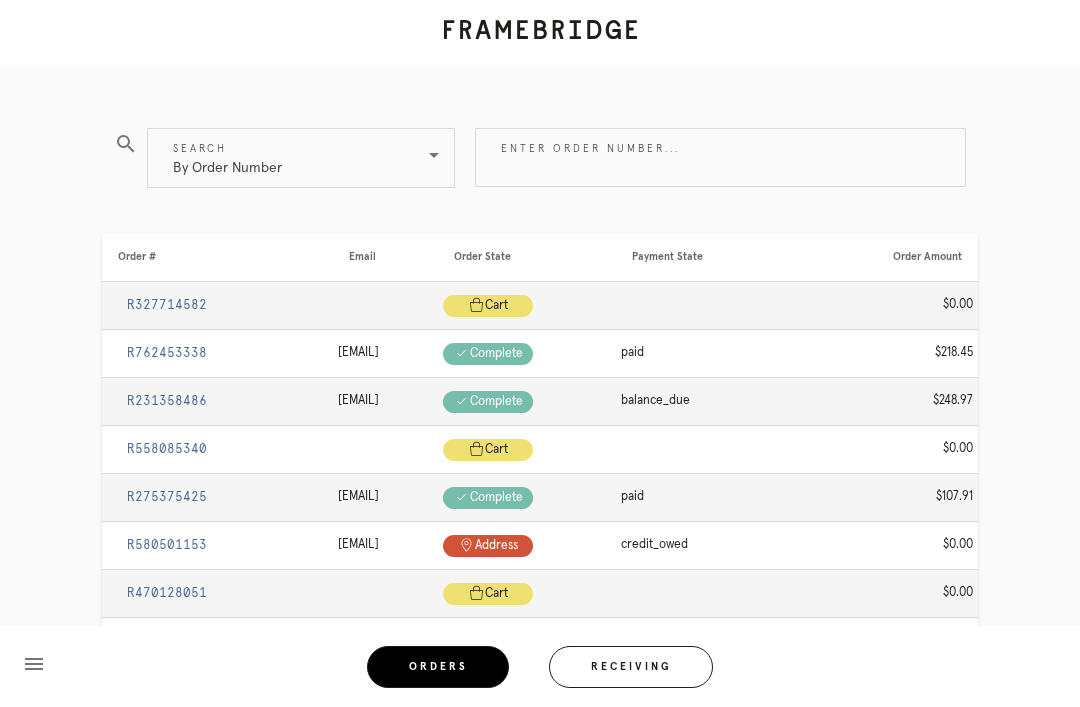 click on "Receiving" at bounding box center [631, 667] 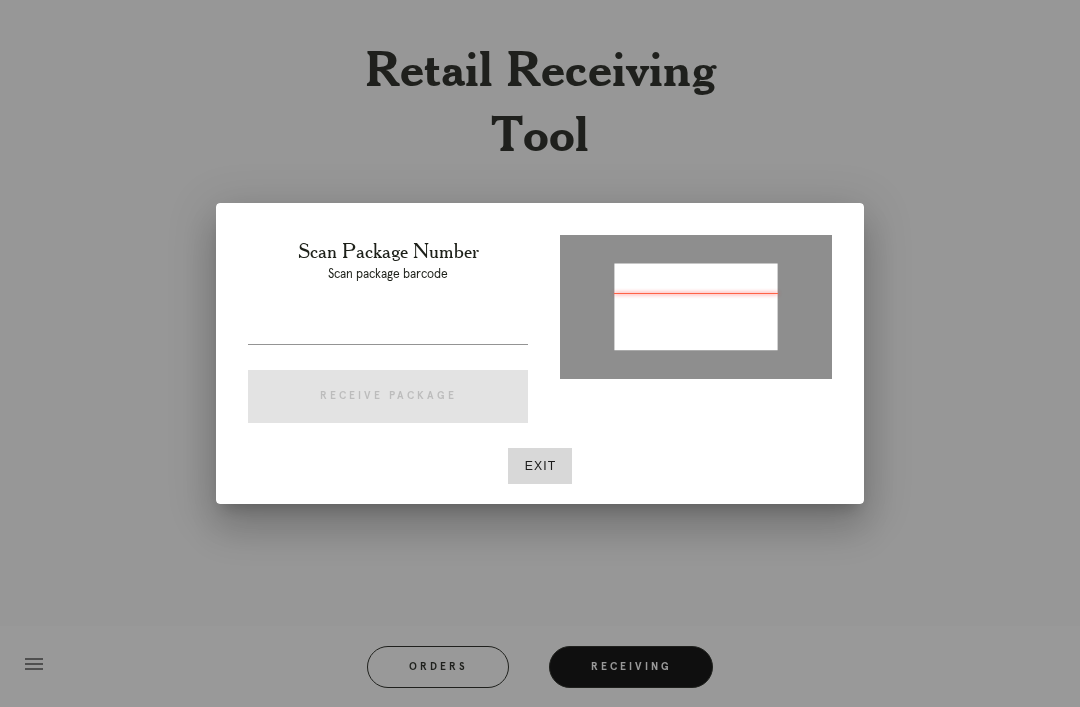 type on "P205250936005854" 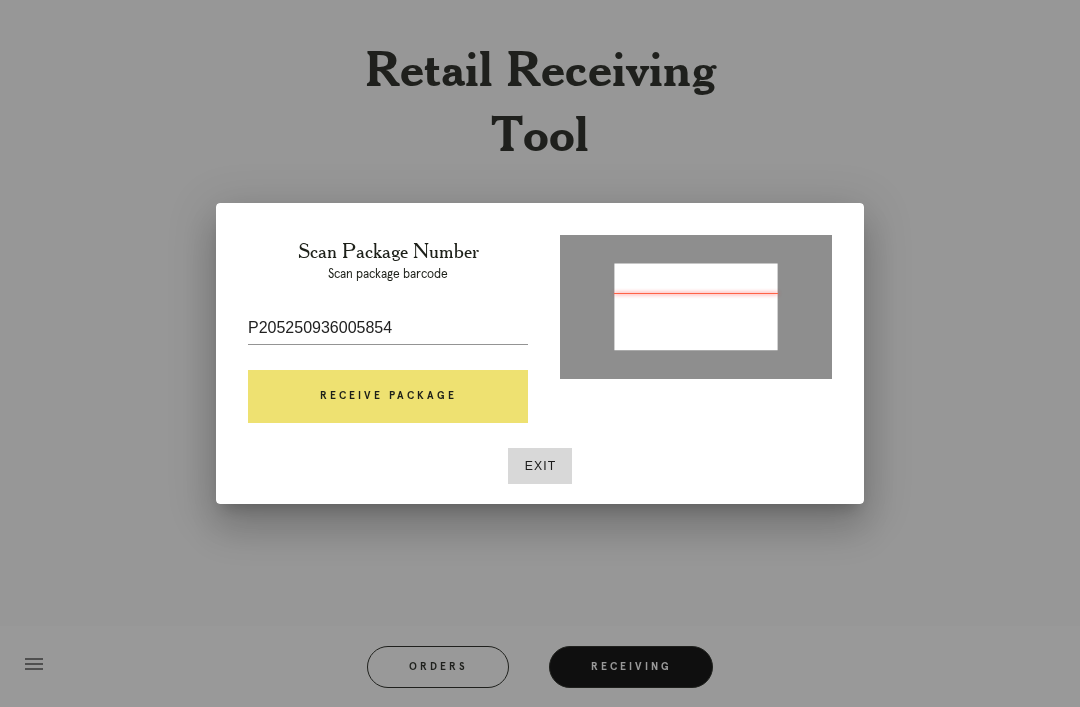 click on "Receive Package" at bounding box center (388, 397) 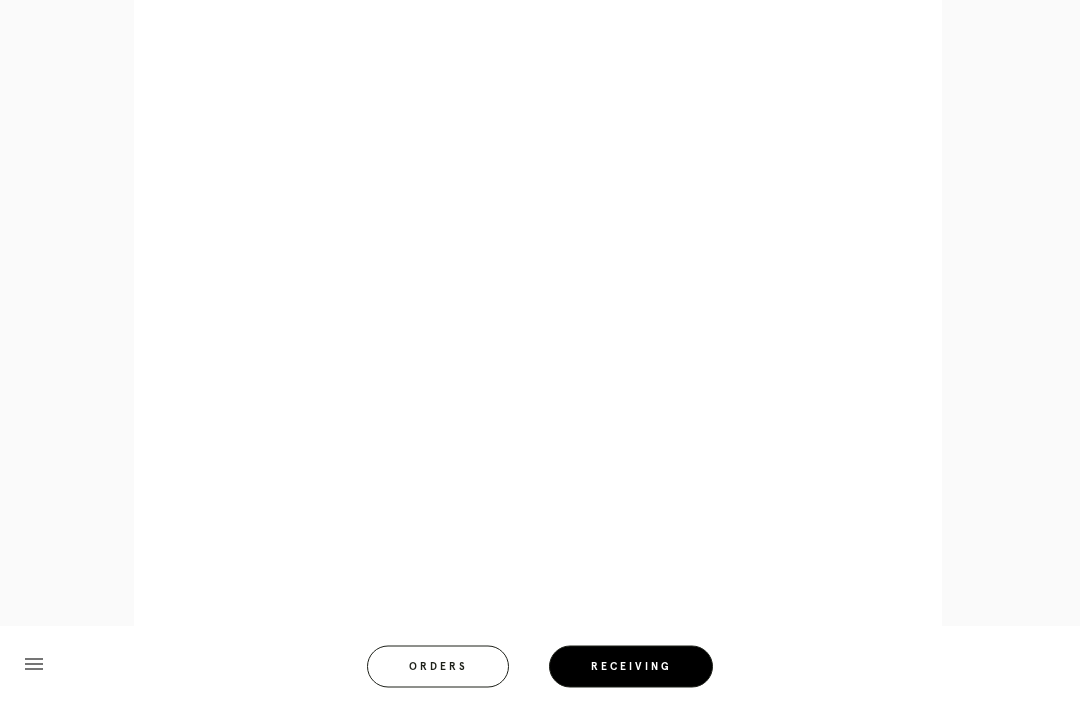 scroll, scrollTop: 936, scrollLeft: 0, axis: vertical 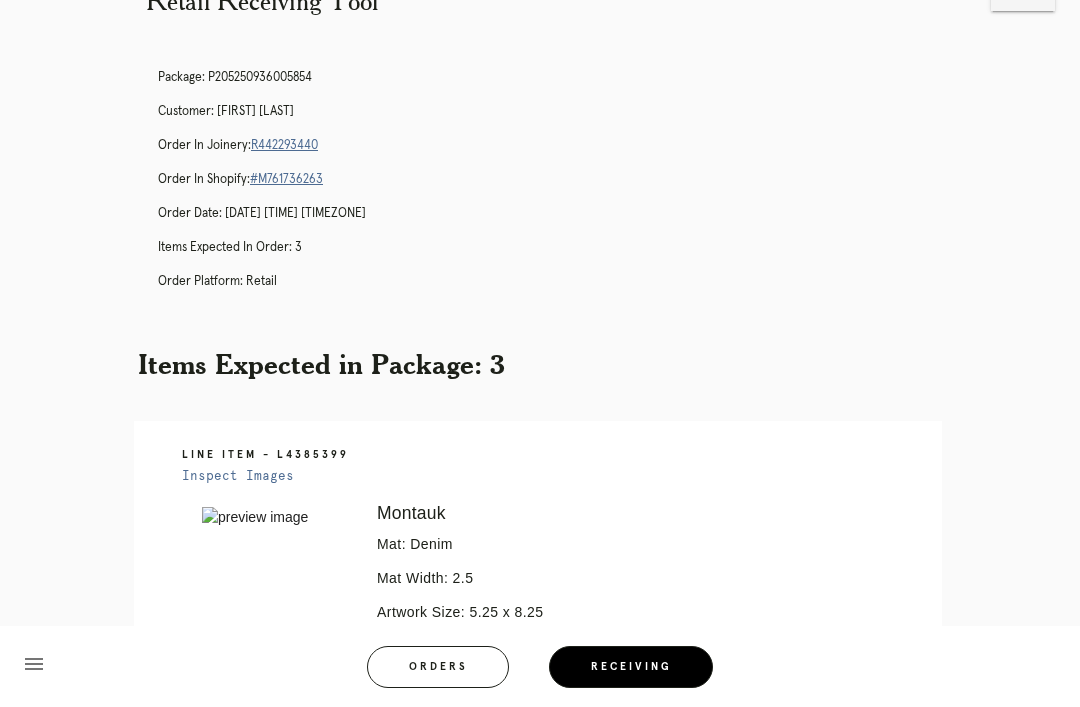 click on "Orders" at bounding box center [438, 667] 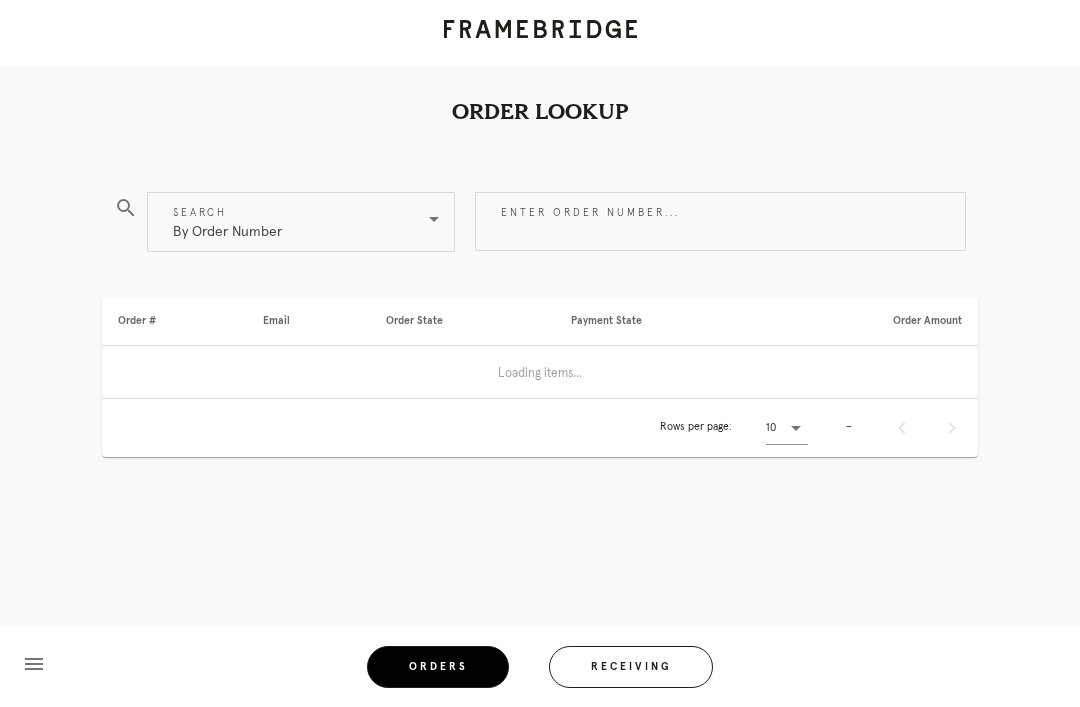 click on "Receiving" at bounding box center [631, 667] 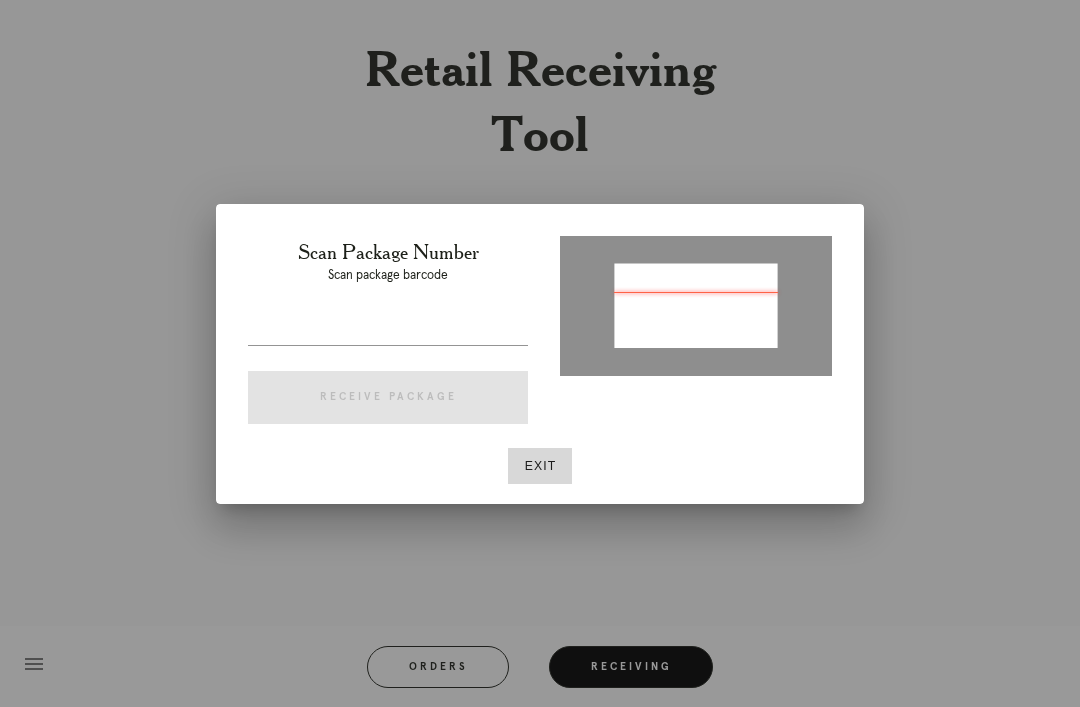 type on "P{9y9{8757/{3z26" 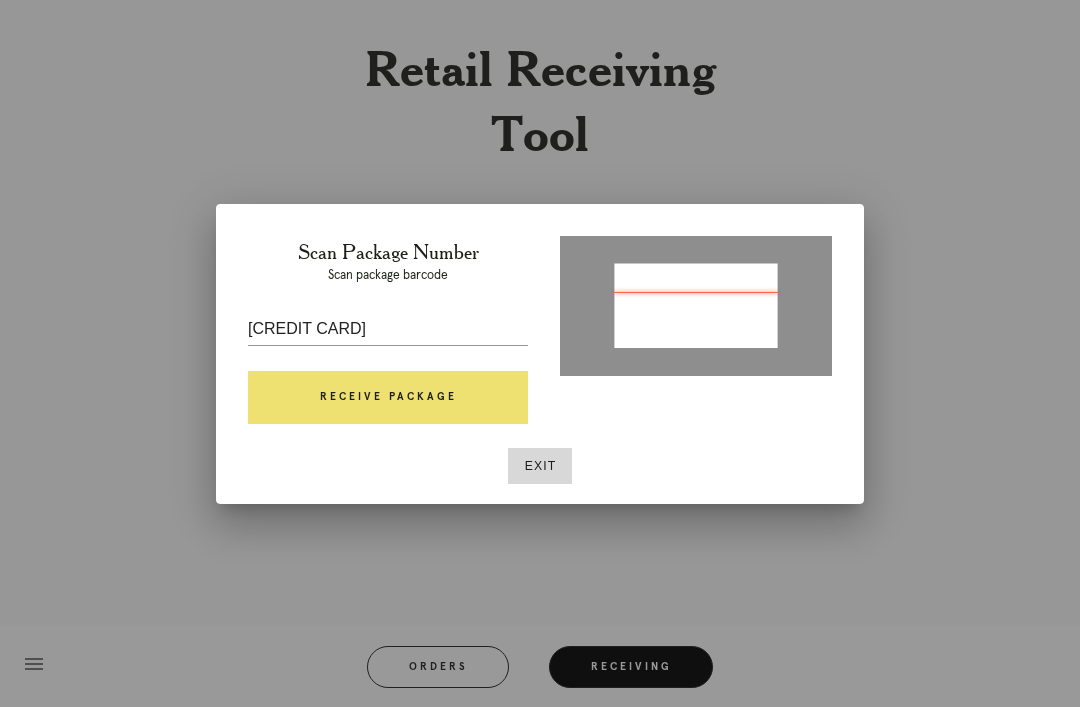 click on "Receive Package" at bounding box center [388, 398] 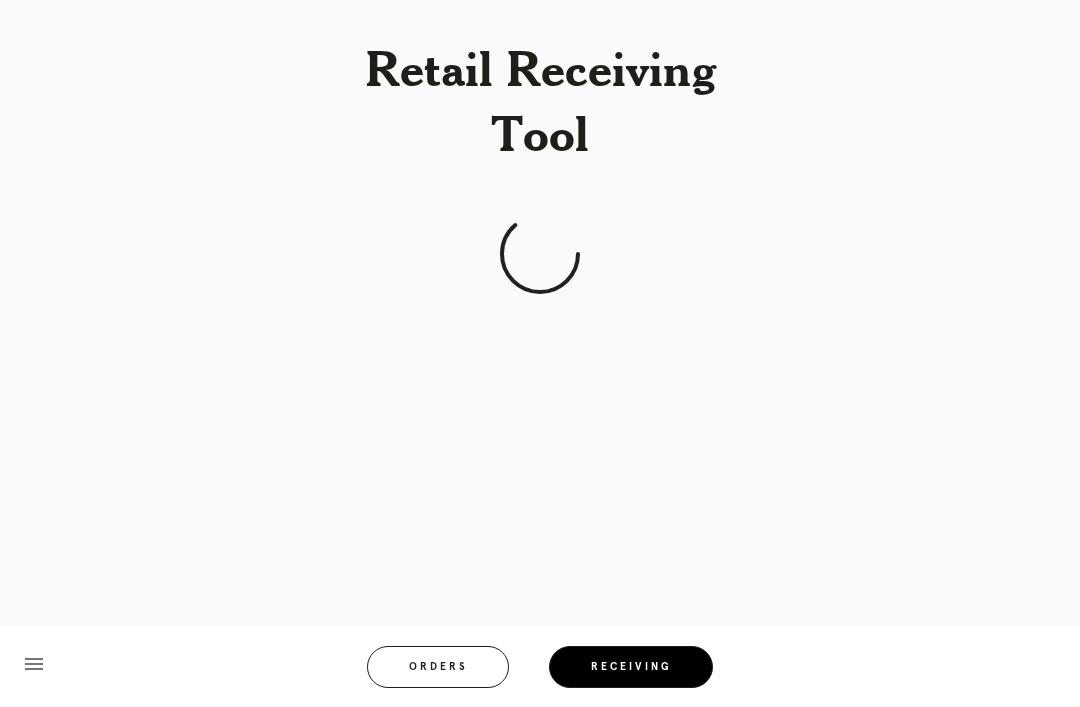 click on "Orders" at bounding box center [438, 667] 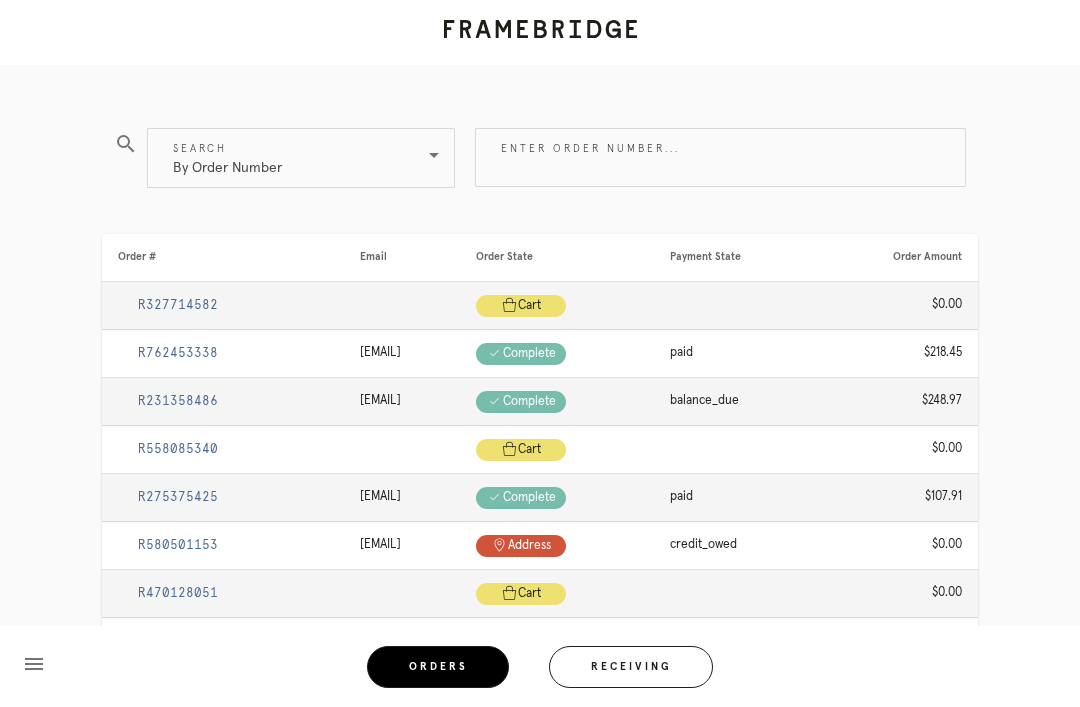 click on "Receiving" at bounding box center [631, 667] 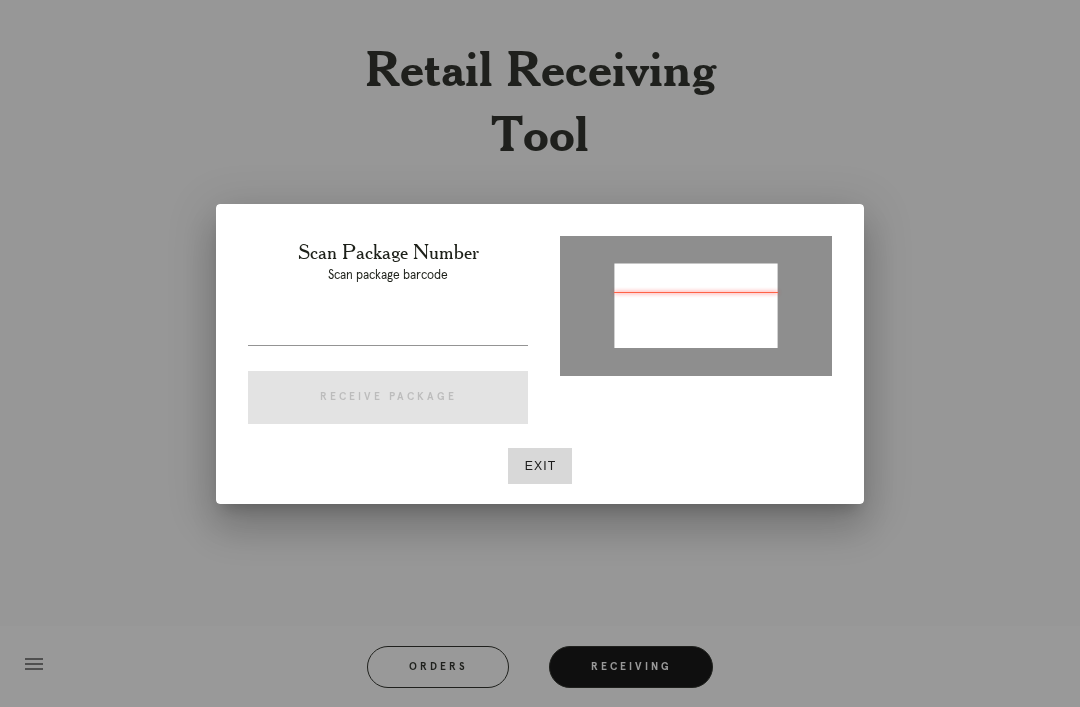 type on "P994988767583026" 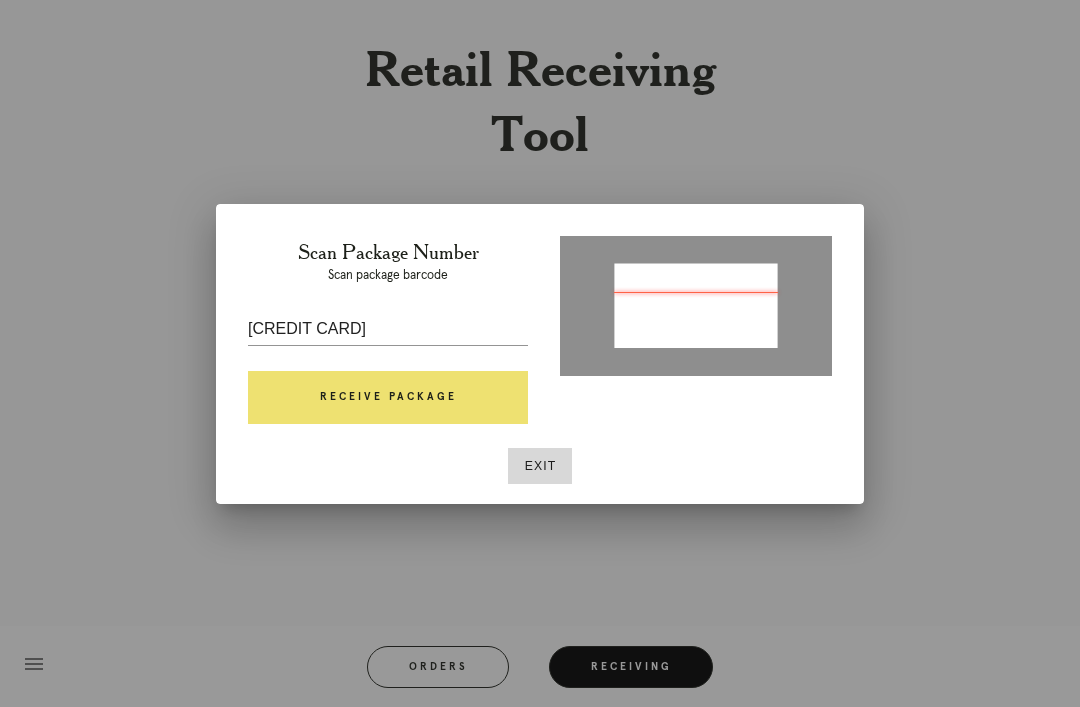 click on "Receive Package" at bounding box center [388, 398] 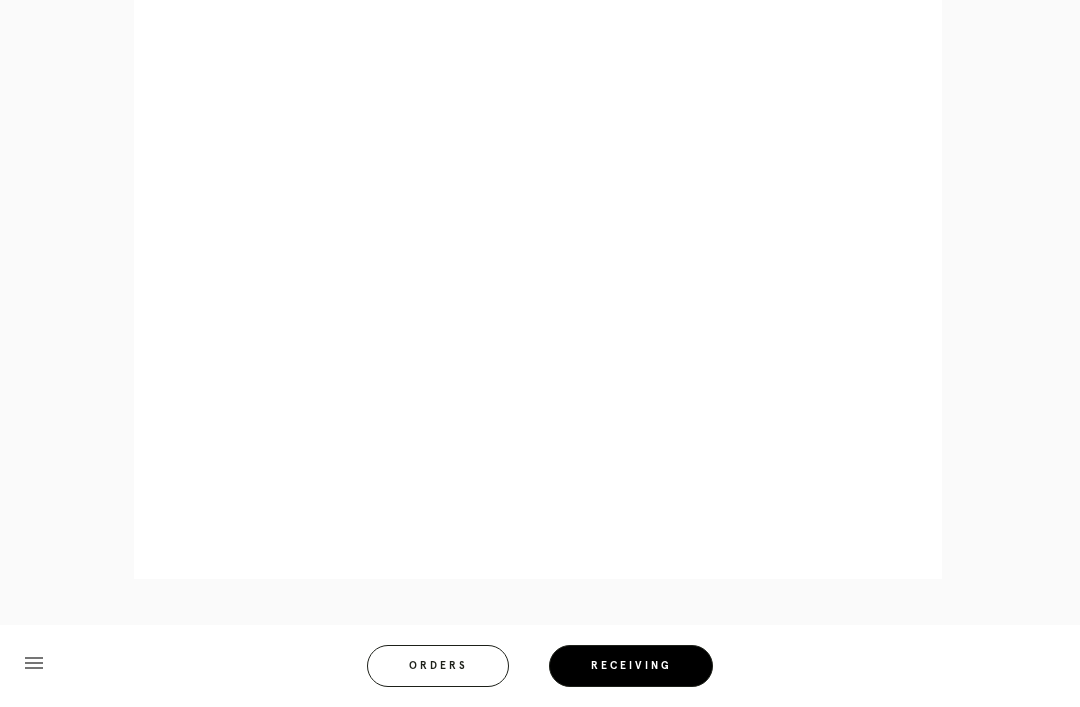 scroll, scrollTop: 922, scrollLeft: 0, axis: vertical 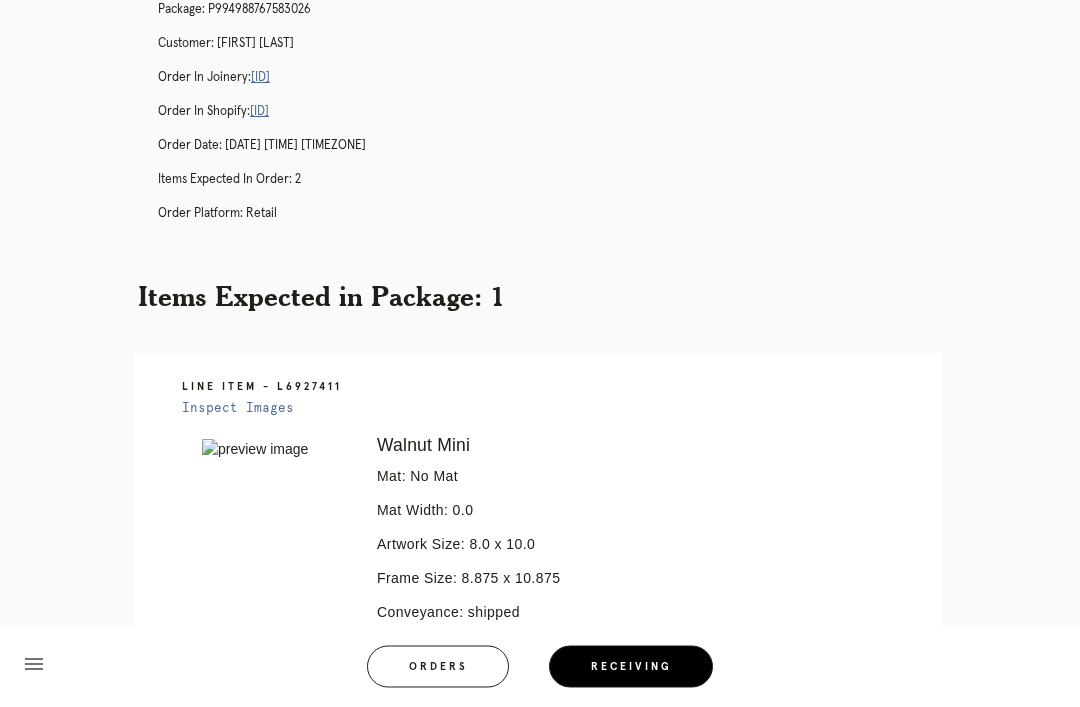click on "[ID]" at bounding box center (260, 78) 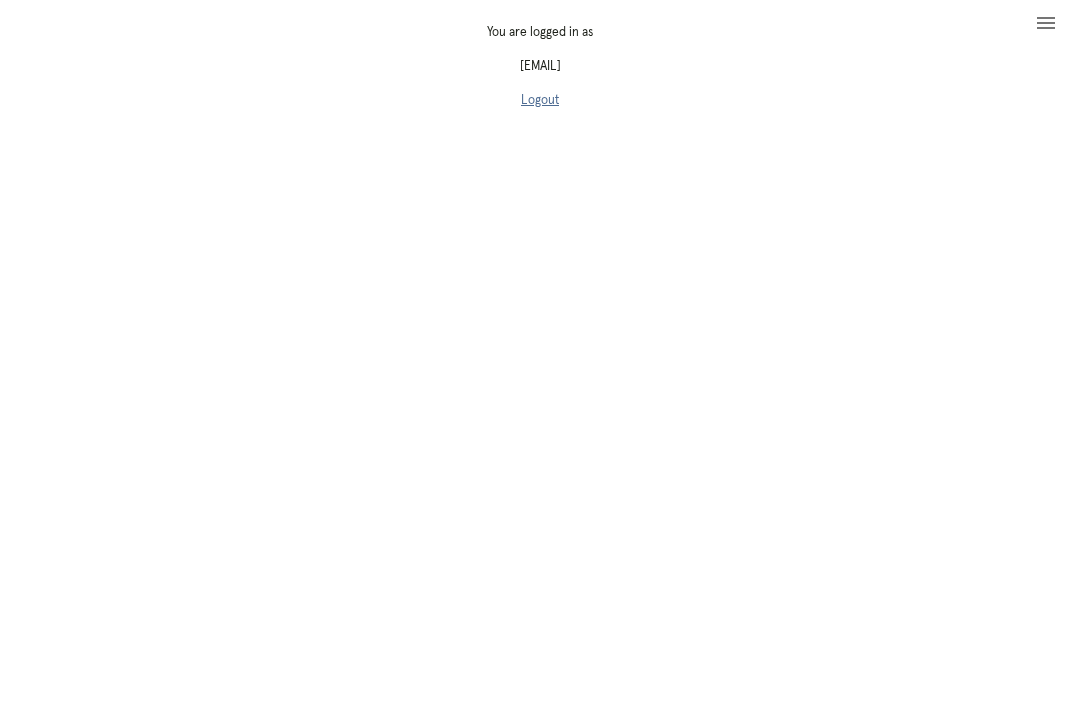 scroll, scrollTop: 64, scrollLeft: 0, axis: vertical 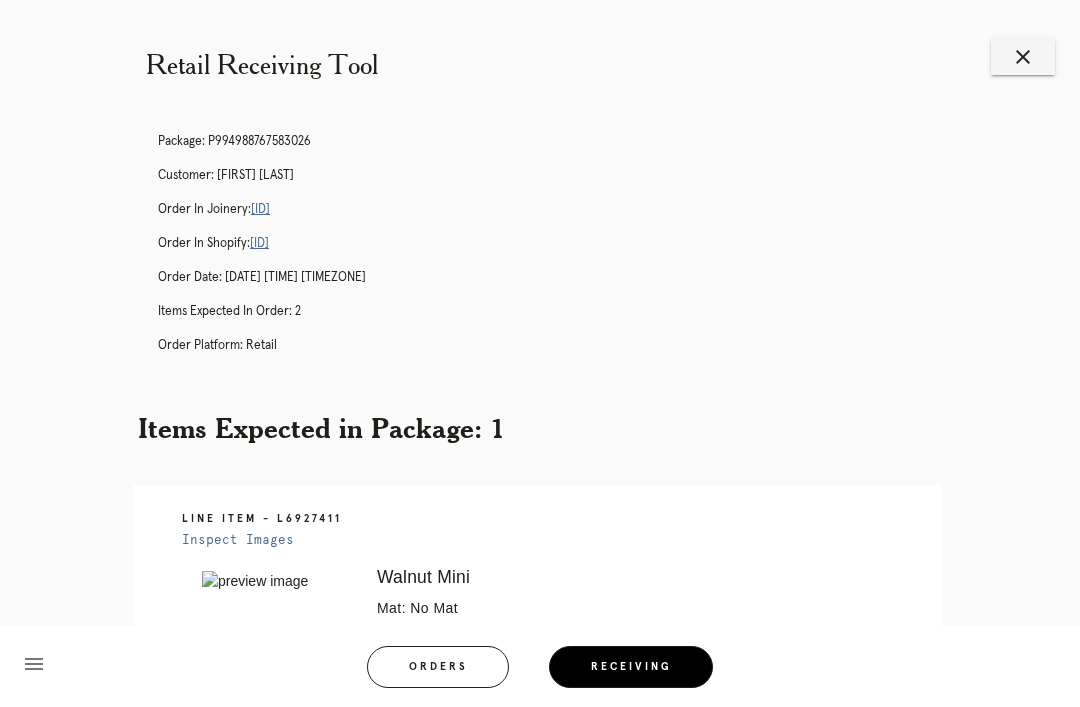 click on "close" at bounding box center (1023, 57) 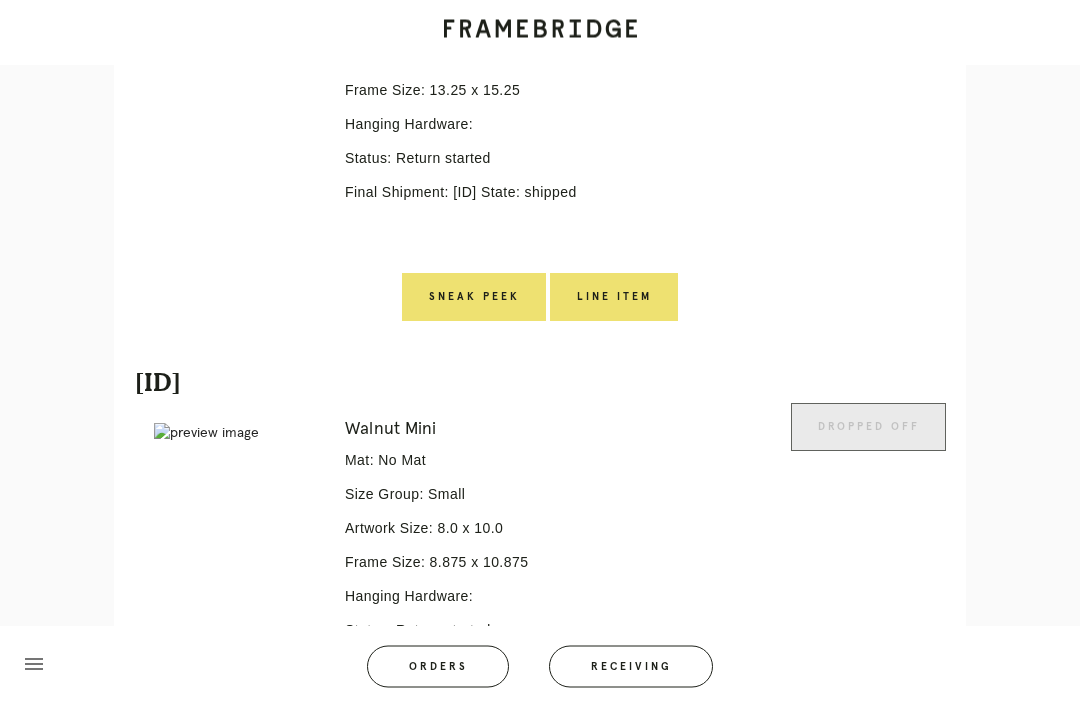 scroll, scrollTop: 870, scrollLeft: 0, axis: vertical 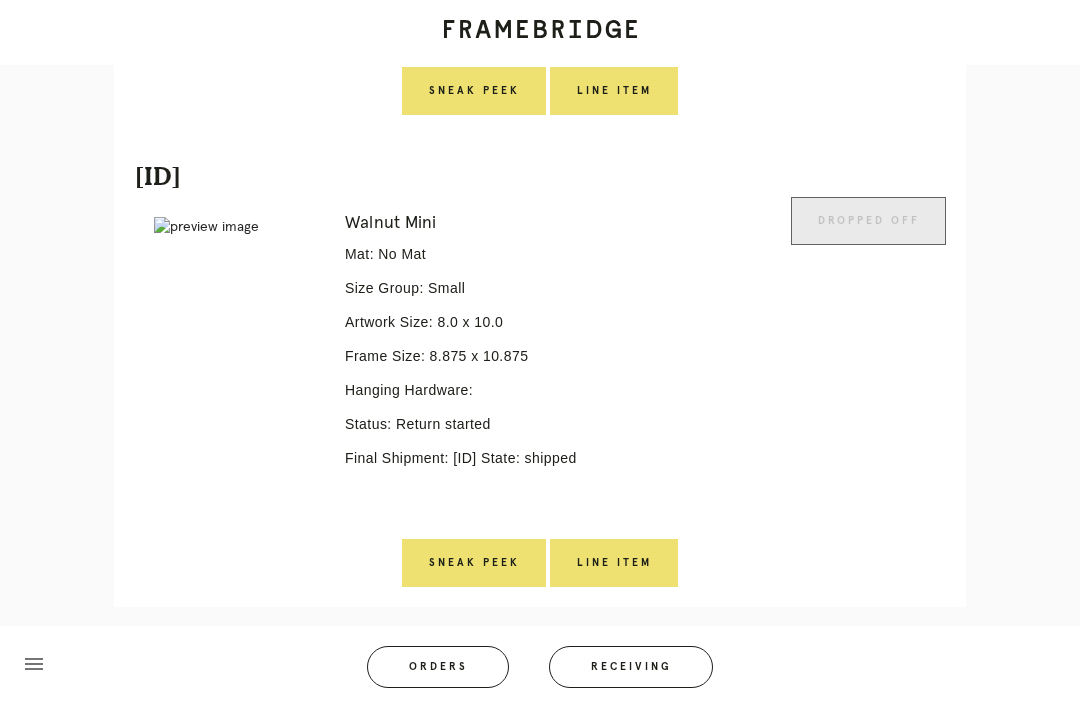 click on "Line Item" at bounding box center (614, 563) 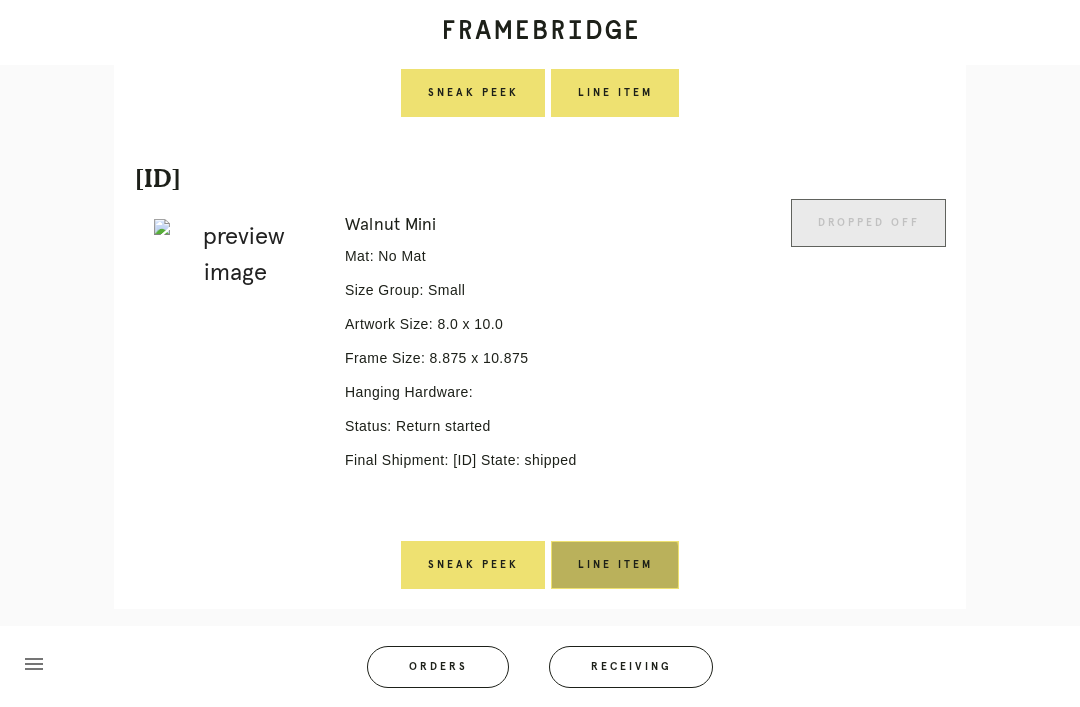 scroll, scrollTop: 0, scrollLeft: 0, axis: both 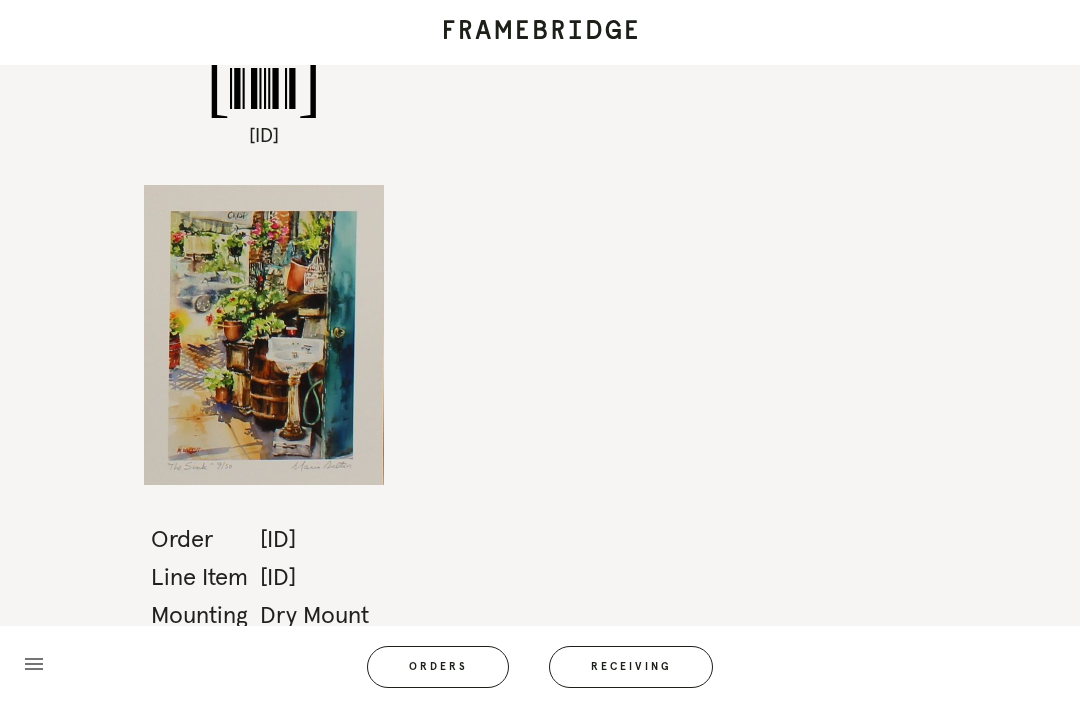 click on "Orders" at bounding box center [438, 667] 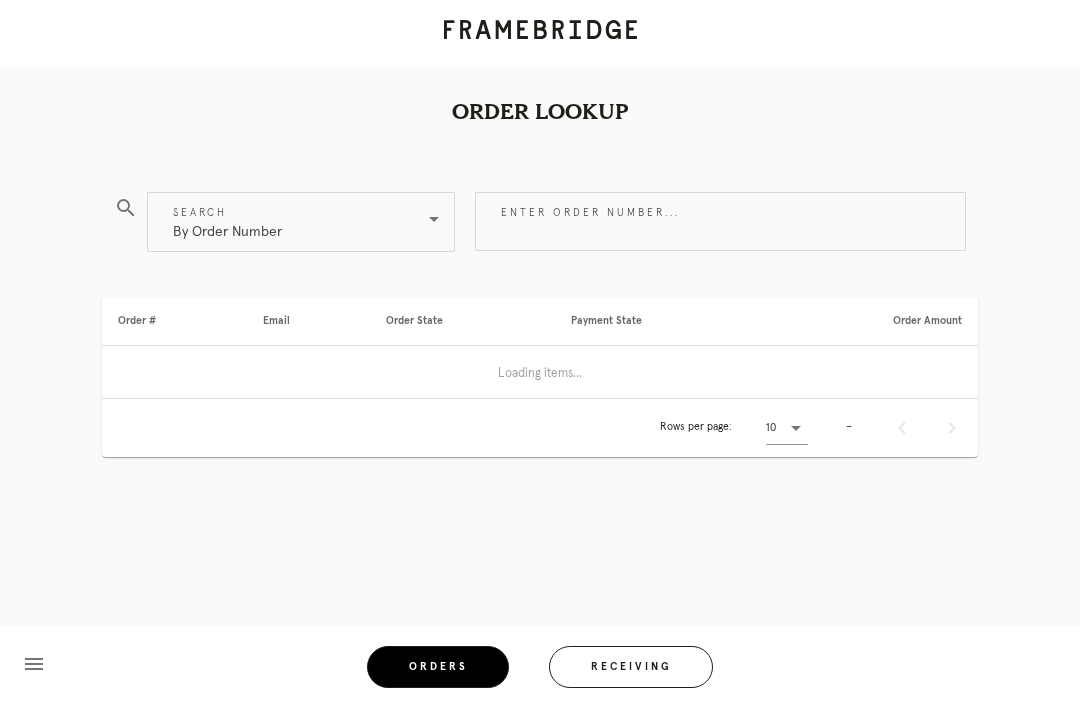 click on "Enter order number..." at bounding box center (720, 221) 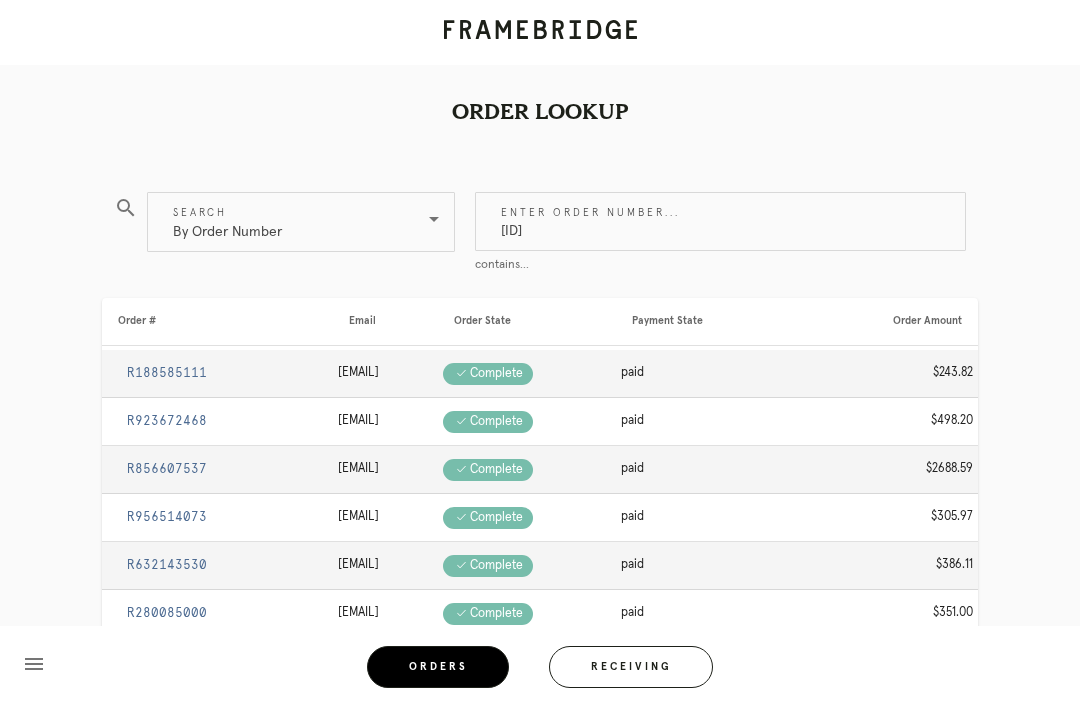 type on "M761732181" 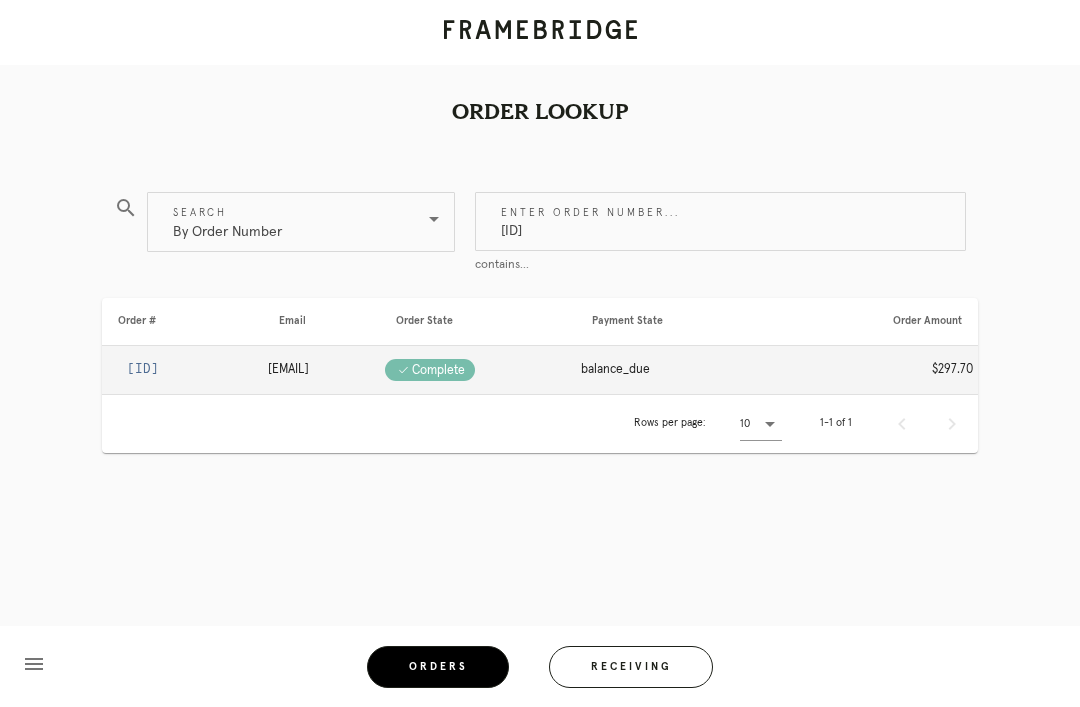 click on "R741043214" at bounding box center (143, 369) 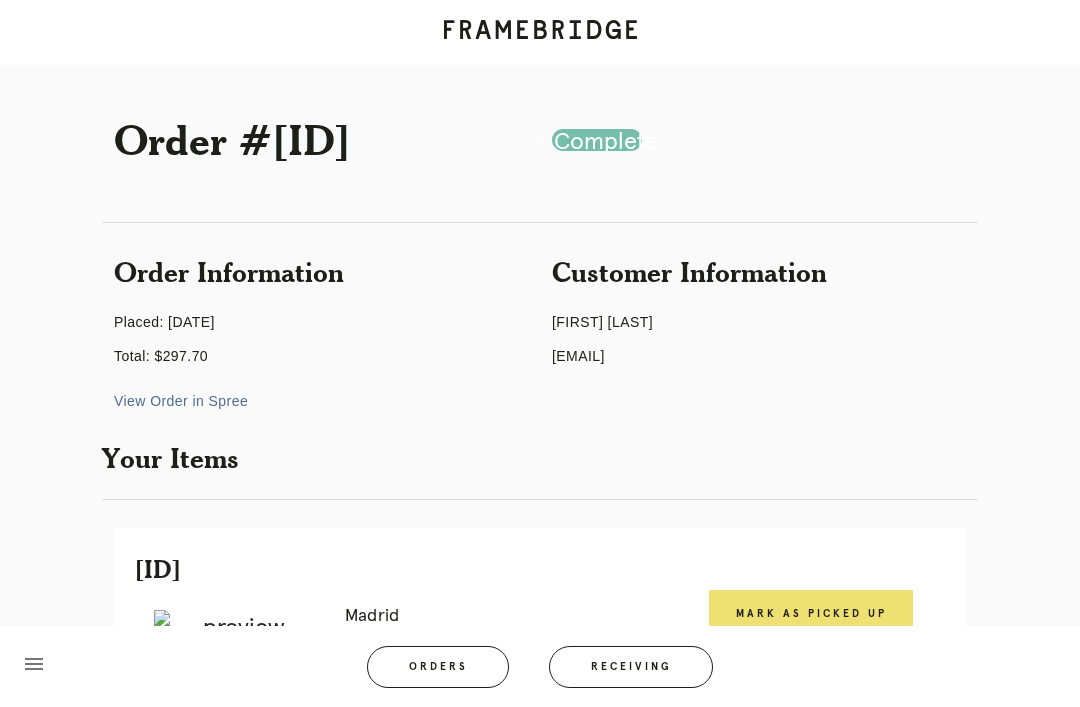 scroll, scrollTop: 0, scrollLeft: 0, axis: both 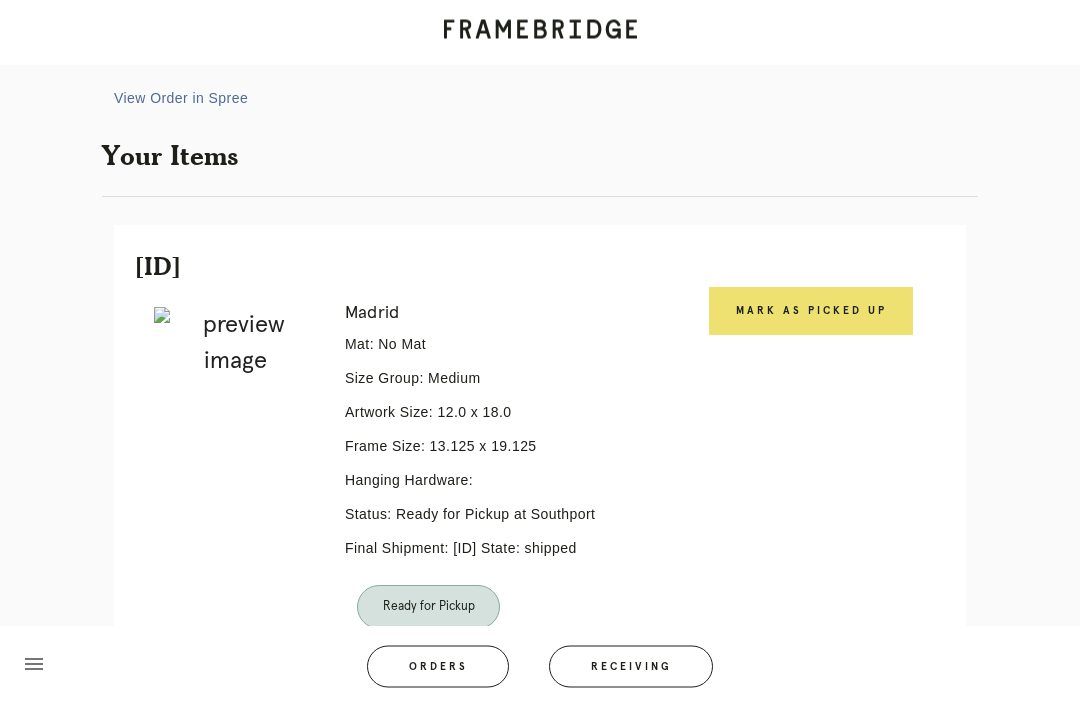click on "Mark as Picked Up" at bounding box center (811, 312) 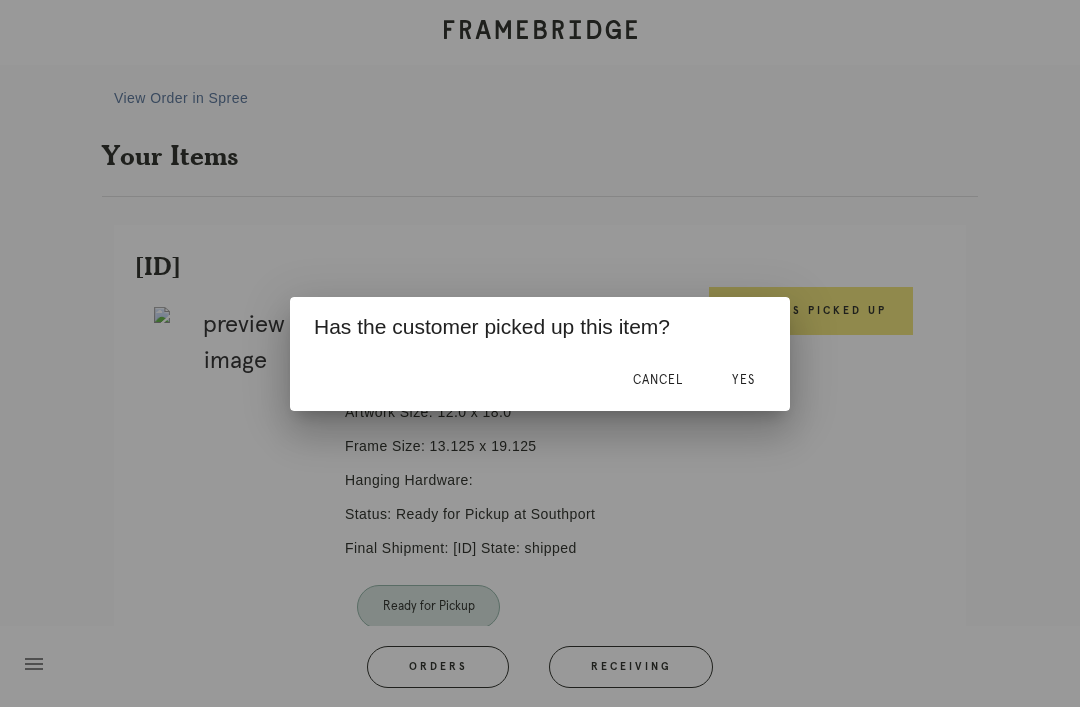 click on "Yes" at bounding box center [743, 380] 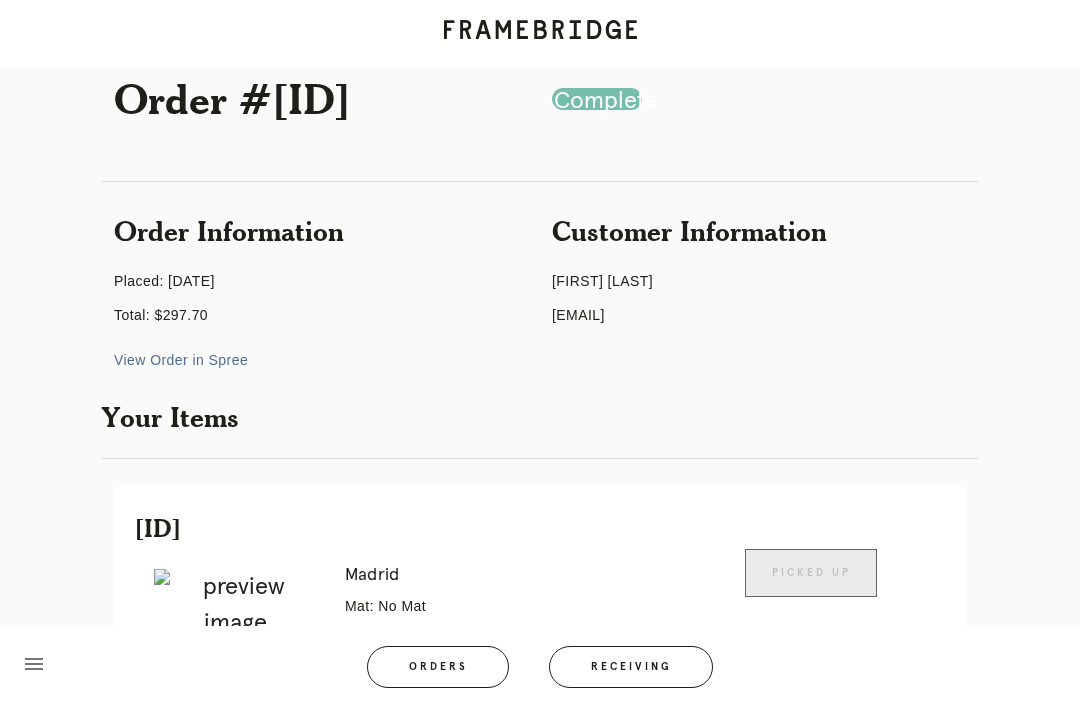 scroll, scrollTop: 0, scrollLeft: 0, axis: both 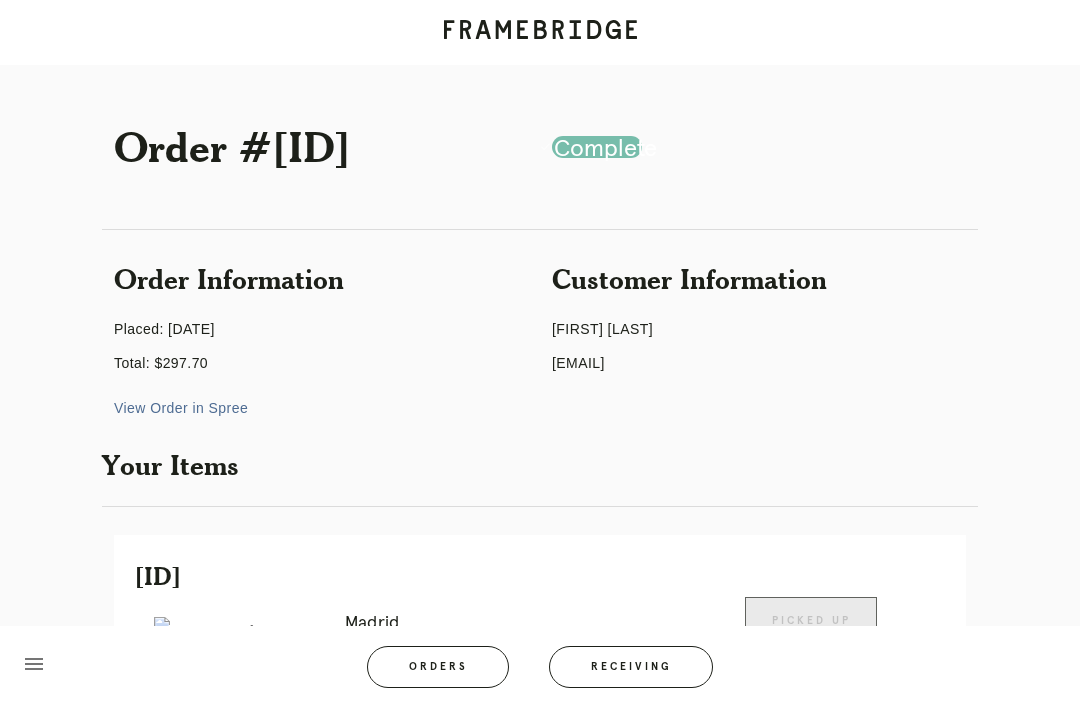 click on "Receiving" at bounding box center [631, 667] 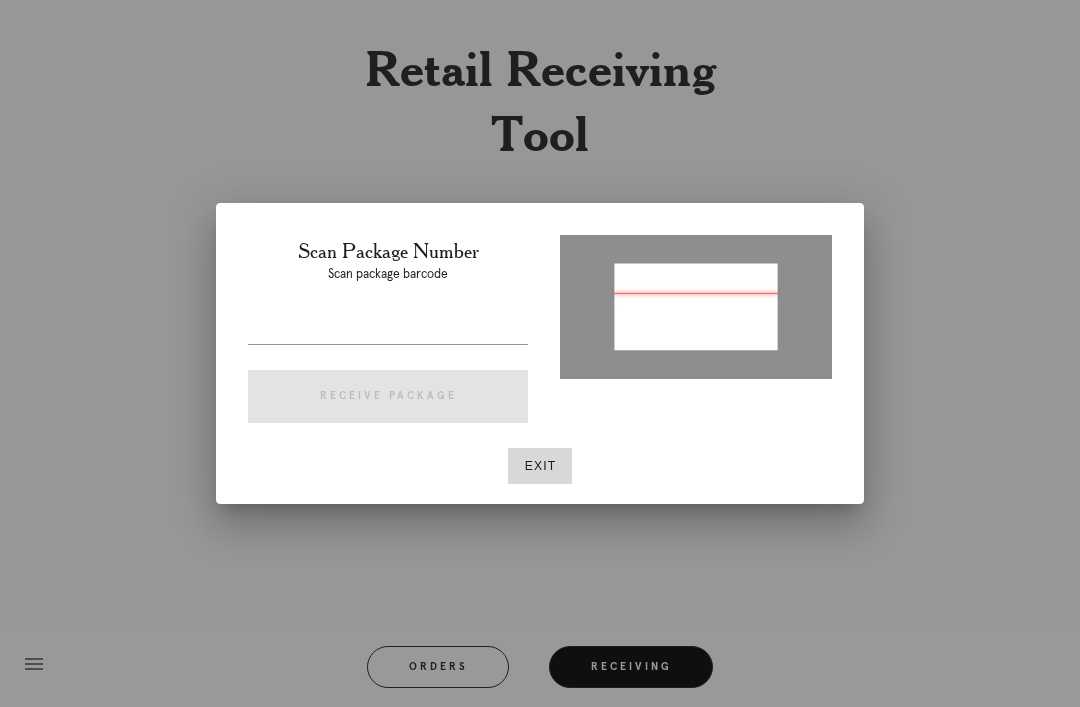 type on "P205250936005854" 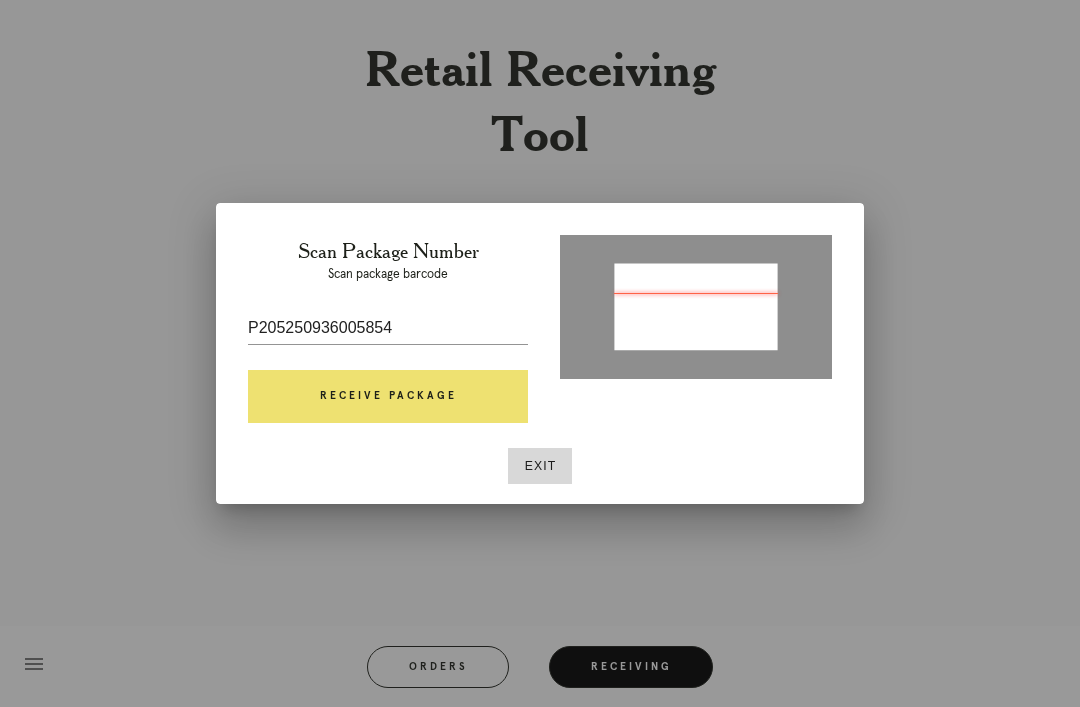 click on "Receive Package" at bounding box center [388, 397] 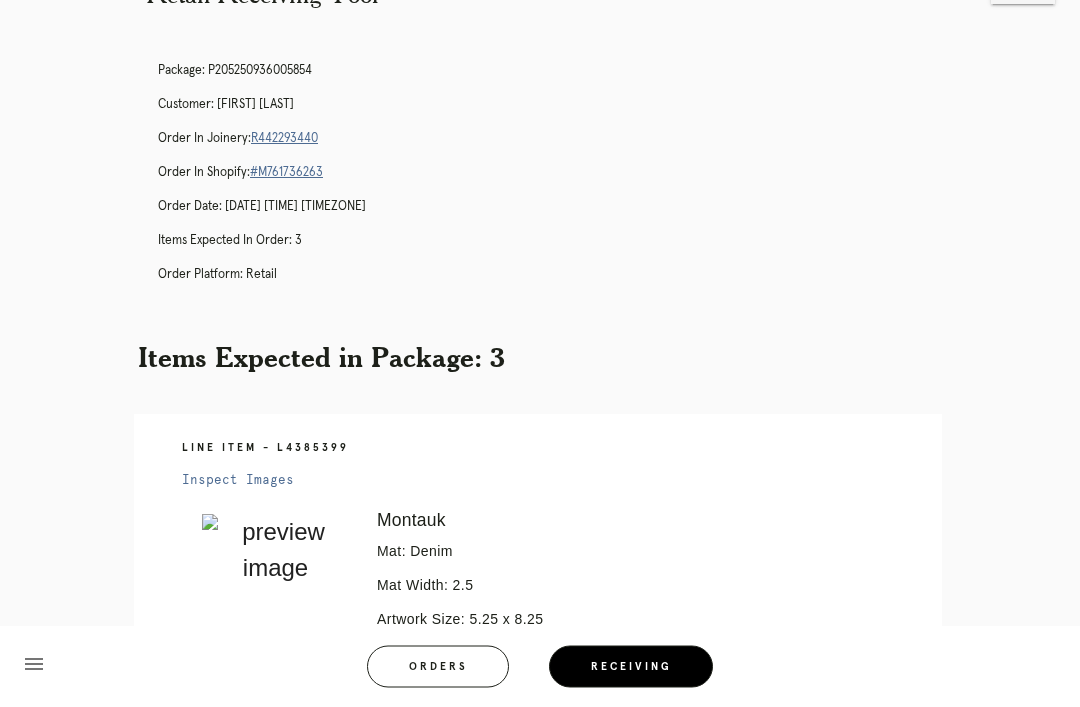 scroll, scrollTop: 67, scrollLeft: 0, axis: vertical 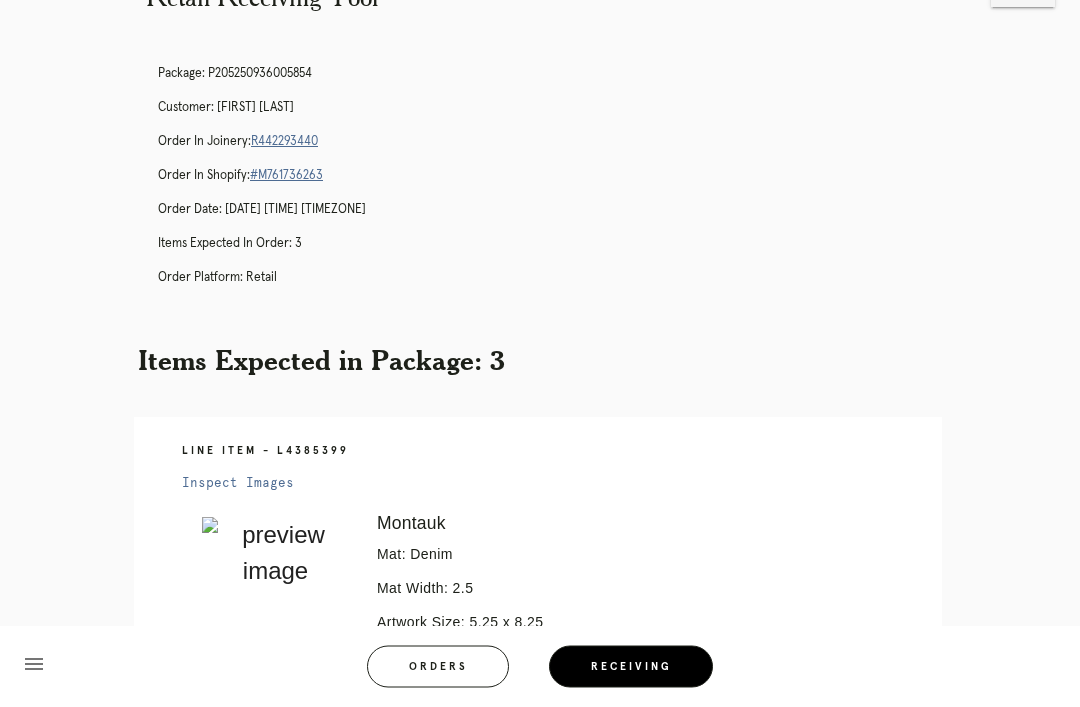 click on "R442293440" at bounding box center (284, 142) 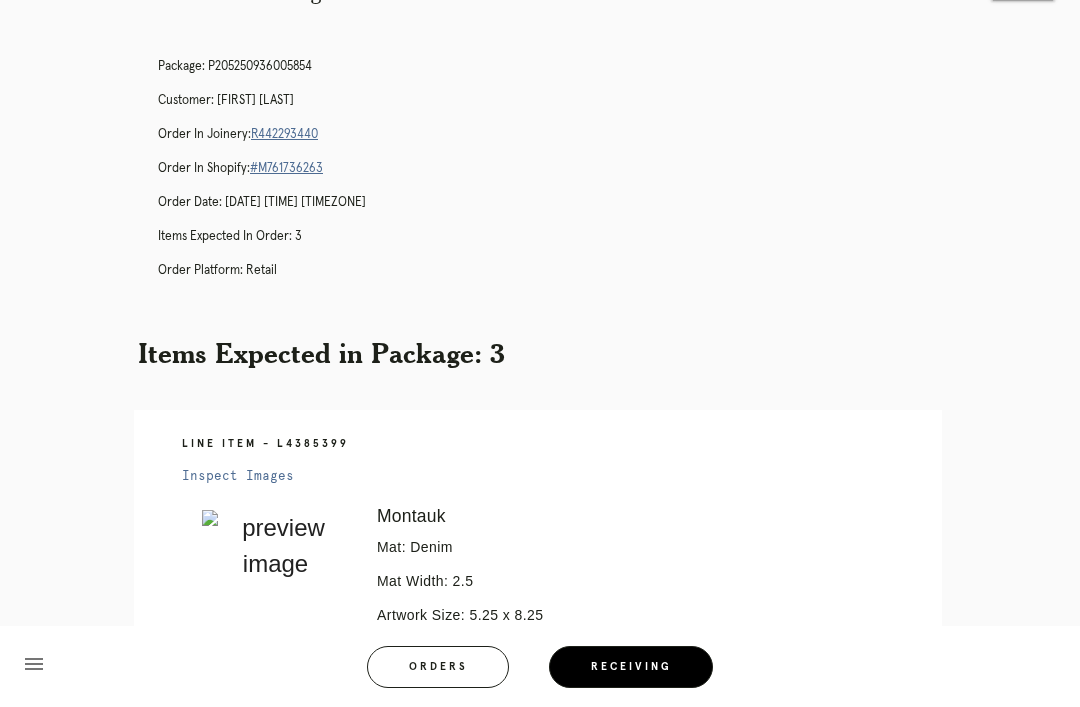 scroll, scrollTop: 0, scrollLeft: 0, axis: both 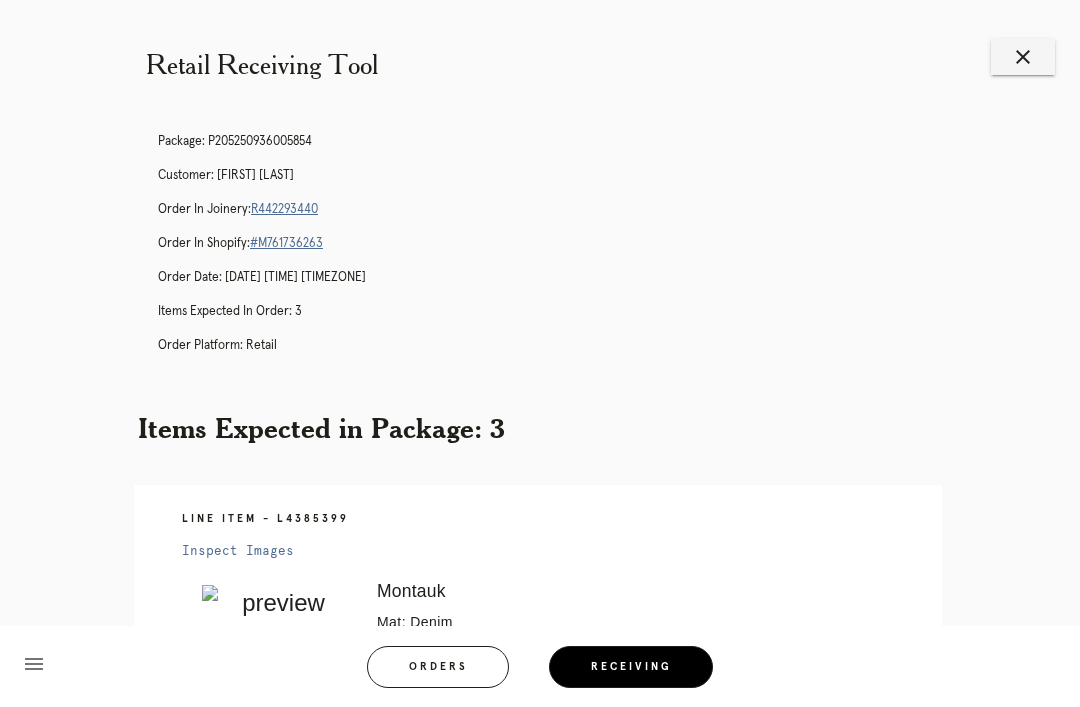 click on "close" at bounding box center [1023, 57] 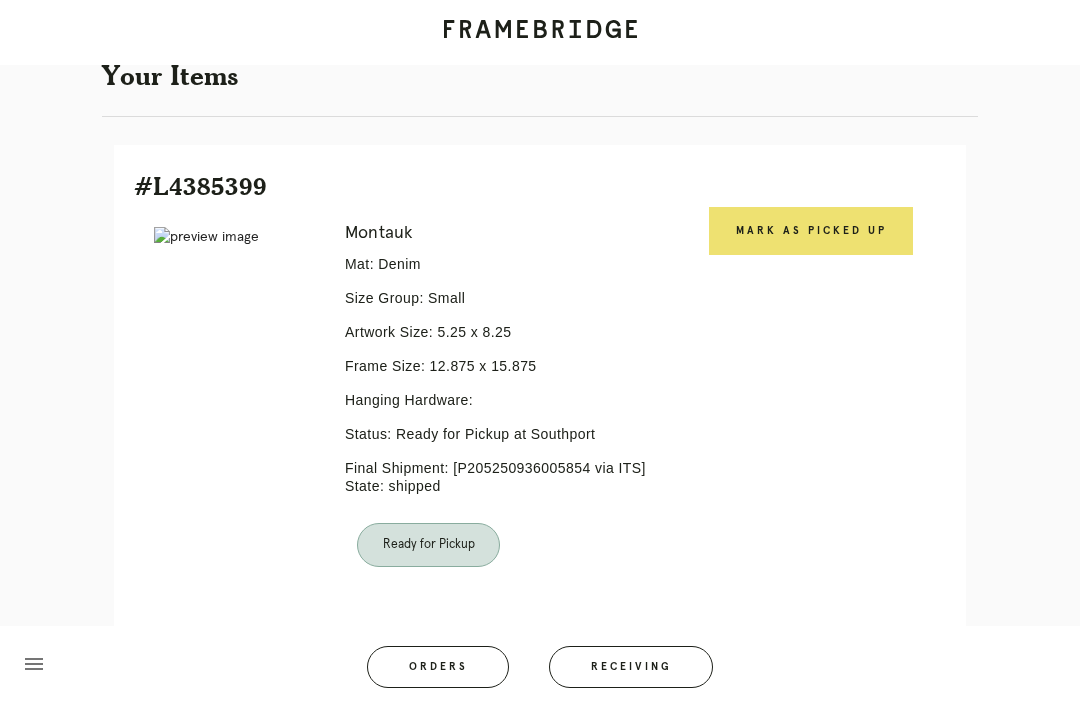 scroll, scrollTop: 397, scrollLeft: 0, axis: vertical 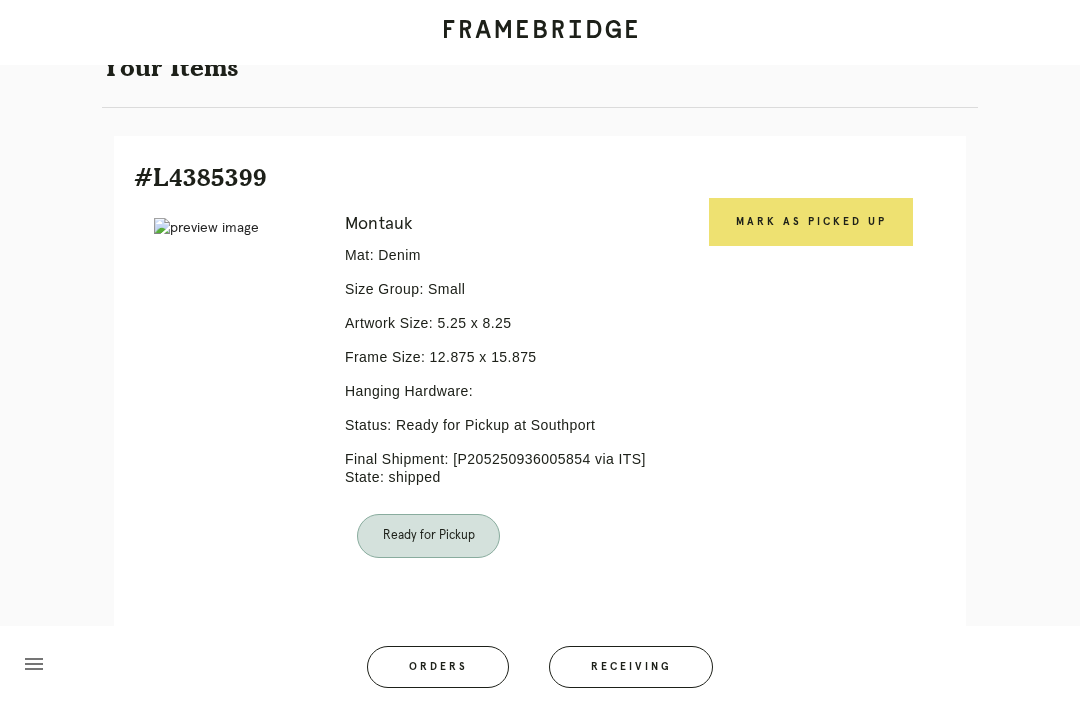 click on "Mark as Picked Up" at bounding box center [811, 222] 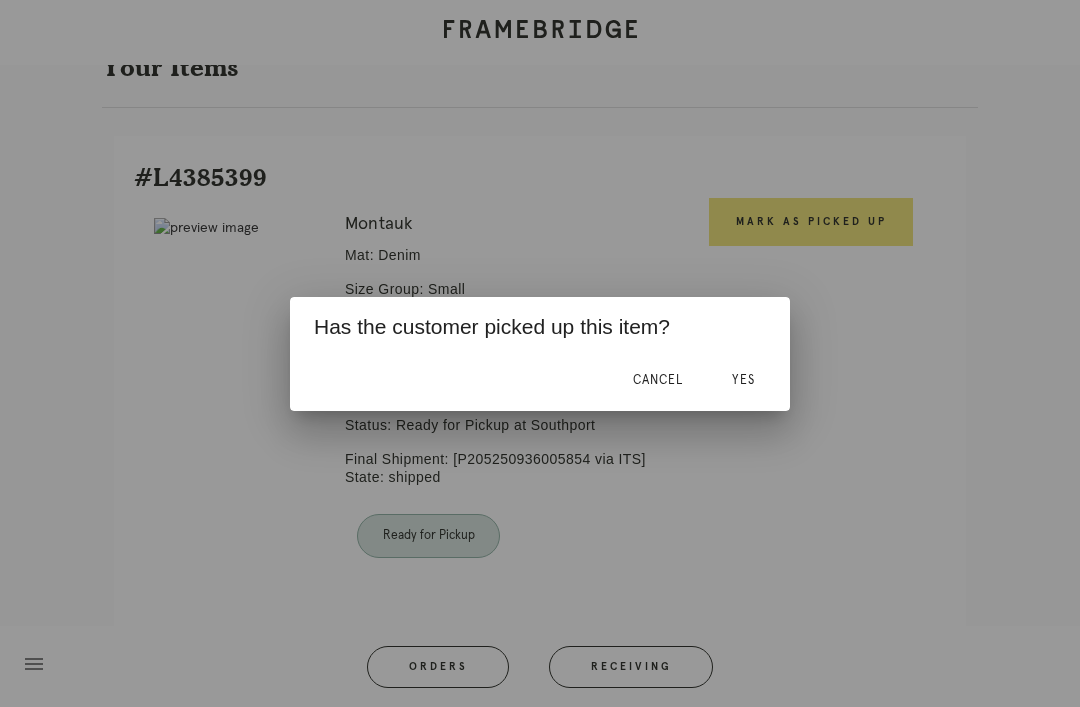 click on "Yes" at bounding box center (743, 381) 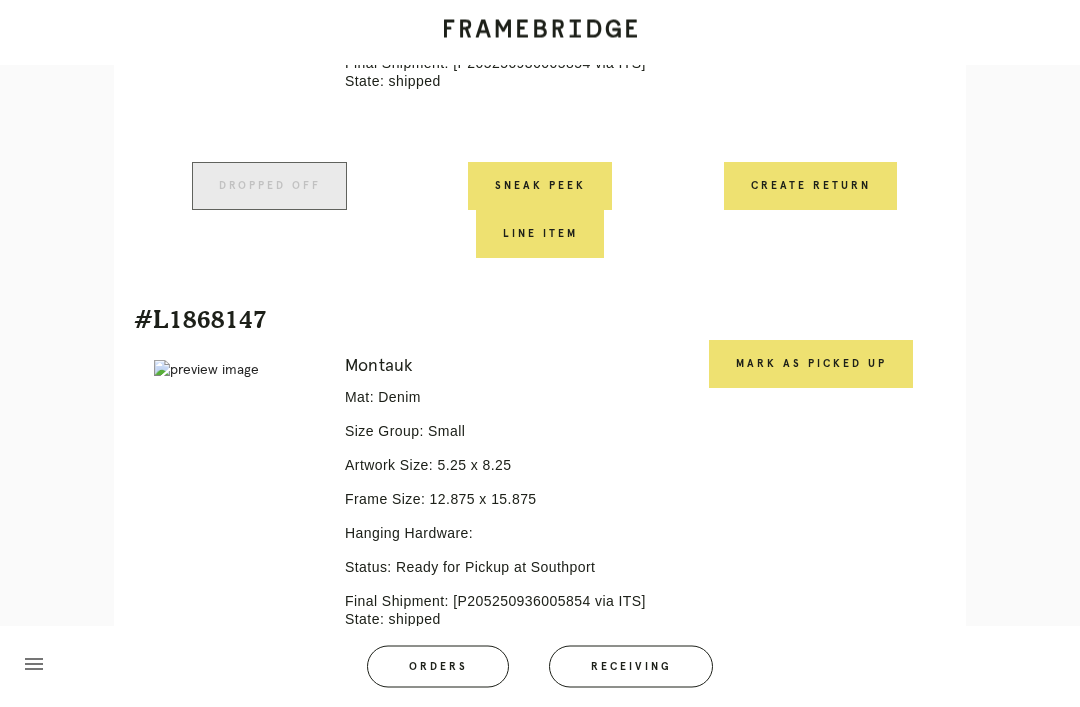 click on "Mark as Picked Up" at bounding box center (811, 365) 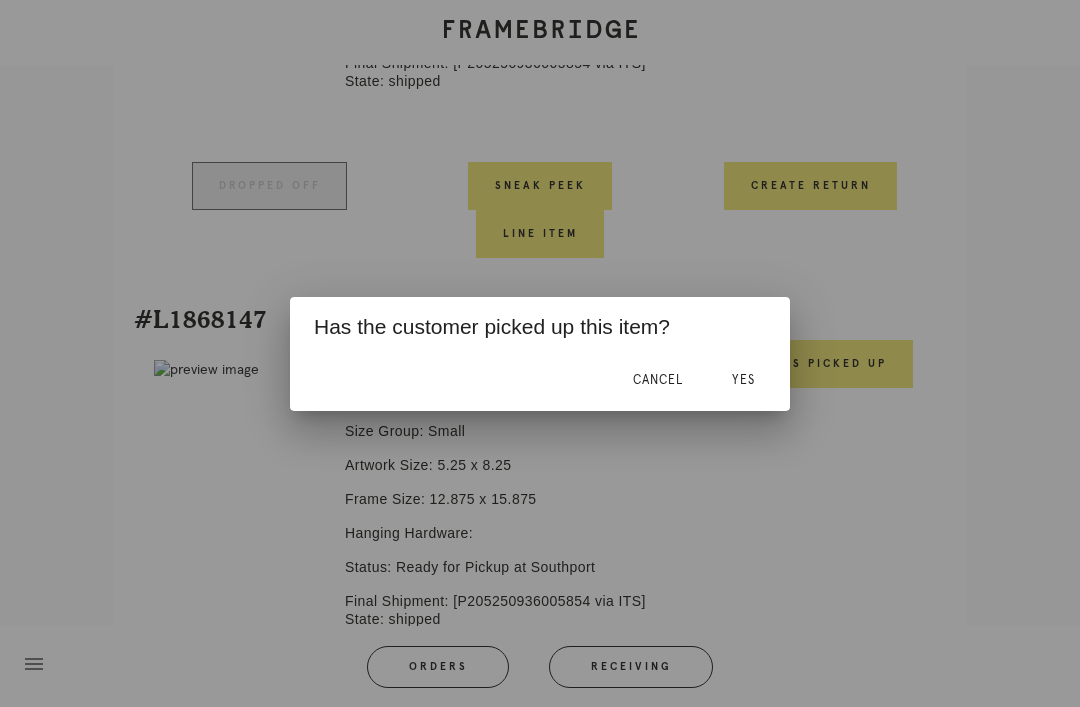 click on "Yes" at bounding box center (743, 381) 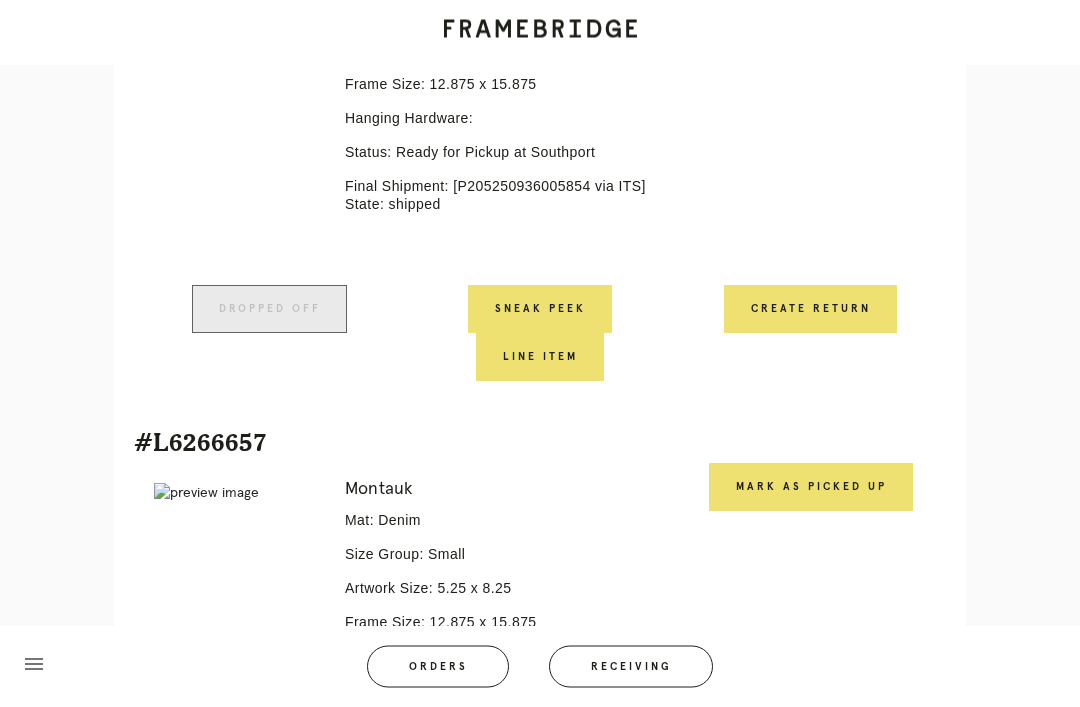 click on "Mark as Picked Up" at bounding box center [811, 488] 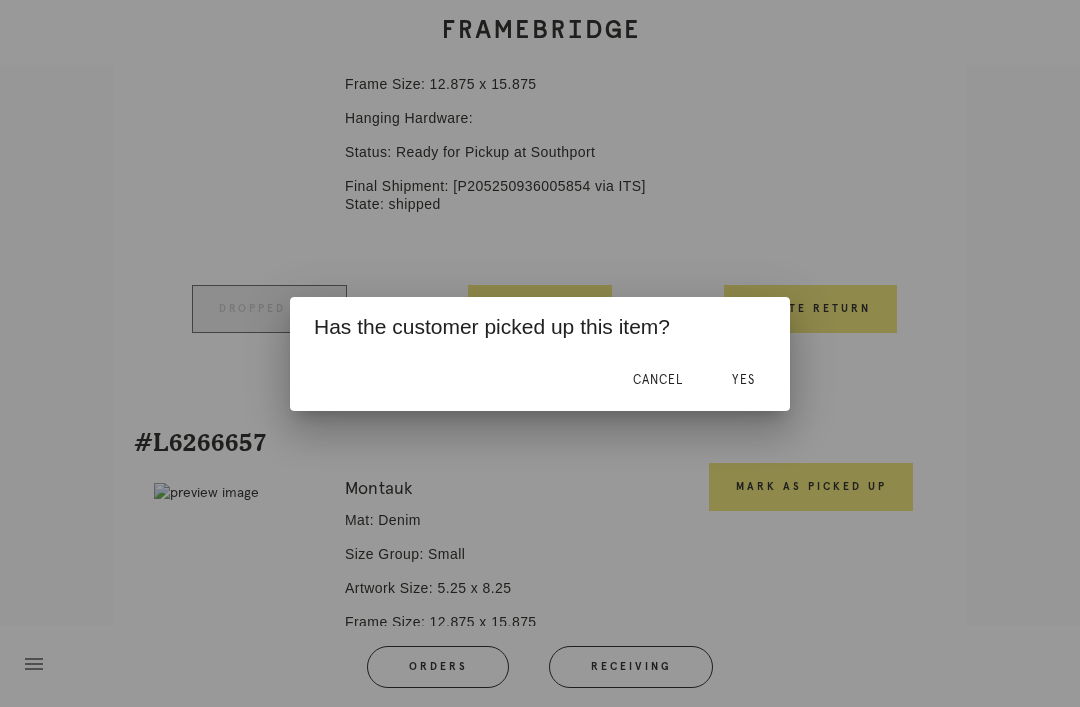 click on "Yes" at bounding box center (743, 381) 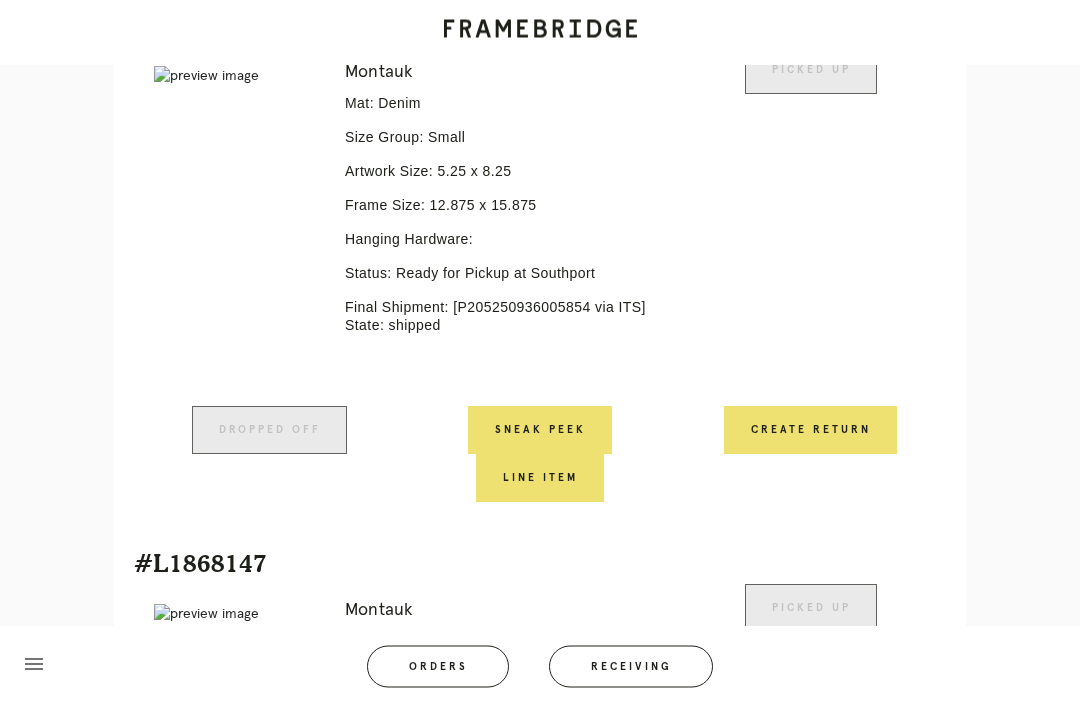 scroll, scrollTop: 547, scrollLeft: 0, axis: vertical 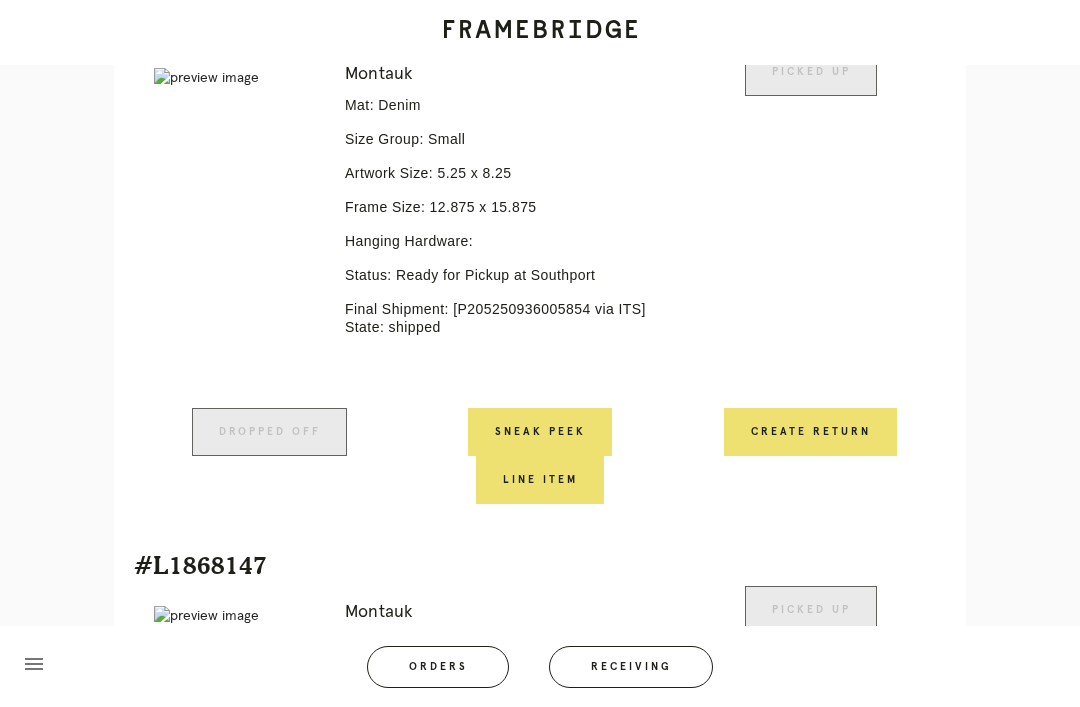 click on "Create Return" at bounding box center (810, 432) 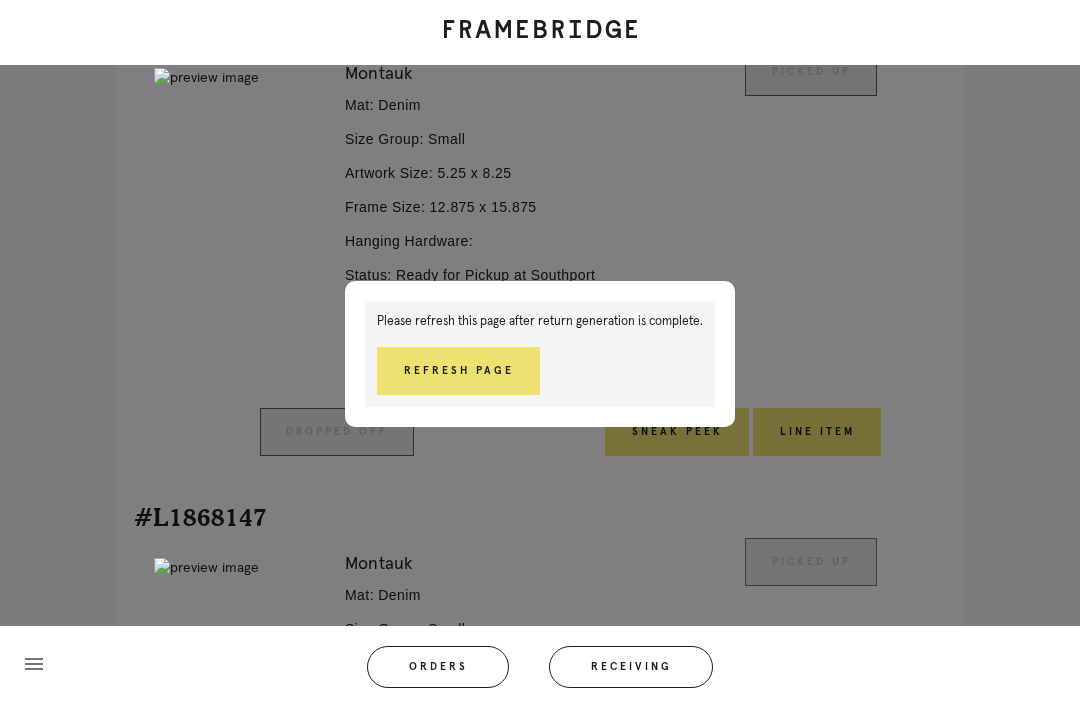 click on "Refresh Page" at bounding box center (458, 371) 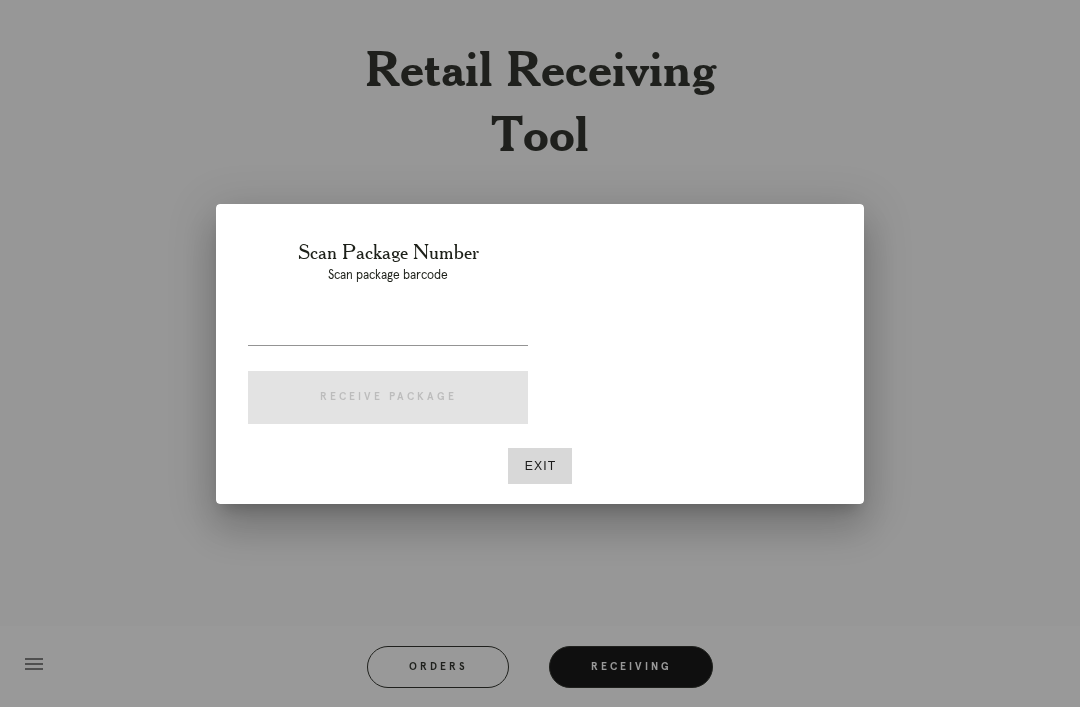 scroll, scrollTop: 0, scrollLeft: 0, axis: both 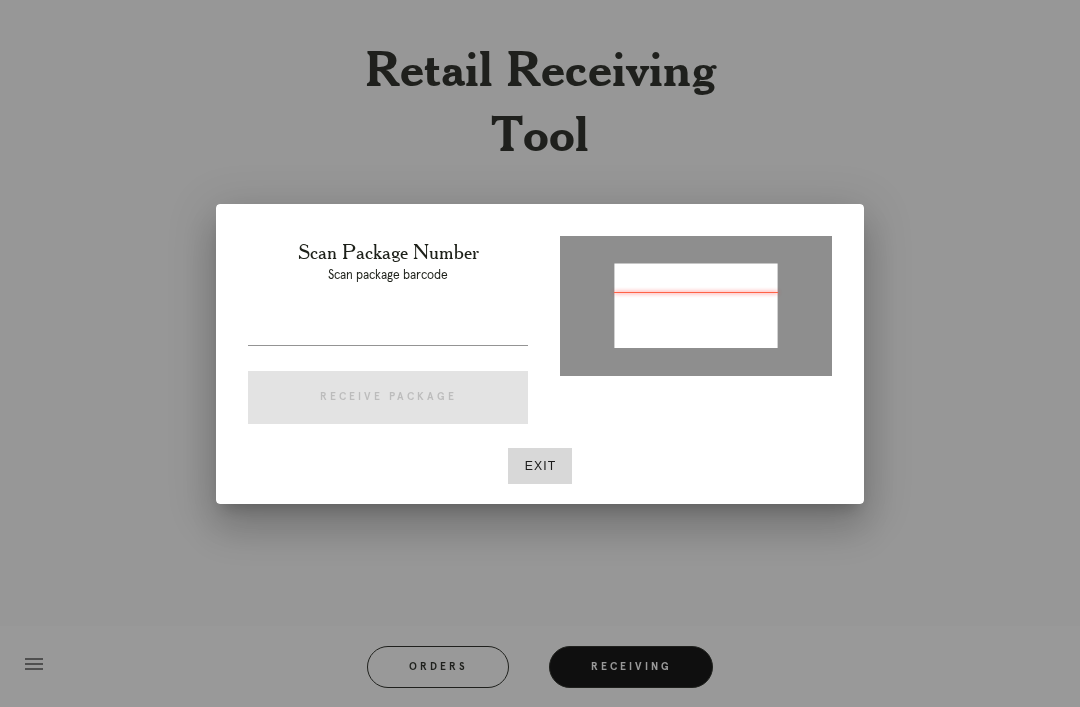 type on "P205250936005854" 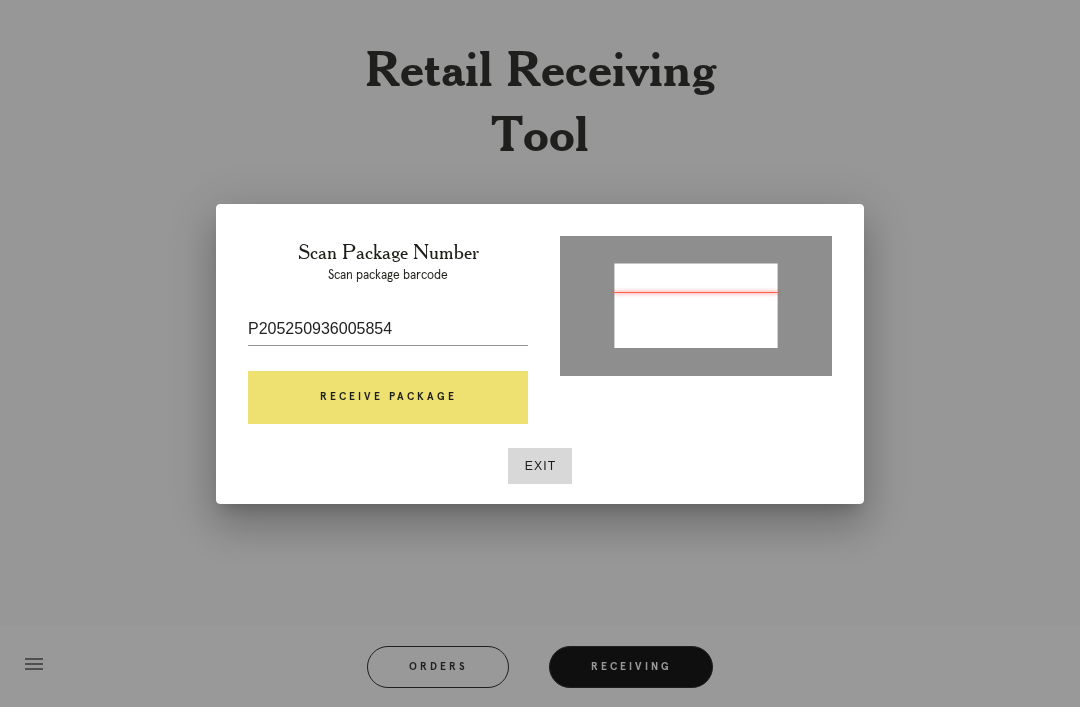 click on "Receive Package" at bounding box center [388, 398] 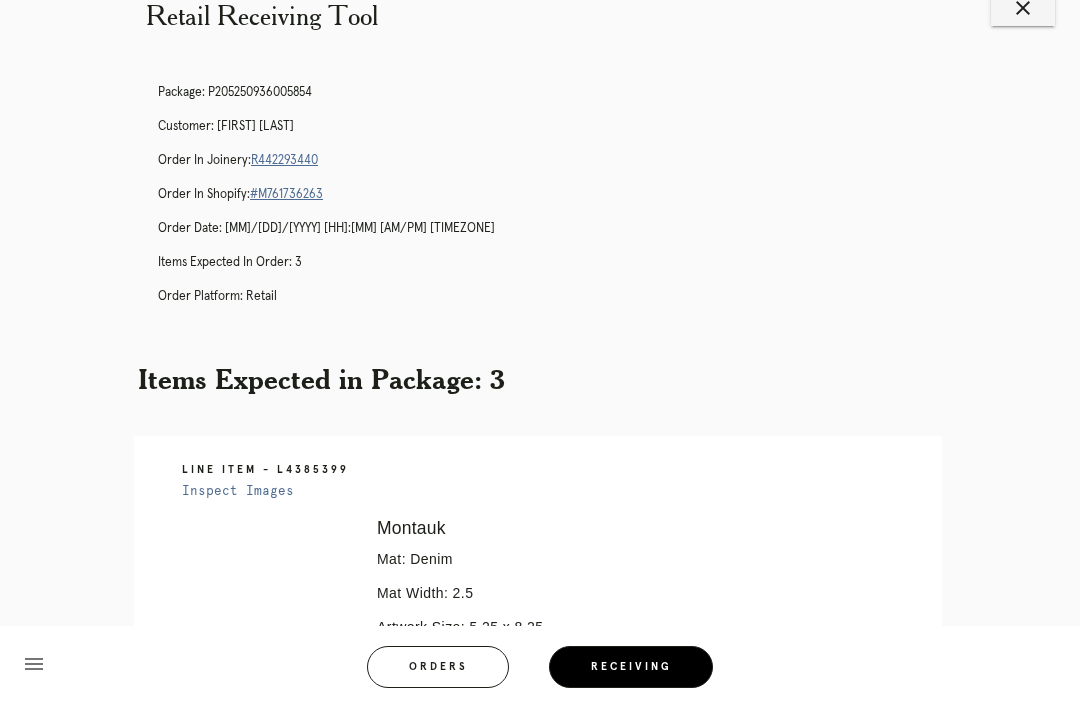 scroll, scrollTop: 45, scrollLeft: 0, axis: vertical 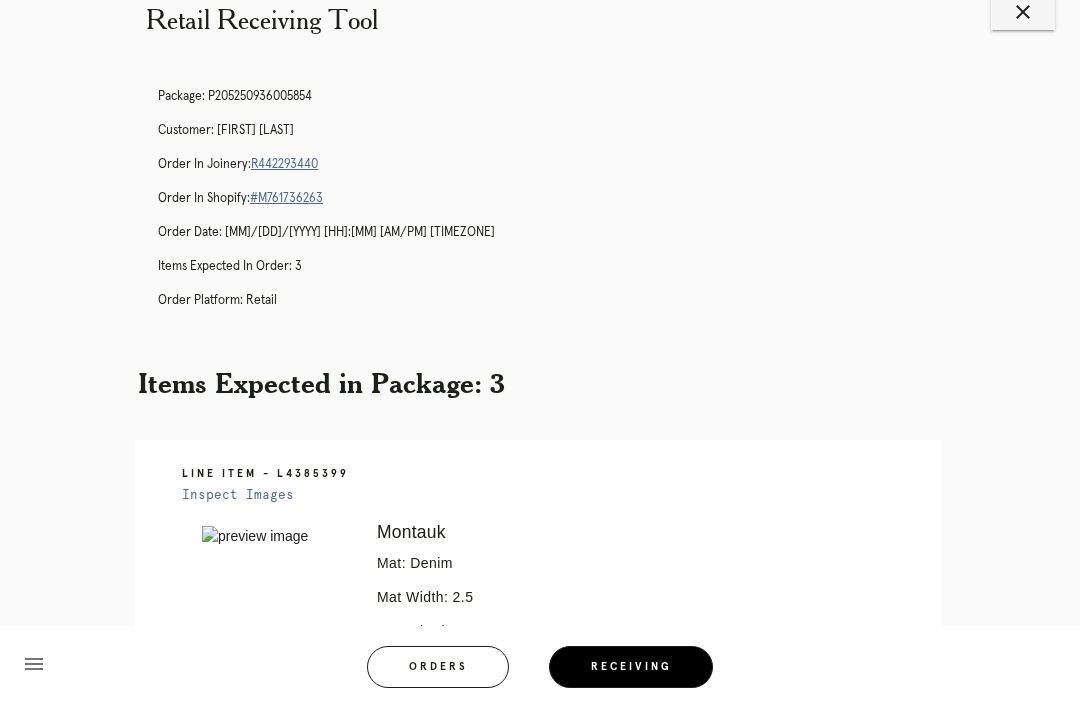 click on "R442293440" at bounding box center [284, 164] 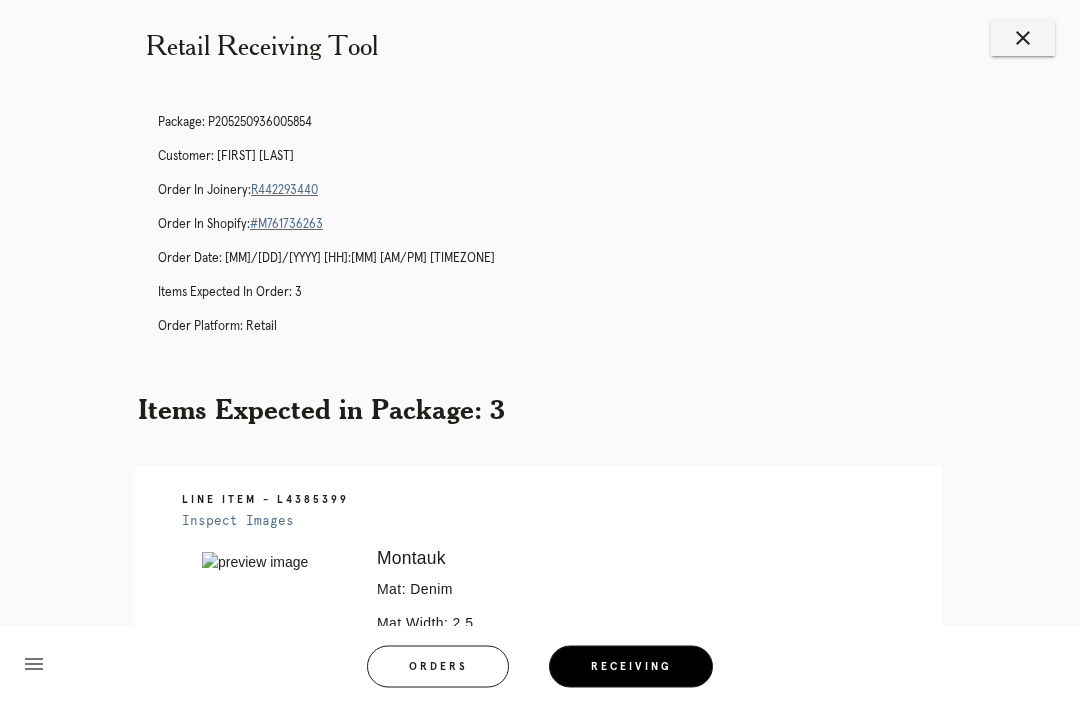scroll, scrollTop: 0, scrollLeft: 0, axis: both 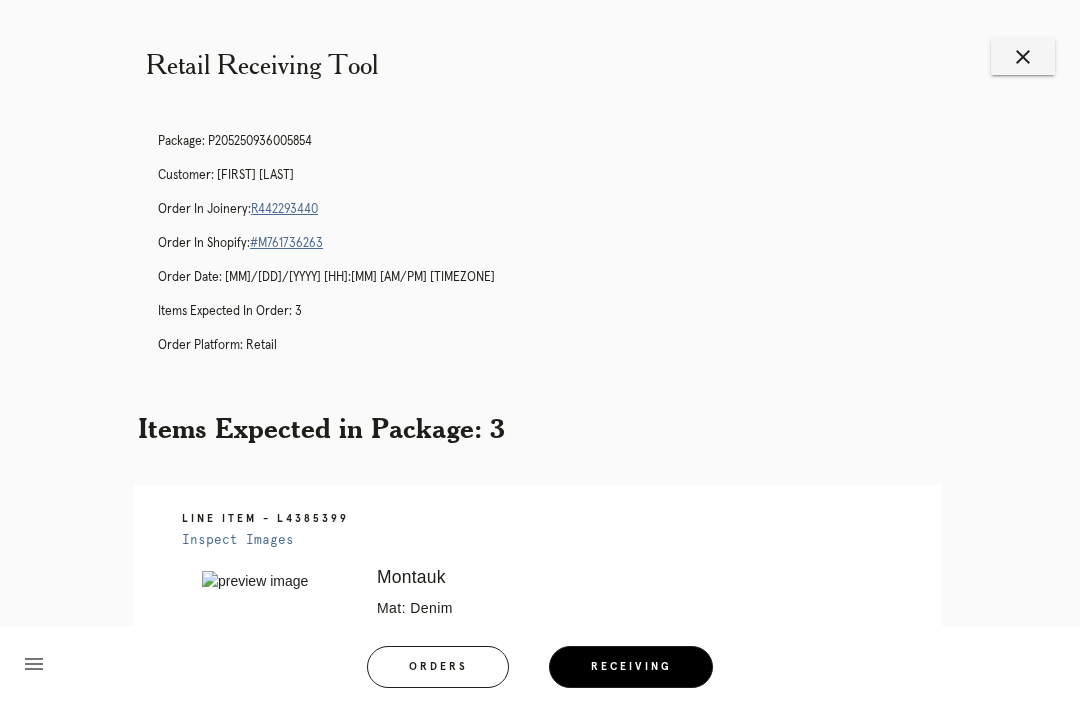 click on "R442293440" at bounding box center (284, 209) 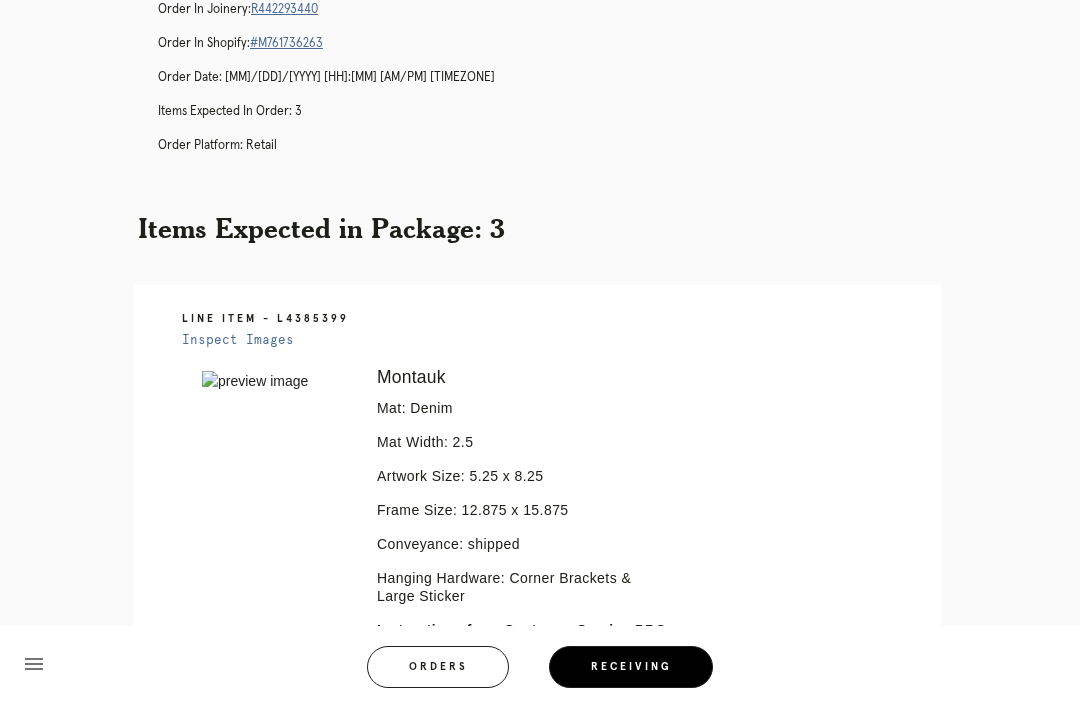 scroll, scrollTop: 0, scrollLeft: 0, axis: both 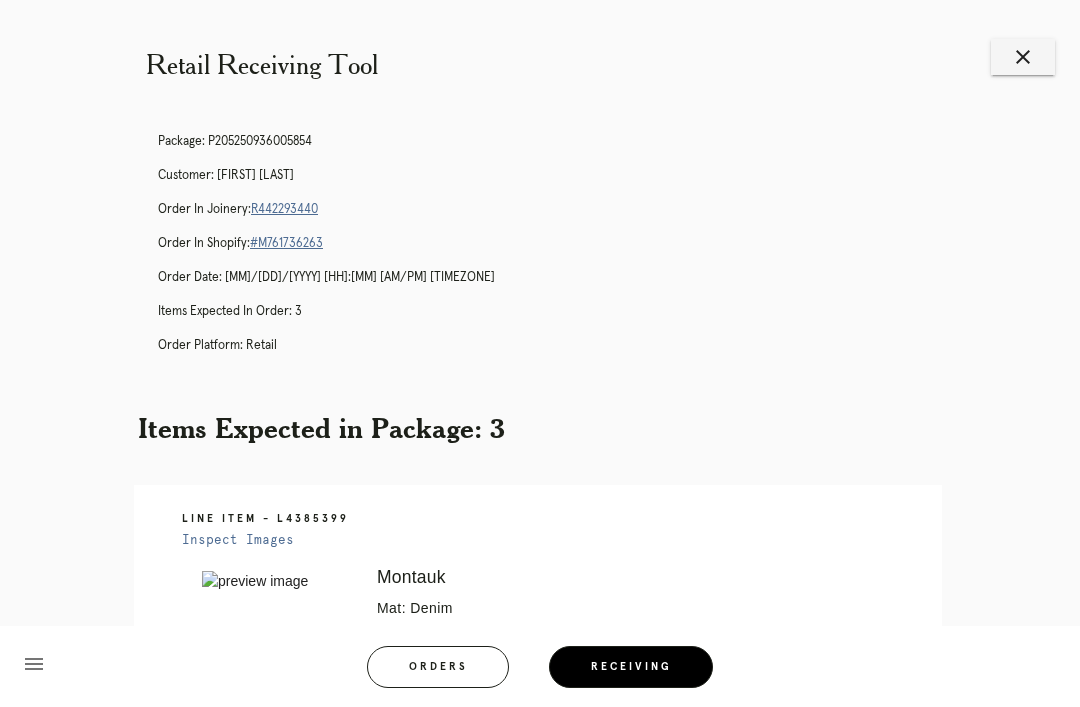 click on "R442293440" at bounding box center [284, 209] 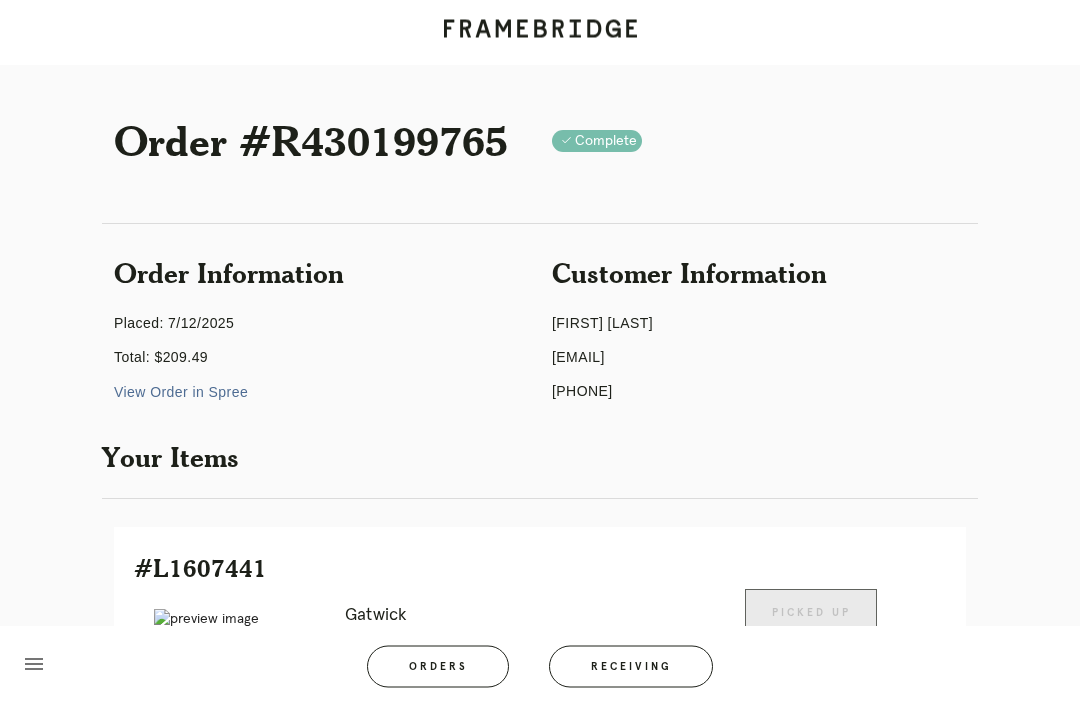 scroll, scrollTop: 0, scrollLeft: 0, axis: both 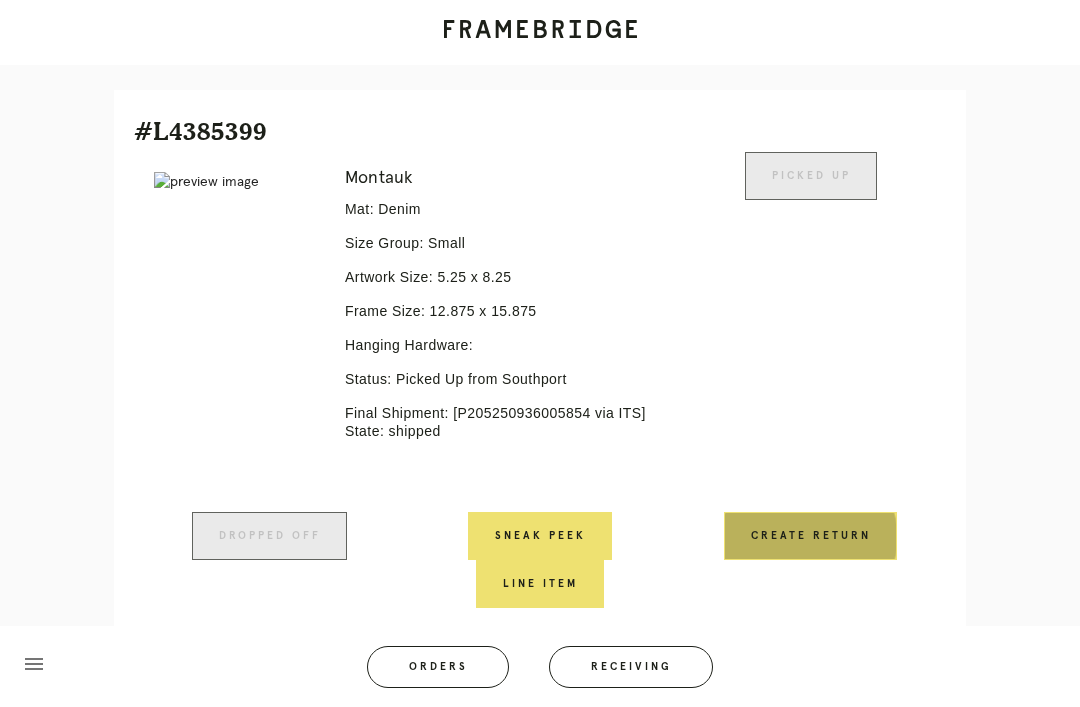 click on "Create Return" at bounding box center (810, 536) 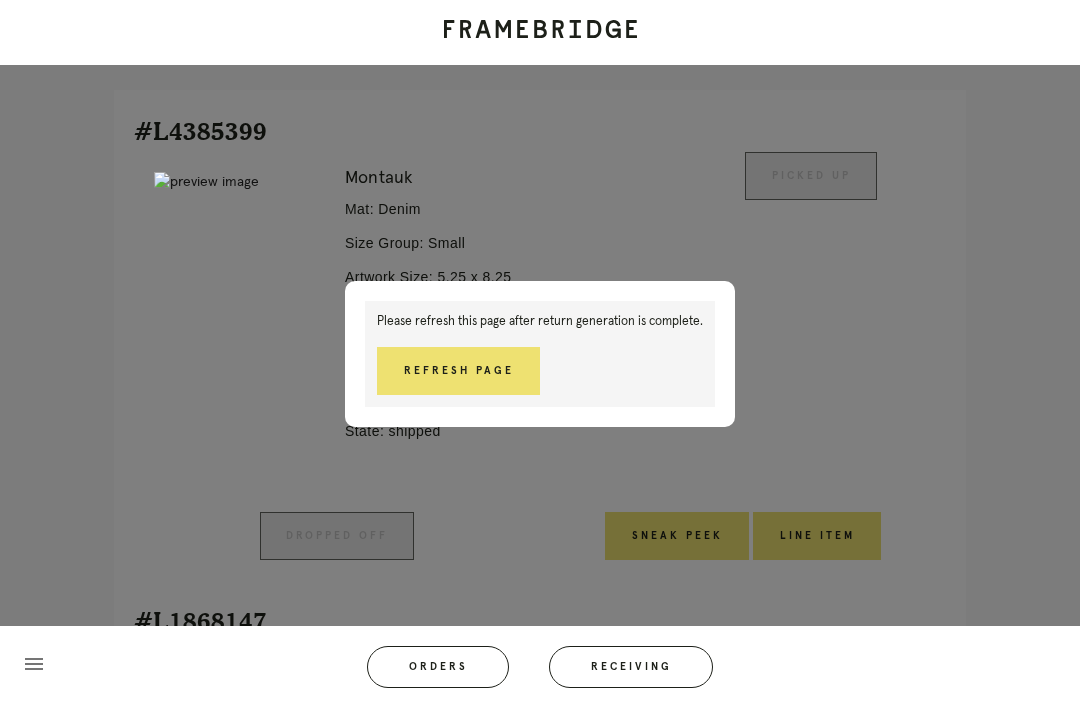 scroll, scrollTop: 475, scrollLeft: 0, axis: vertical 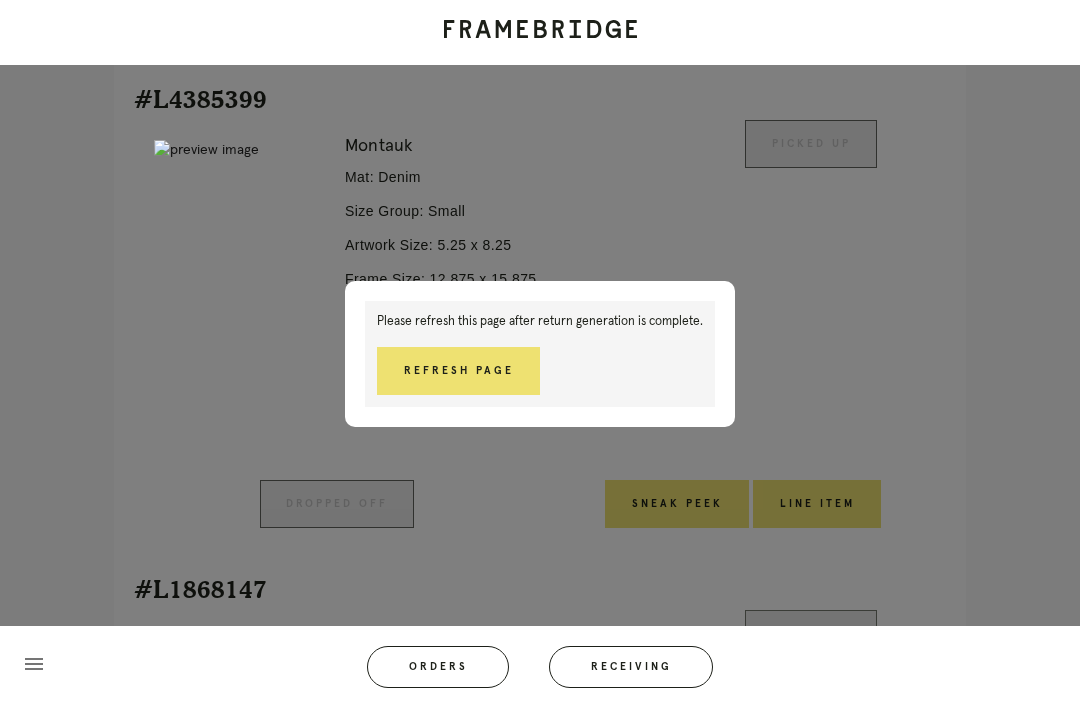 click on "Refresh Page" at bounding box center (458, 371) 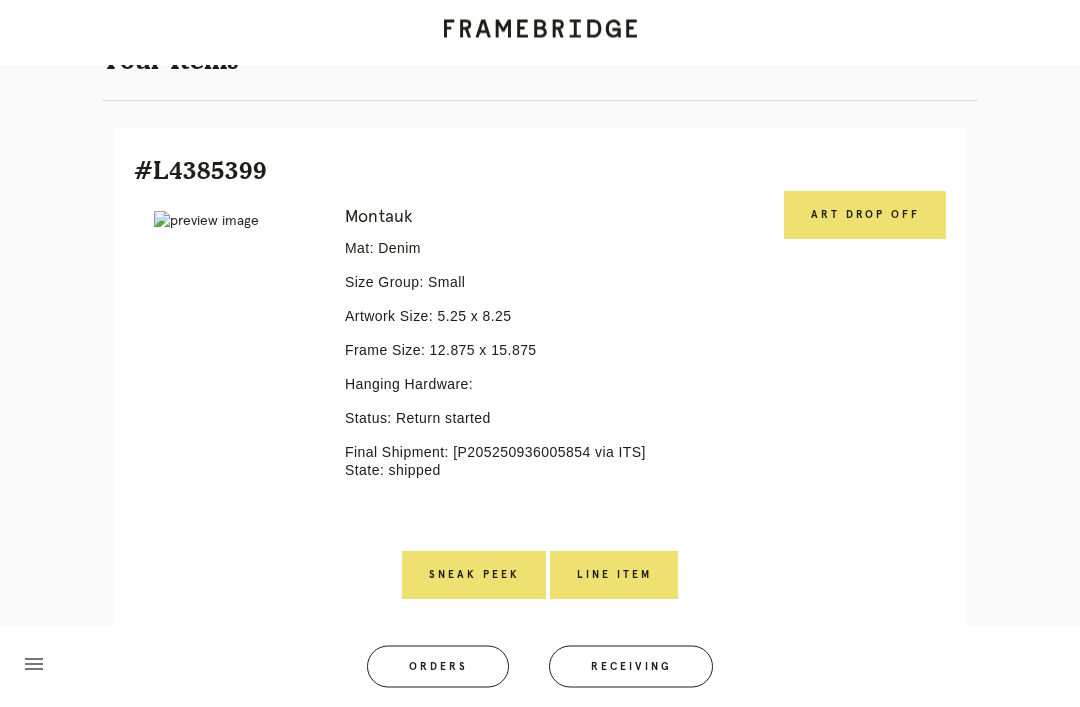 scroll, scrollTop: 491, scrollLeft: 0, axis: vertical 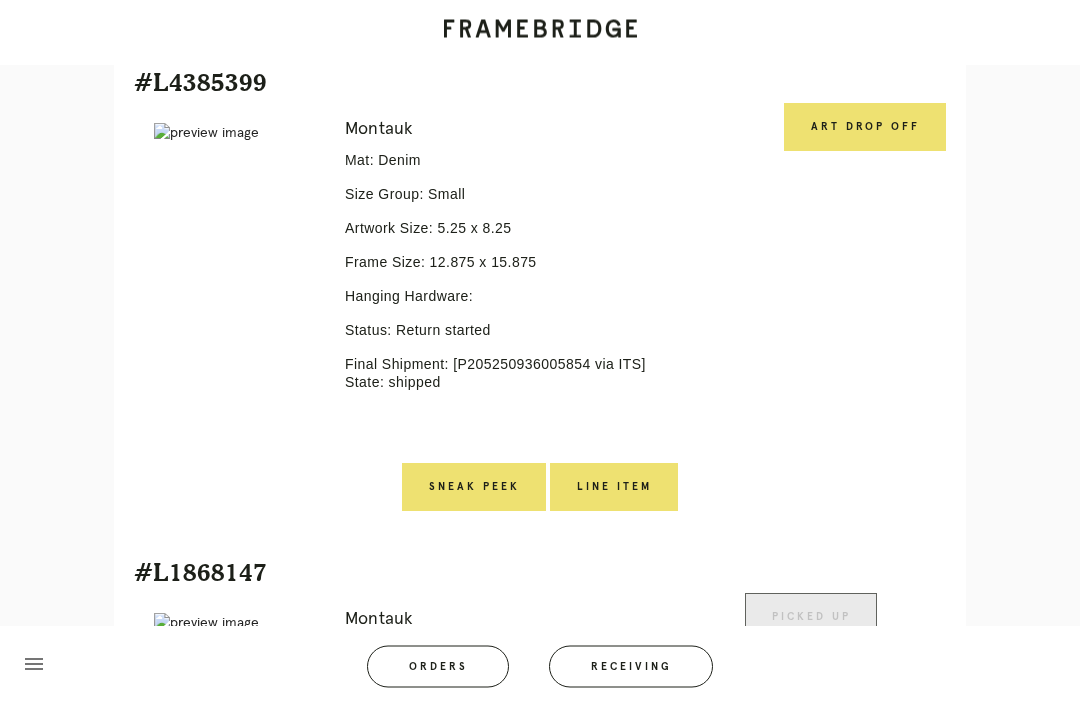 click on "Art drop off" at bounding box center [865, 128] 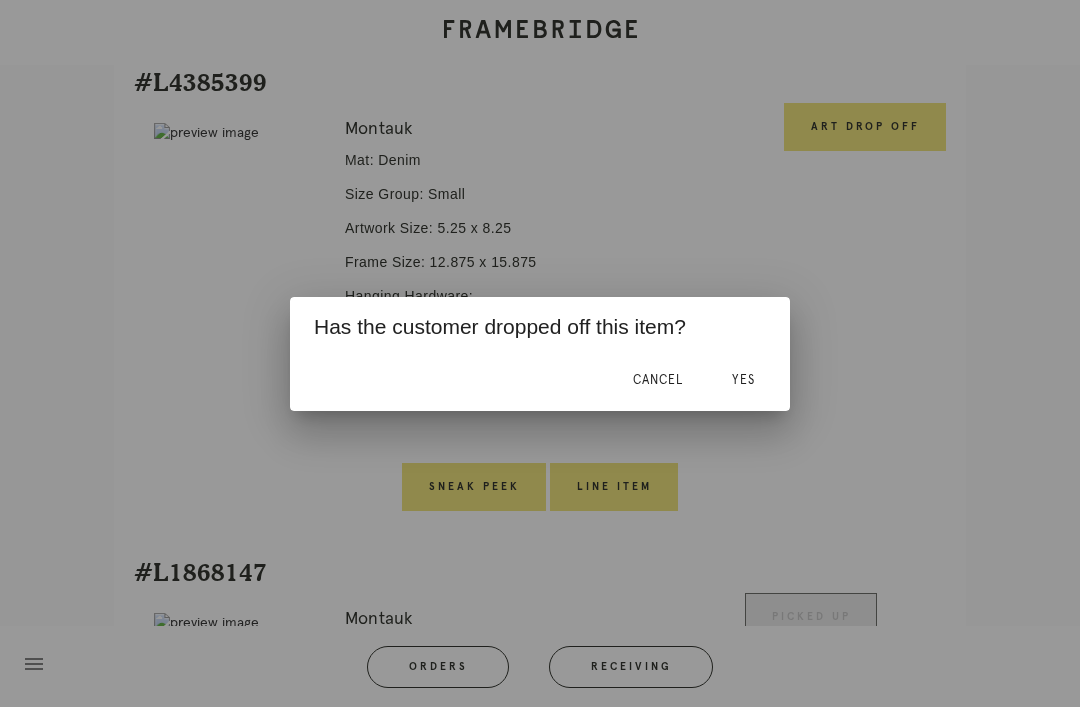 click on "Yes" at bounding box center [743, 381] 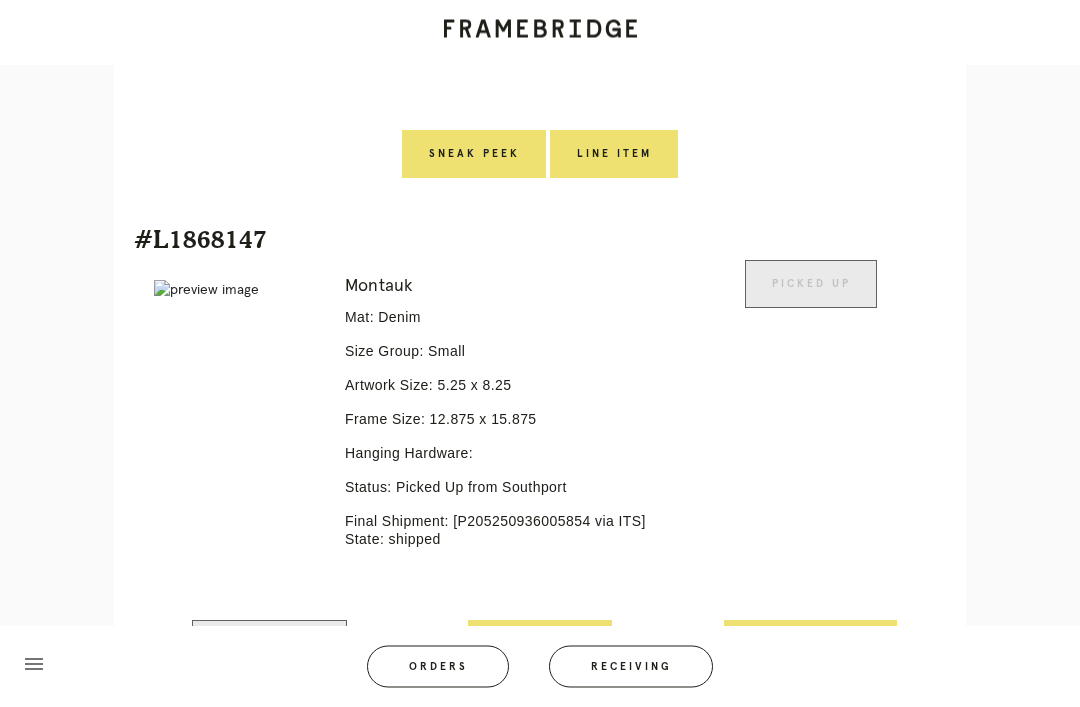 scroll, scrollTop: 823, scrollLeft: 0, axis: vertical 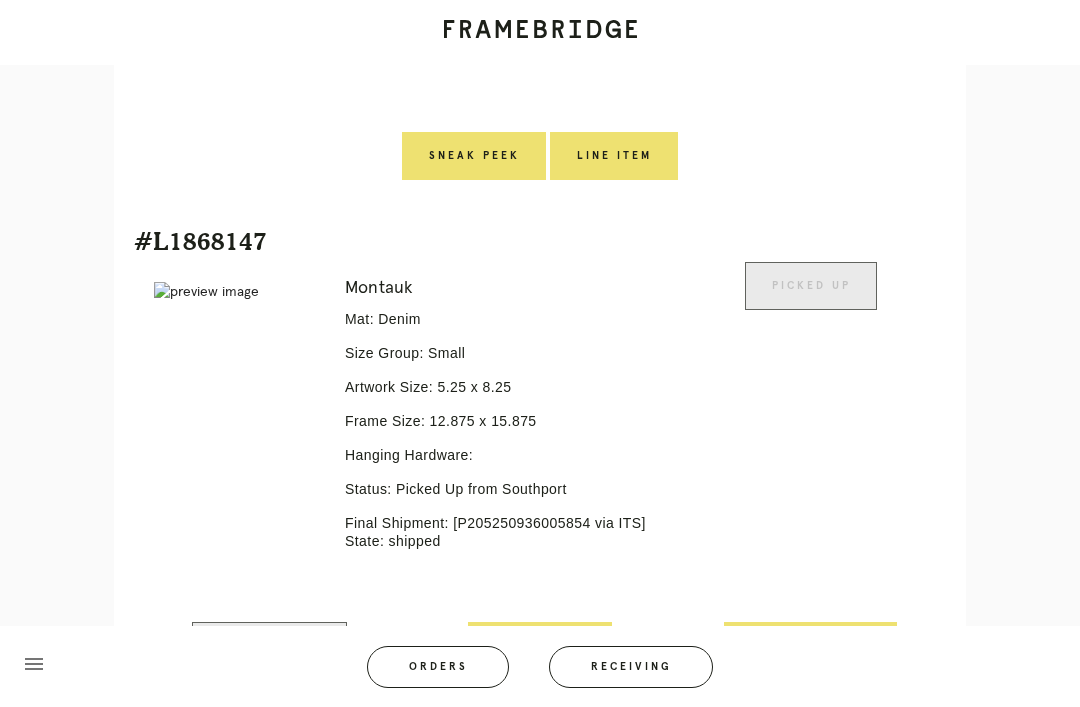 click on "Create Return" at bounding box center (810, 646) 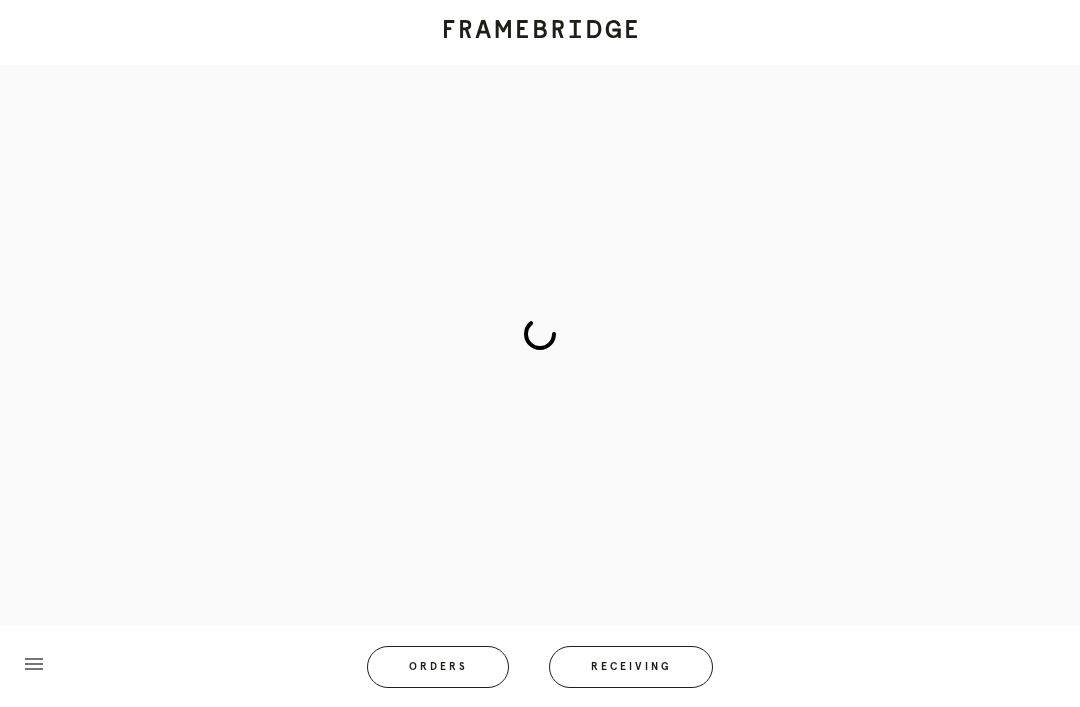 scroll, scrollTop: 0, scrollLeft: 0, axis: both 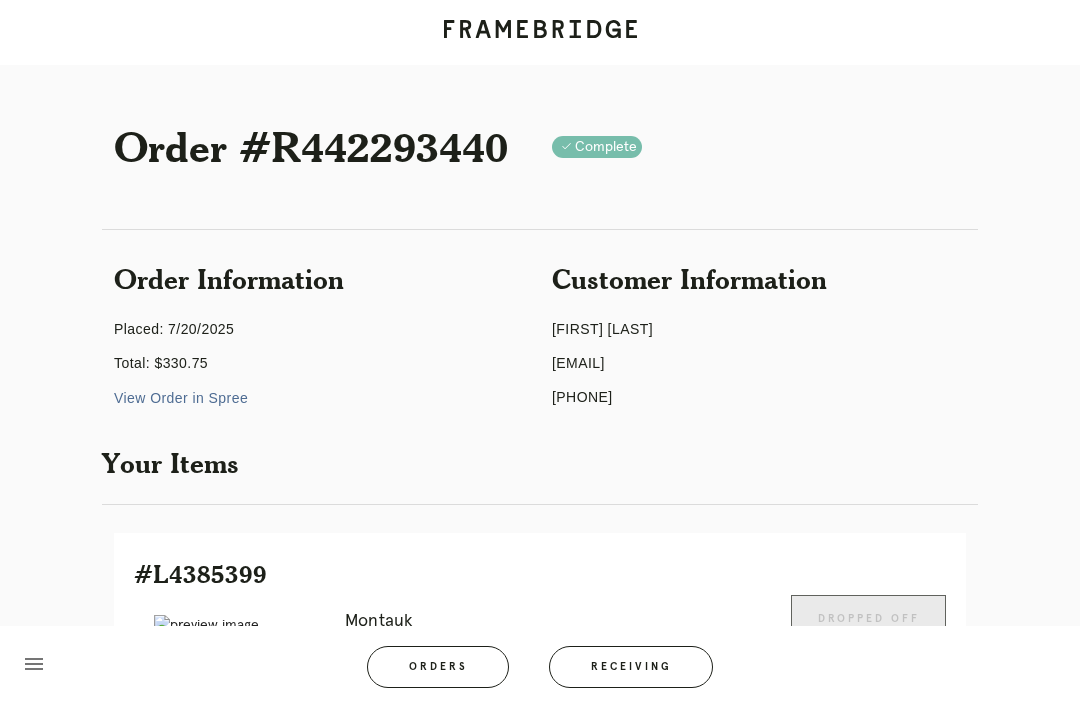click on "Order #R442293440
Check
.a {
fill: #1d2019;
}
complete
Order Information
Placed: 7/20/2025
Total: $330.75
View Order in Spree
Customer Information
[FIRST] [LAST]
[EMAIL]
[PHONE]
Your Items     #L4385399
Error retreiving frame spec #9816054
Montauk
Mat: Denim
Size Group: Small
Artwork Size:
5.25
x
8.25
Frame Size:
12.875
x
15.875
Hanging Hardware:
Status:
Return started
Final Shipment:
[P205250936005854 via ITS] State: shipped
Dropped off
Sneak Peek
Line Item
#L1868147
Error retreiving frame spec #9816066" at bounding box center [540, 1065] 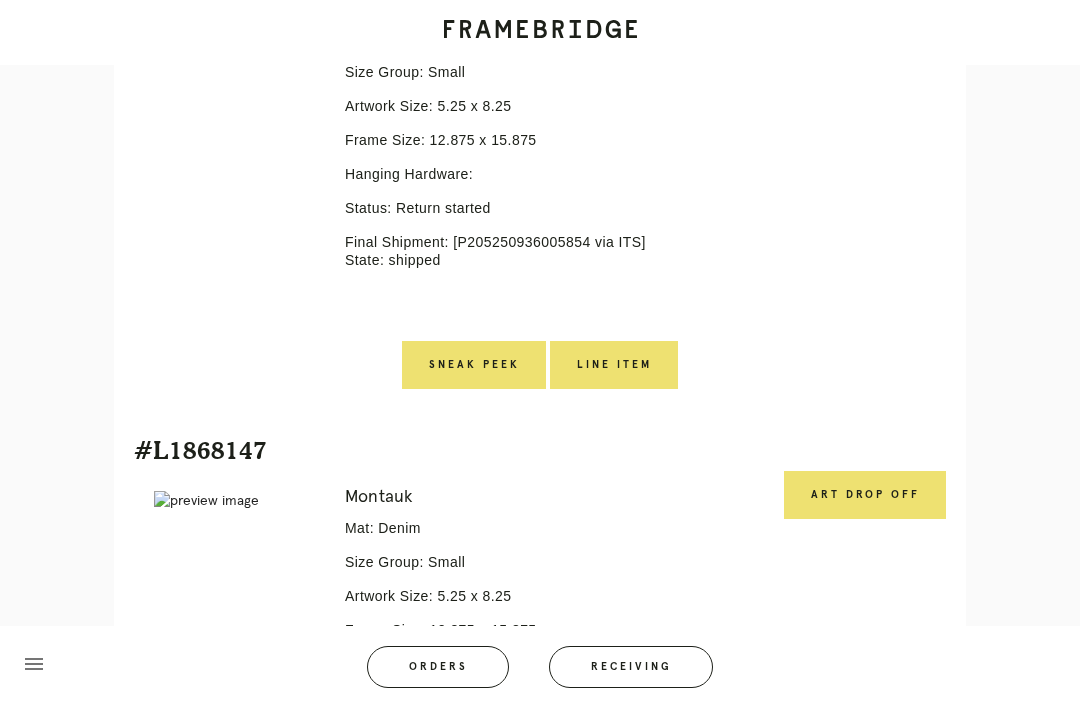 scroll, scrollTop: 721, scrollLeft: 0, axis: vertical 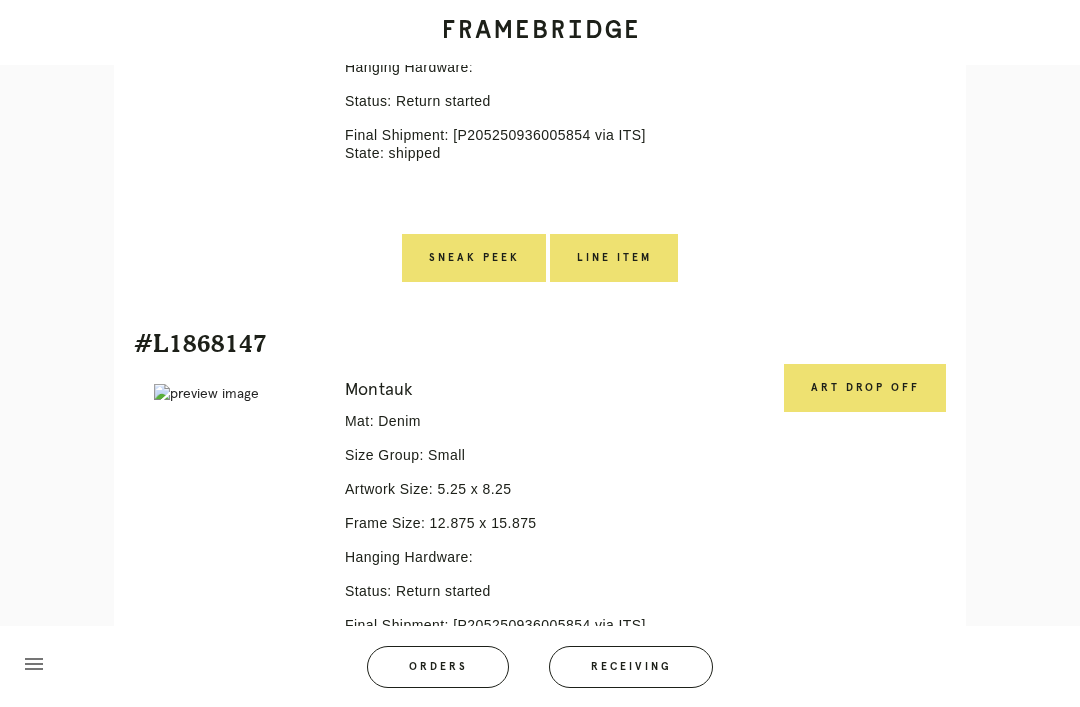 click on "Art drop off" at bounding box center (865, 388) 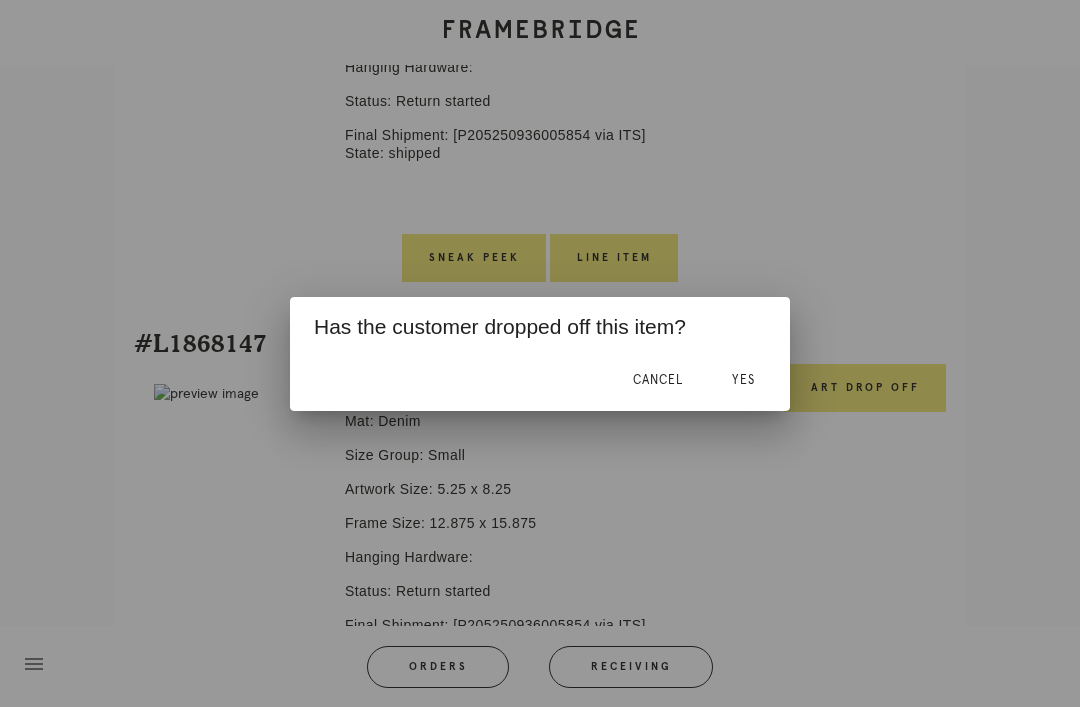 click on "Yes" at bounding box center (743, 380) 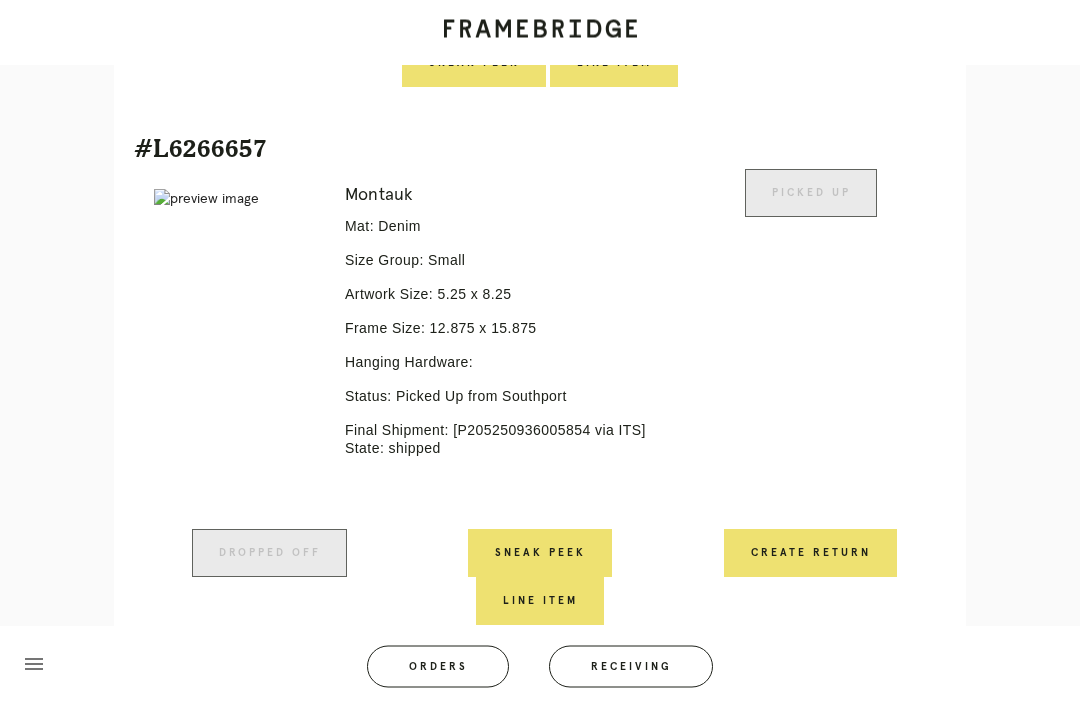 scroll, scrollTop: 1409, scrollLeft: 0, axis: vertical 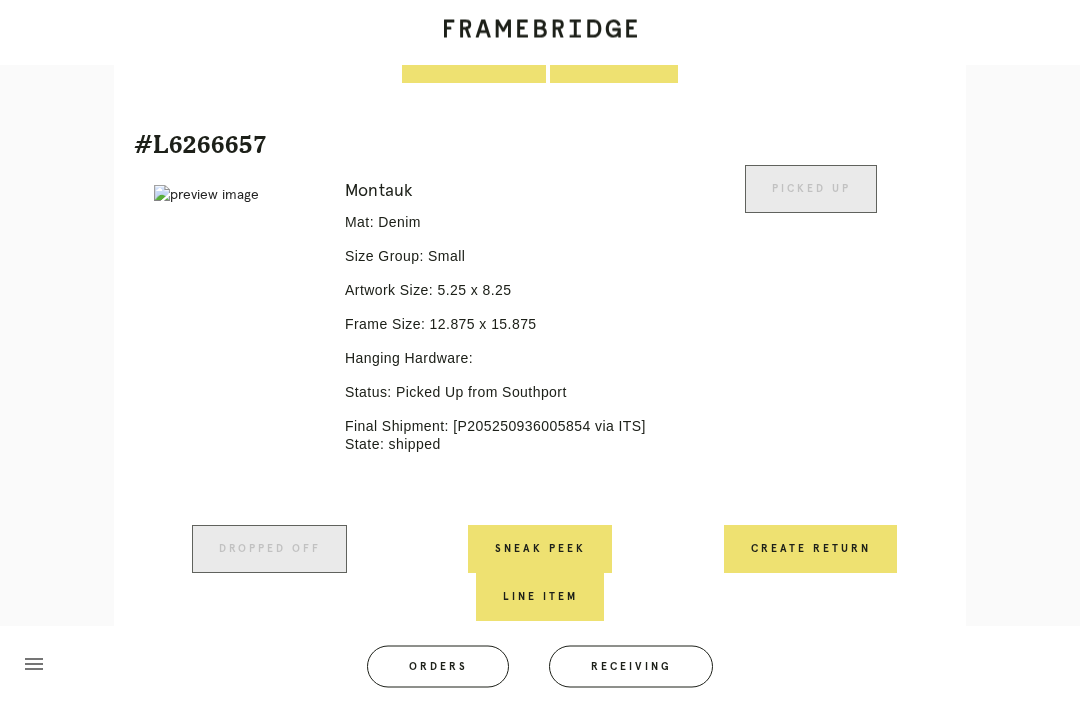 click on "Create Return" at bounding box center (810, 550) 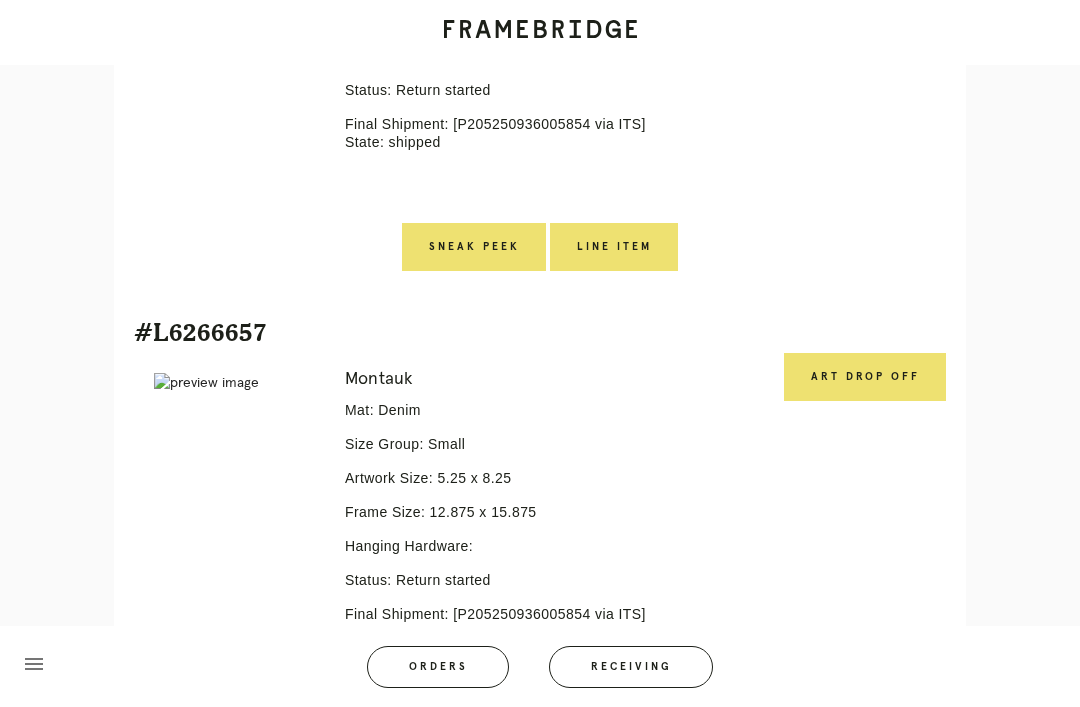 scroll, scrollTop: 1292, scrollLeft: 0, axis: vertical 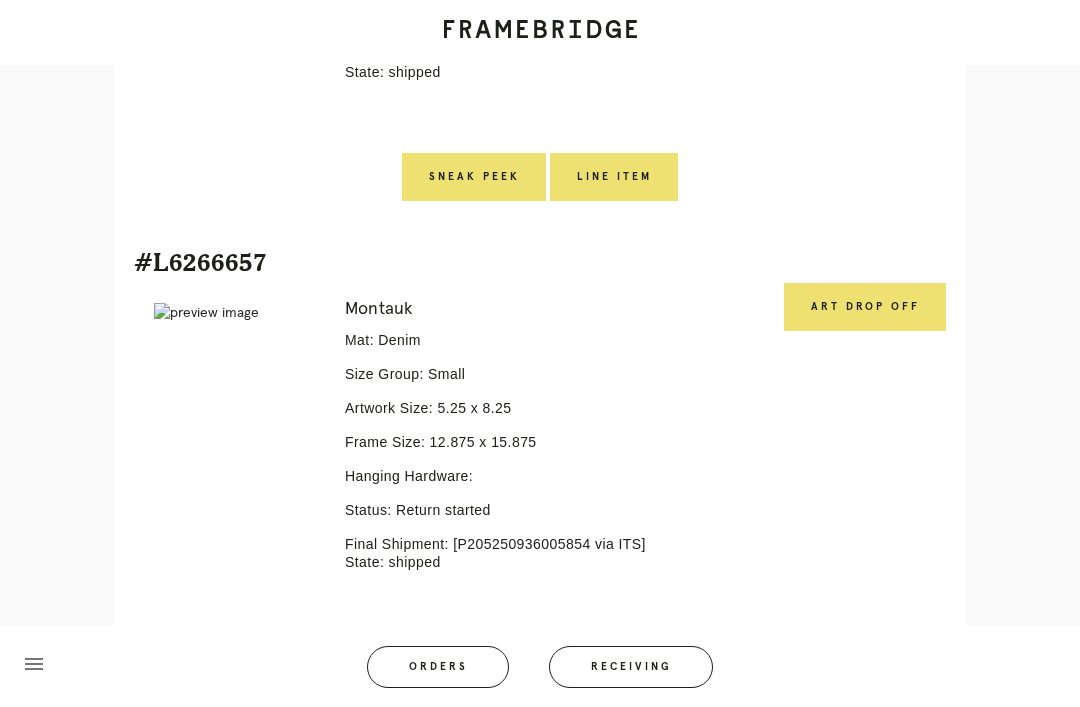 click on "Art drop off" at bounding box center (865, 307) 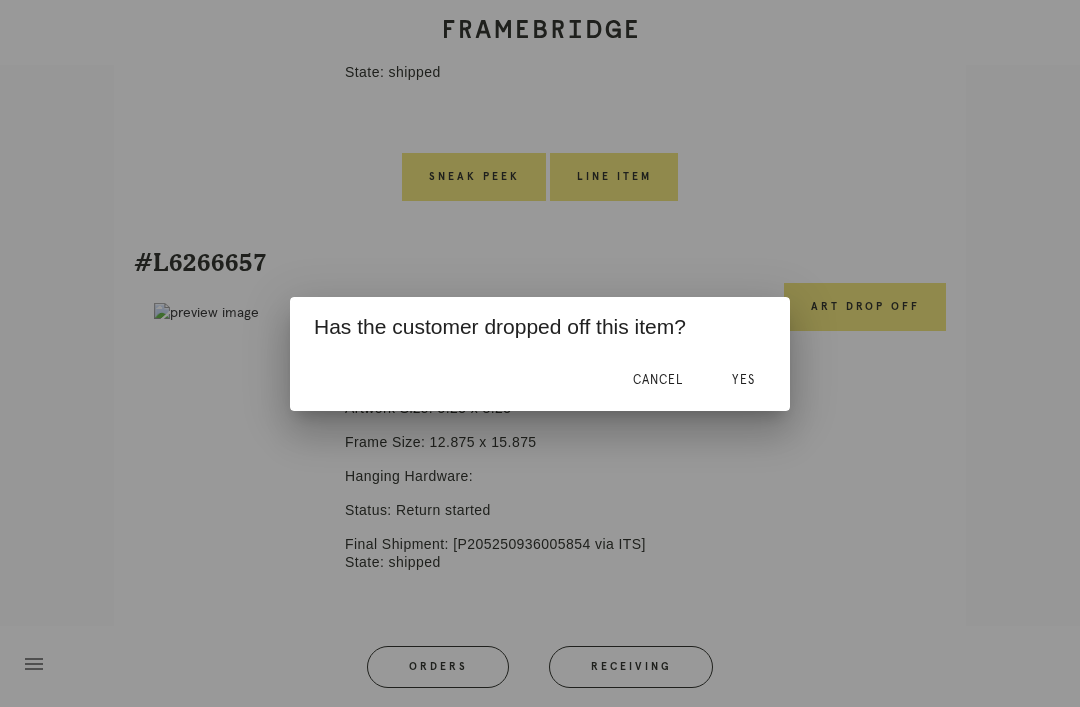click on "Yes" at bounding box center (743, 381) 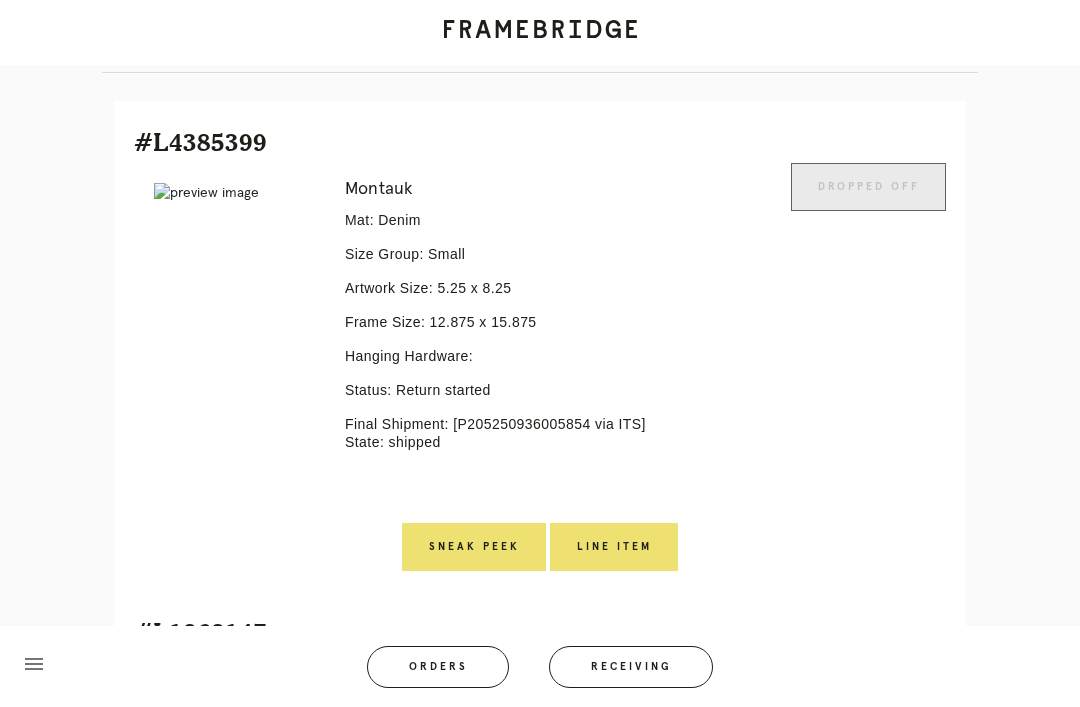 scroll, scrollTop: 431, scrollLeft: 0, axis: vertical 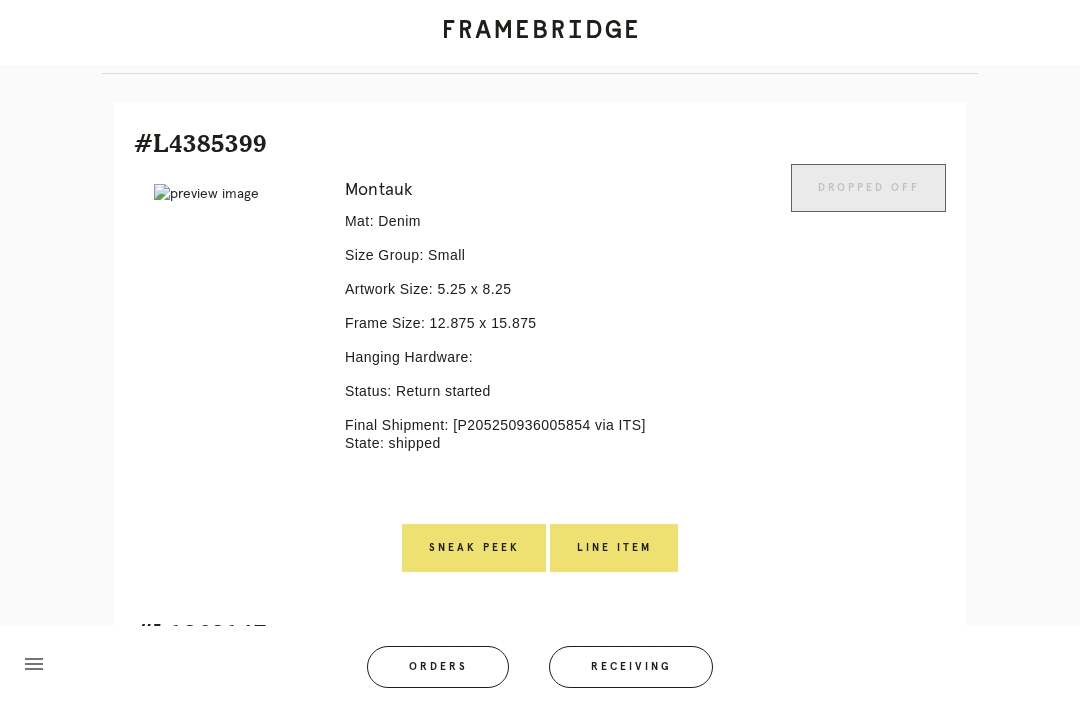click on "Line Item" at bounding box center (614, 548) 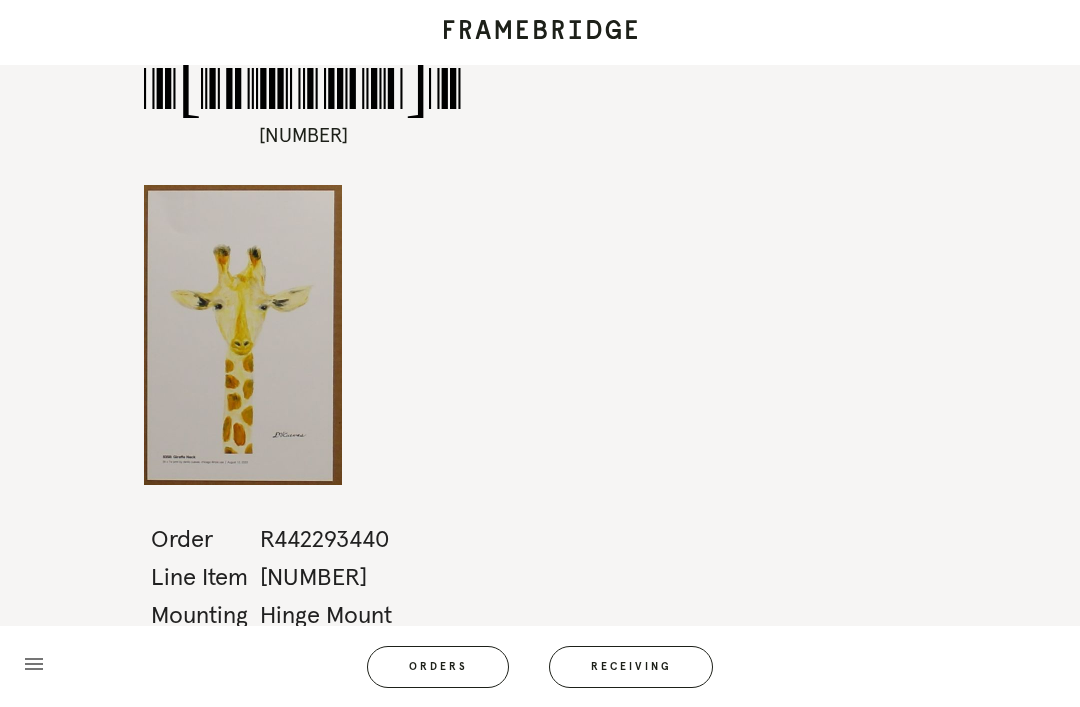scroll, scrollTop: 64, scrollLeft: 0, axis: vertical 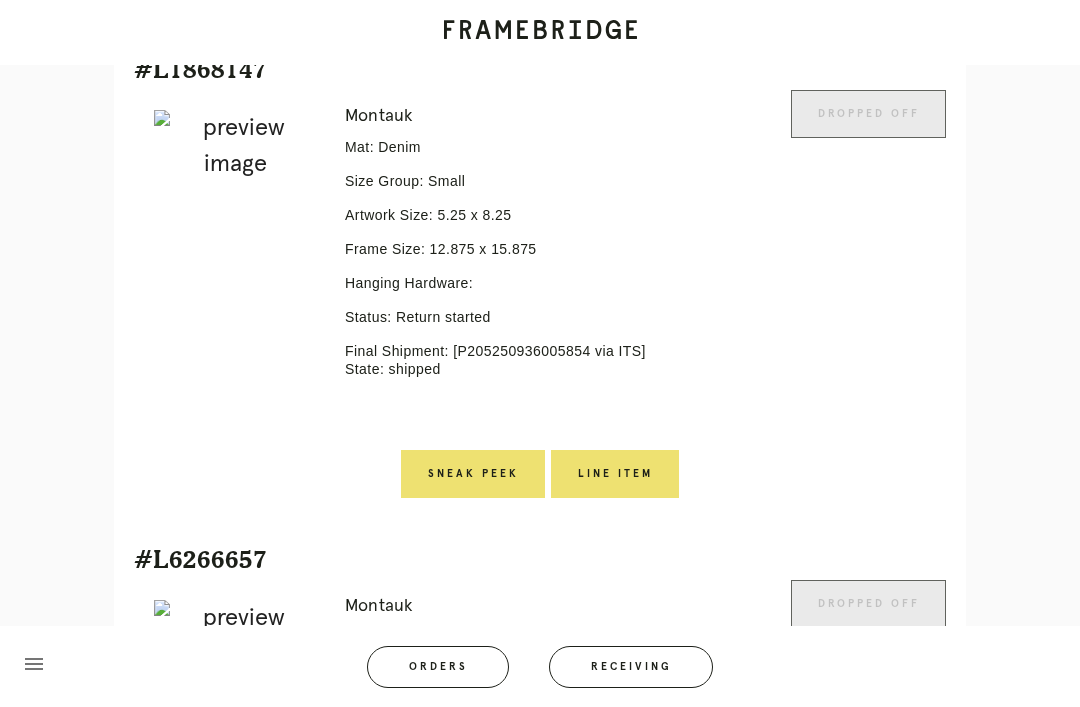 click on "Line Item" at bounding box center [615, 474] 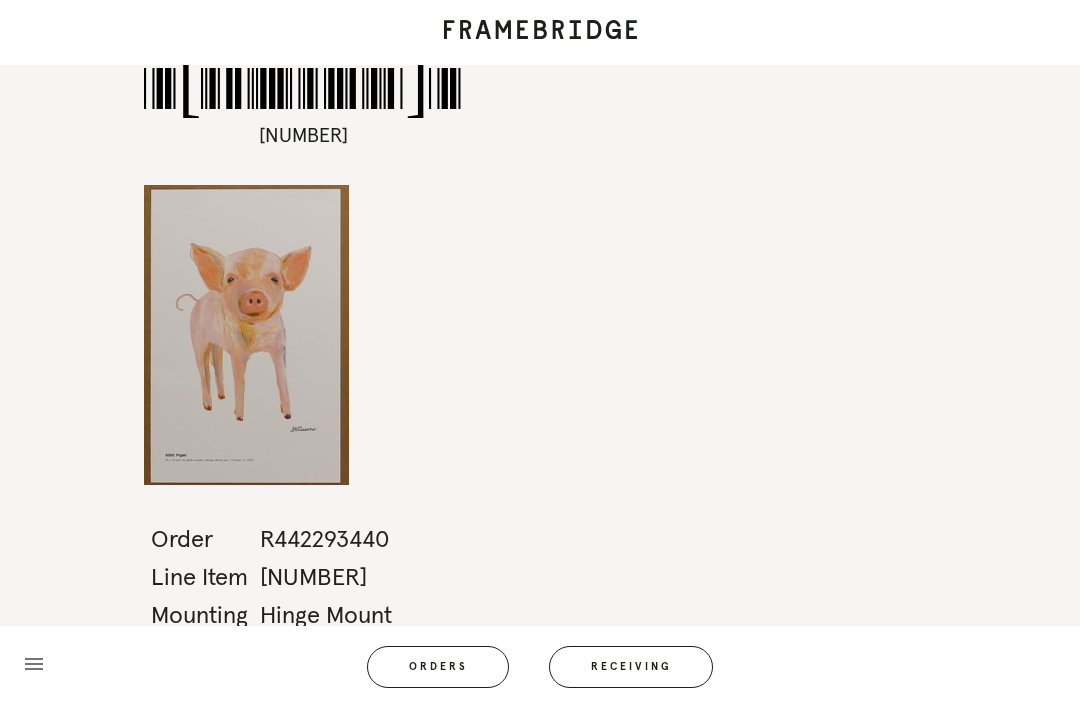 scroll, scrollTop: 64, scrollLeft: 0, axis: vertical 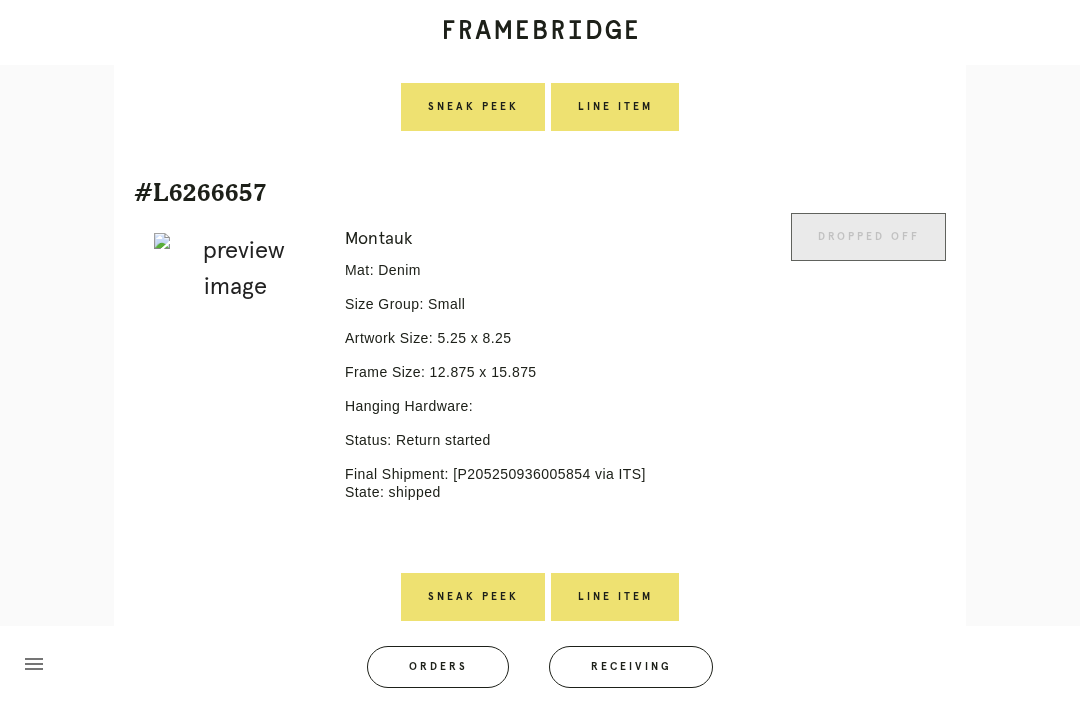 click on "Line Item" at bounding box center (615, 597) 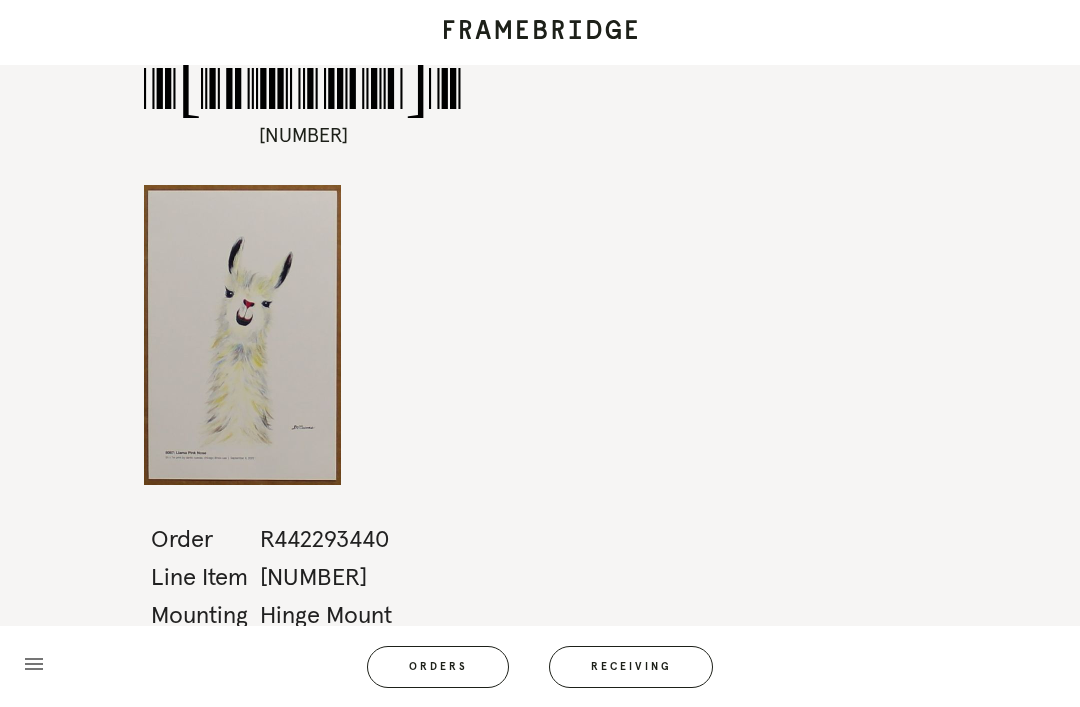 scroll, scrollTop: 64, scrollLeft: 0, axis: vertical 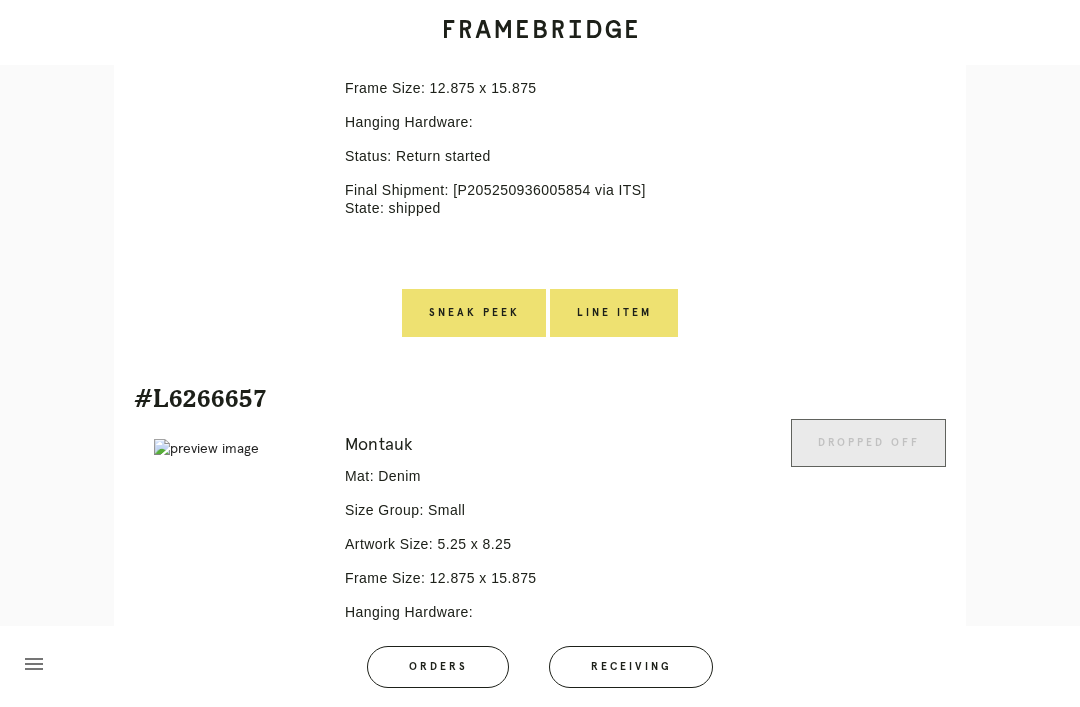 click on "Orders" at bounding box center [438, 667] 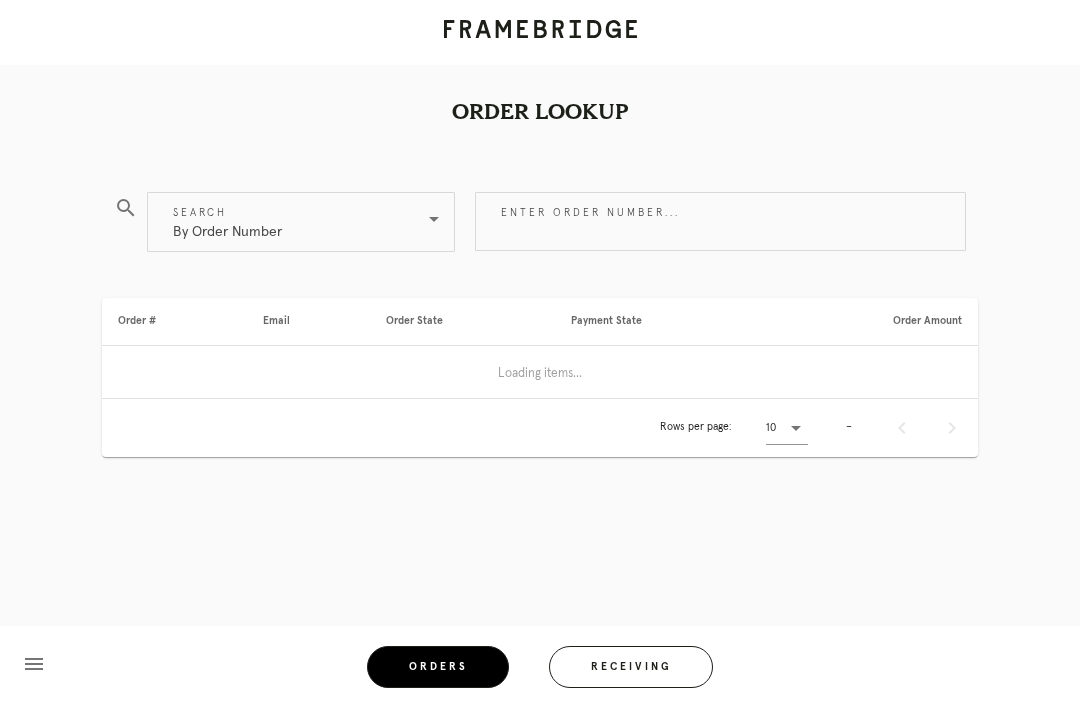 scroll, scrollTop: 64, scrollLeft: 0, axis: vertical 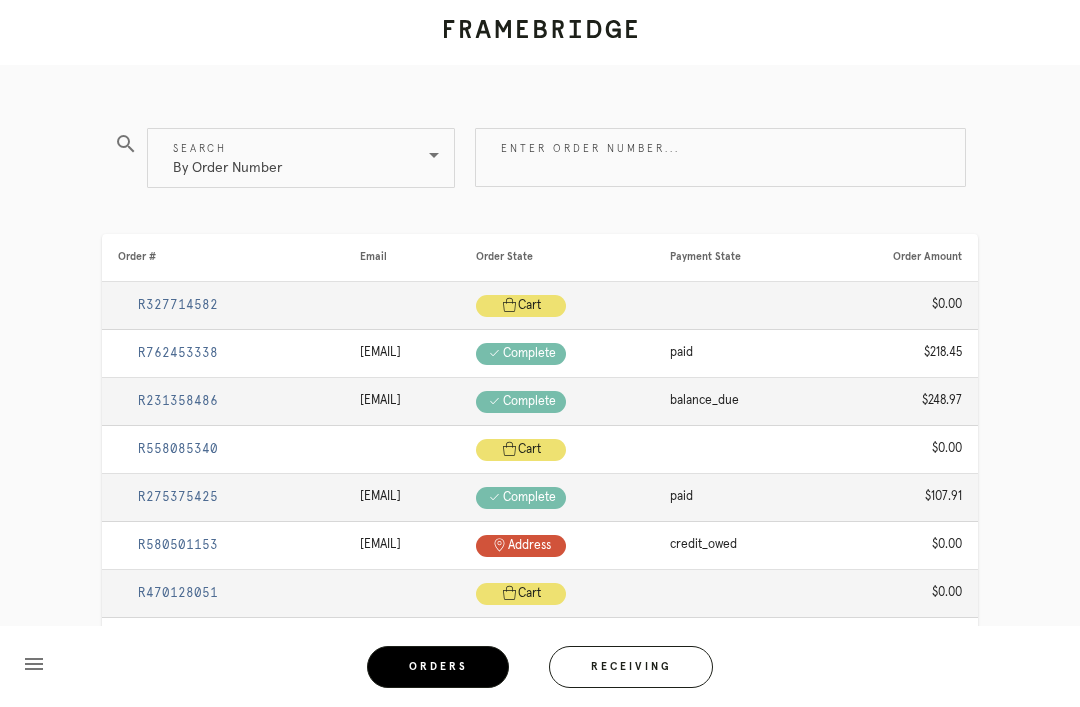 click on "Enter order number..." at bounding box center (720, 157) 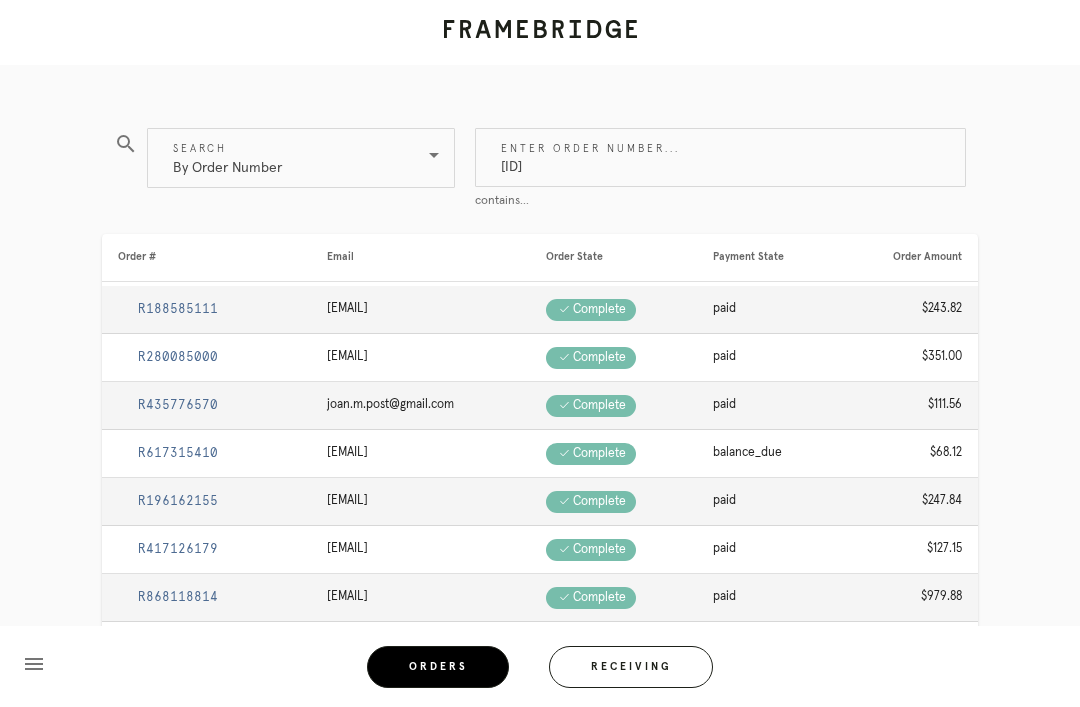 type on "[ID]" 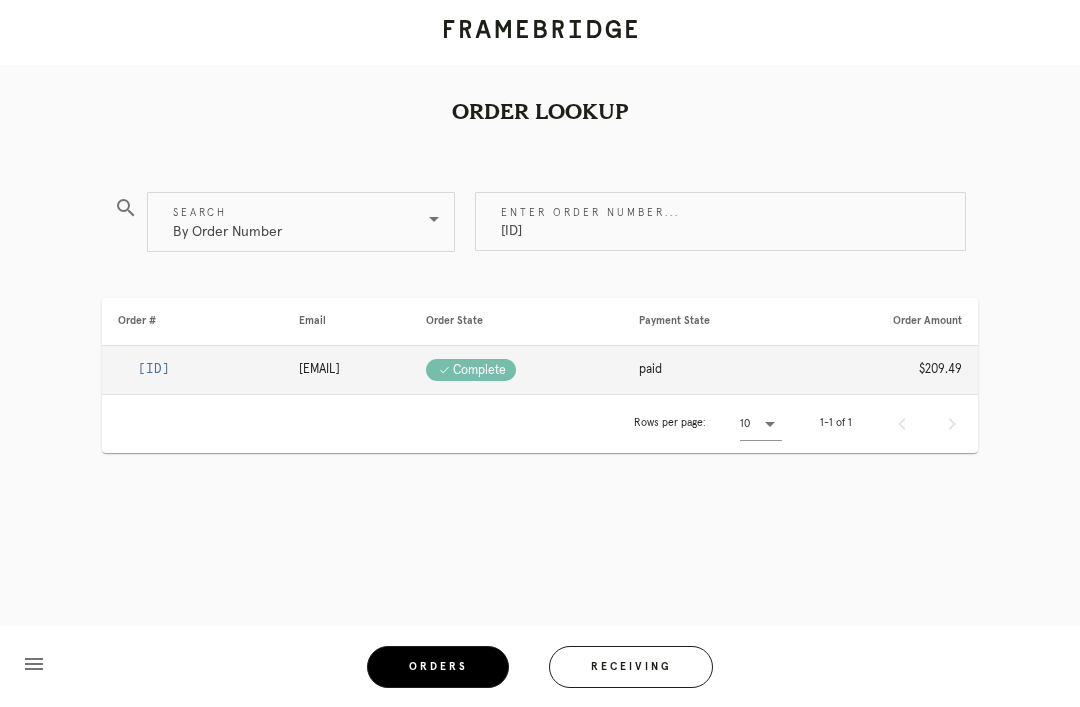 click on "[ID]" at bounding box center (154, 369) 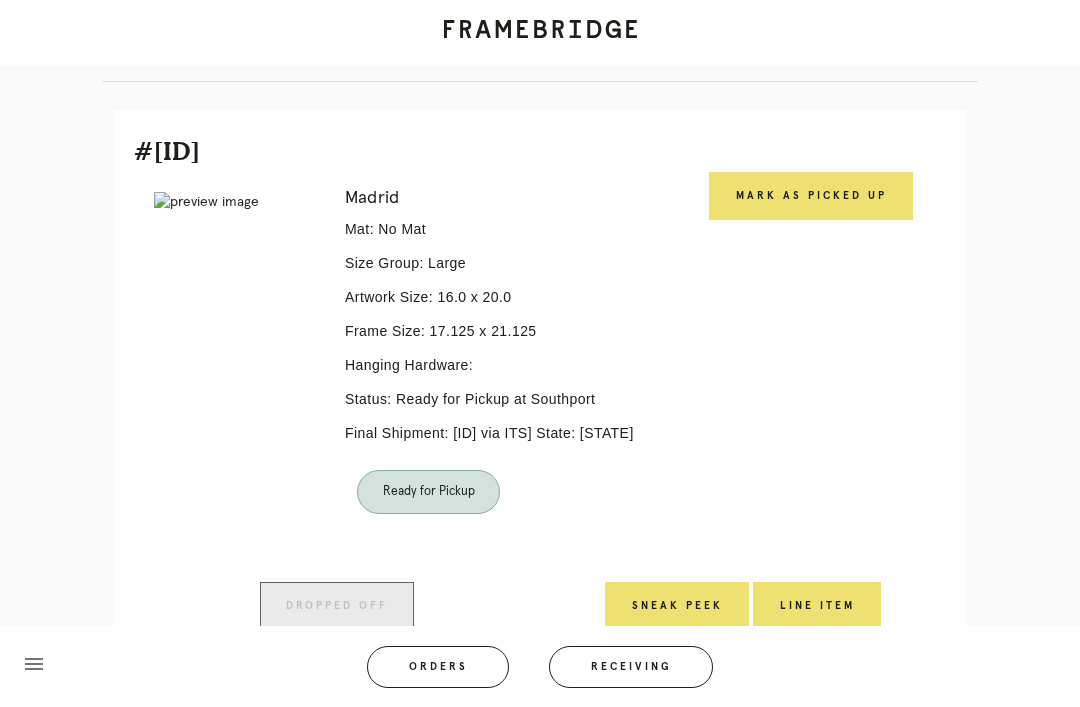 scroll, scrollTop: 446, scrollLeft: 0, axis: vertical 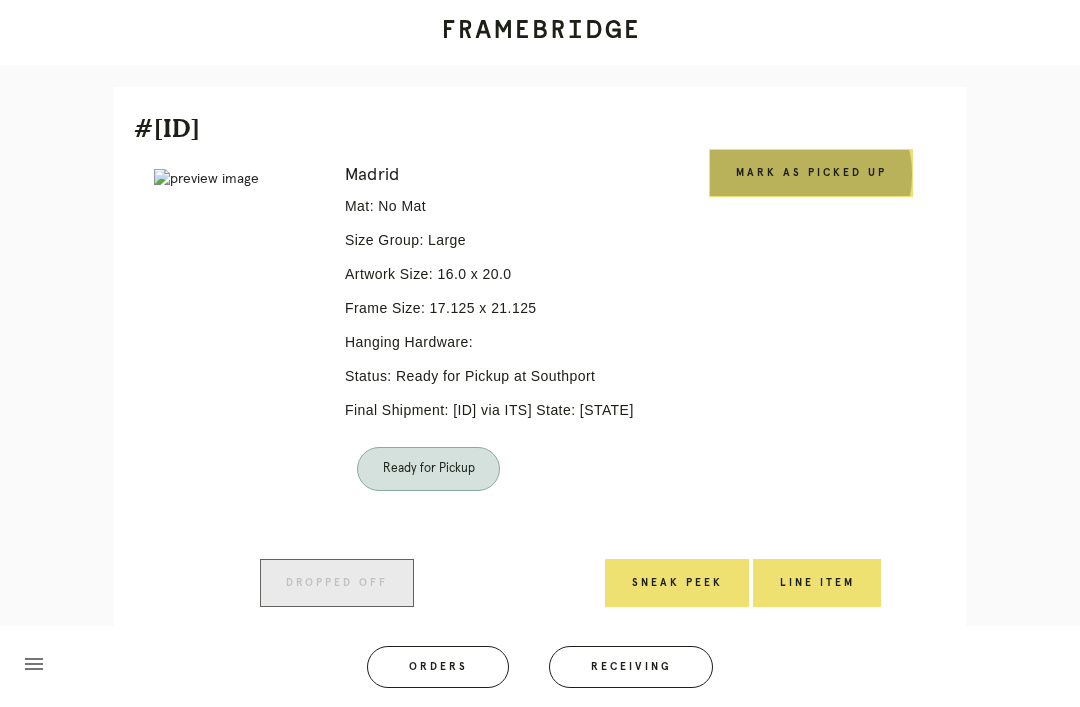 click on "Mark as Picked Up" at bounding box center [811, 173] 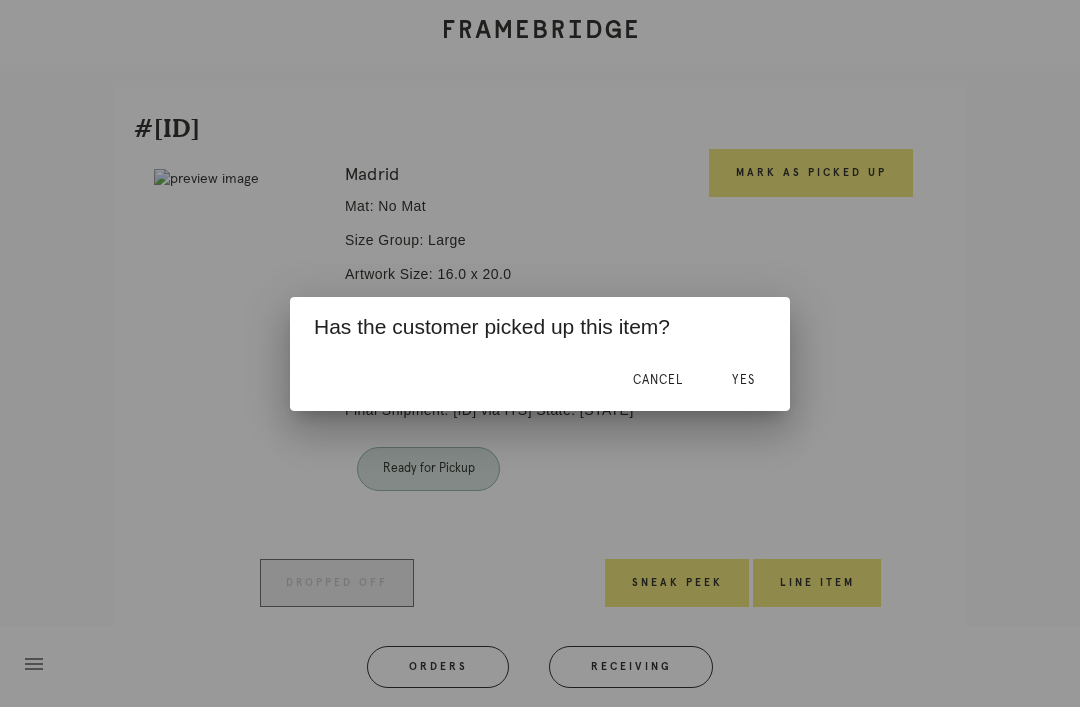 click on "Yes" at bounding box center (743, 381) 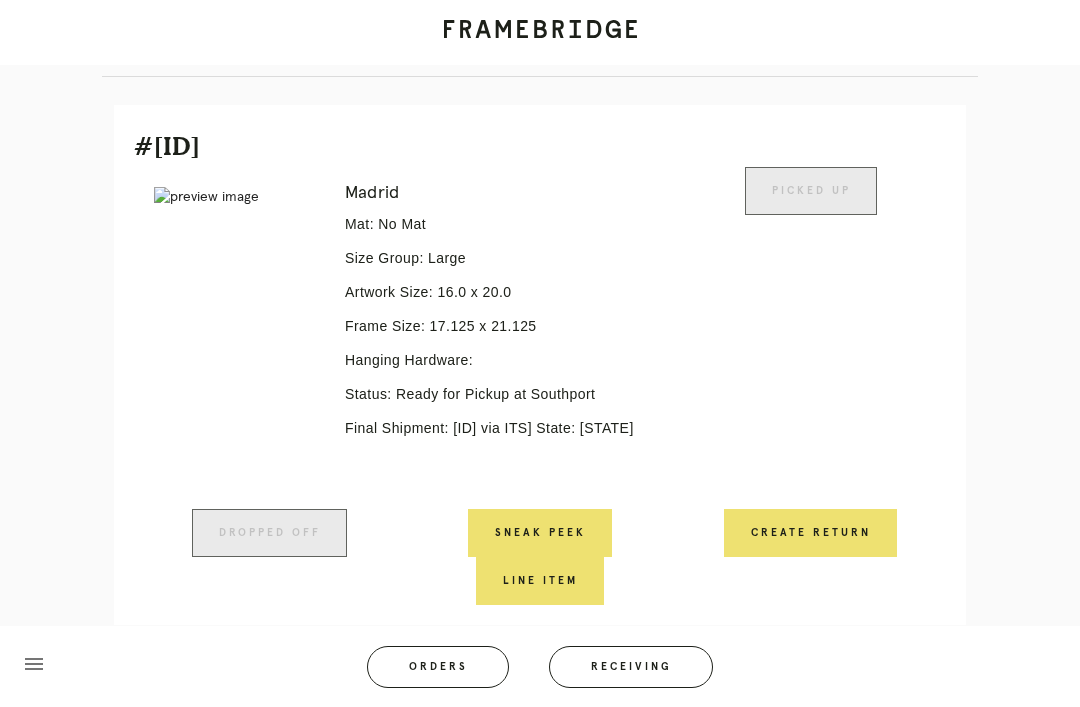 click on "Orders" at bounding box center [438, 667] 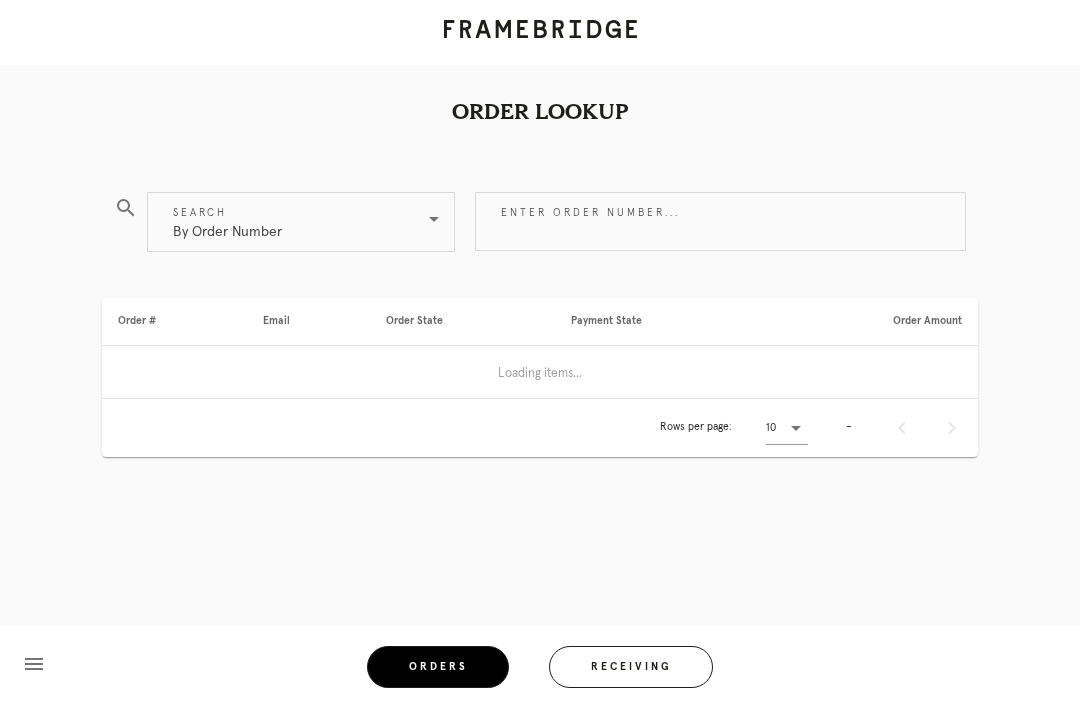 scroll, scrollTop: 0, scrollLeft: 0, axis: both 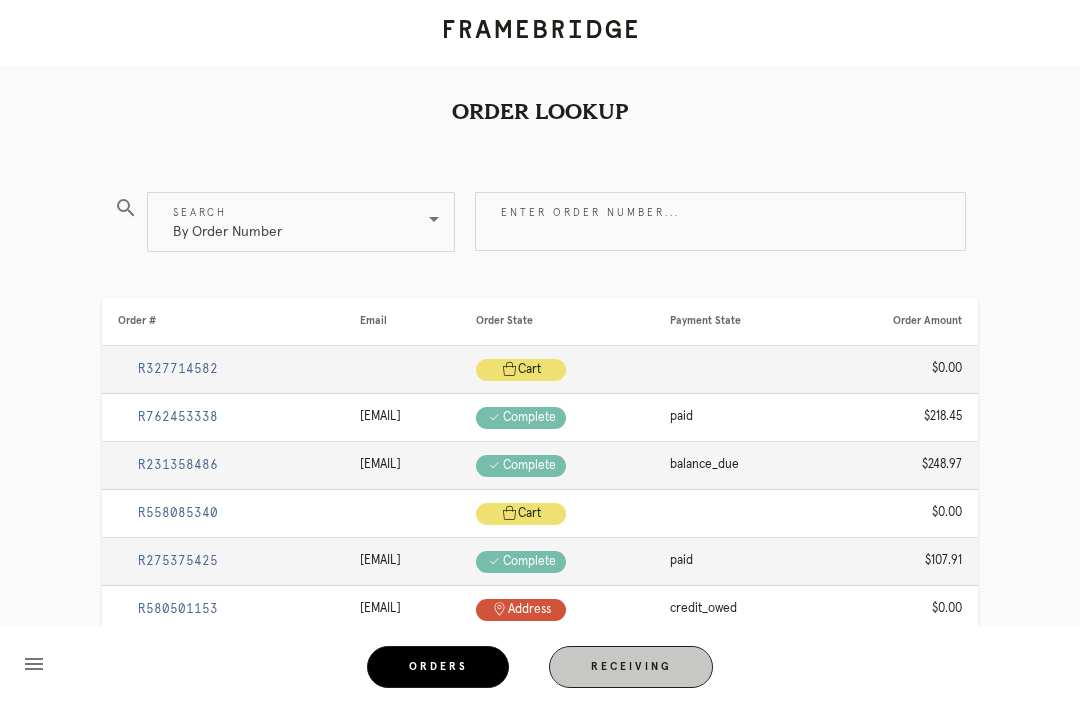 click on "Receiving" at bounding box center [631, 667] 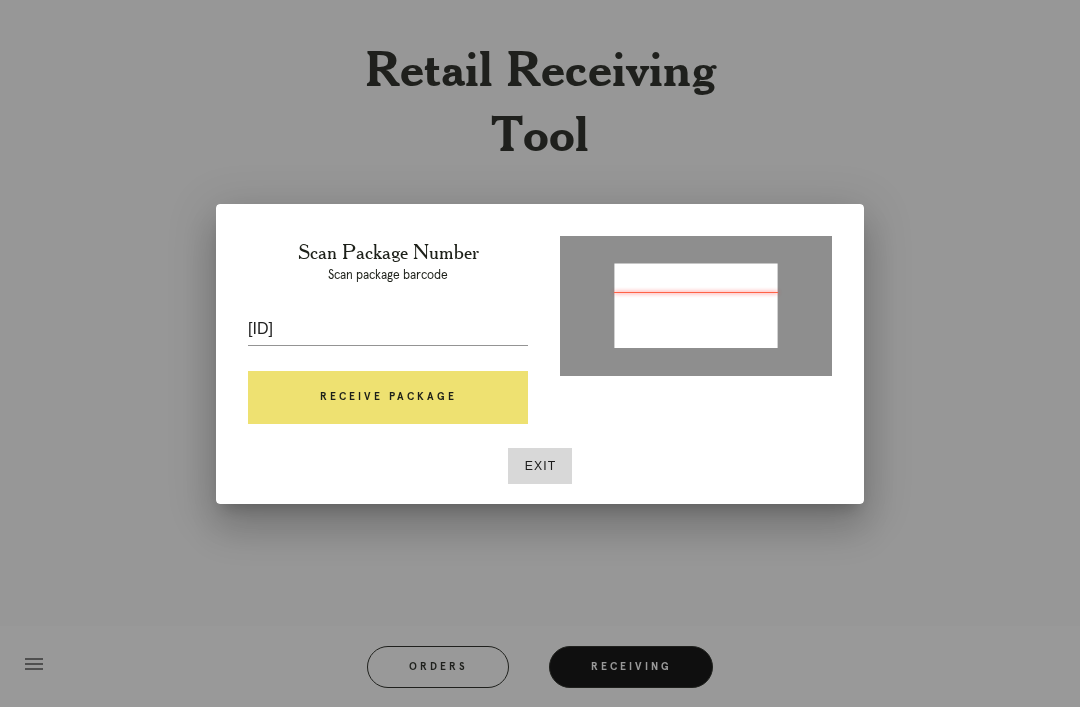 type on "P612459012655707" 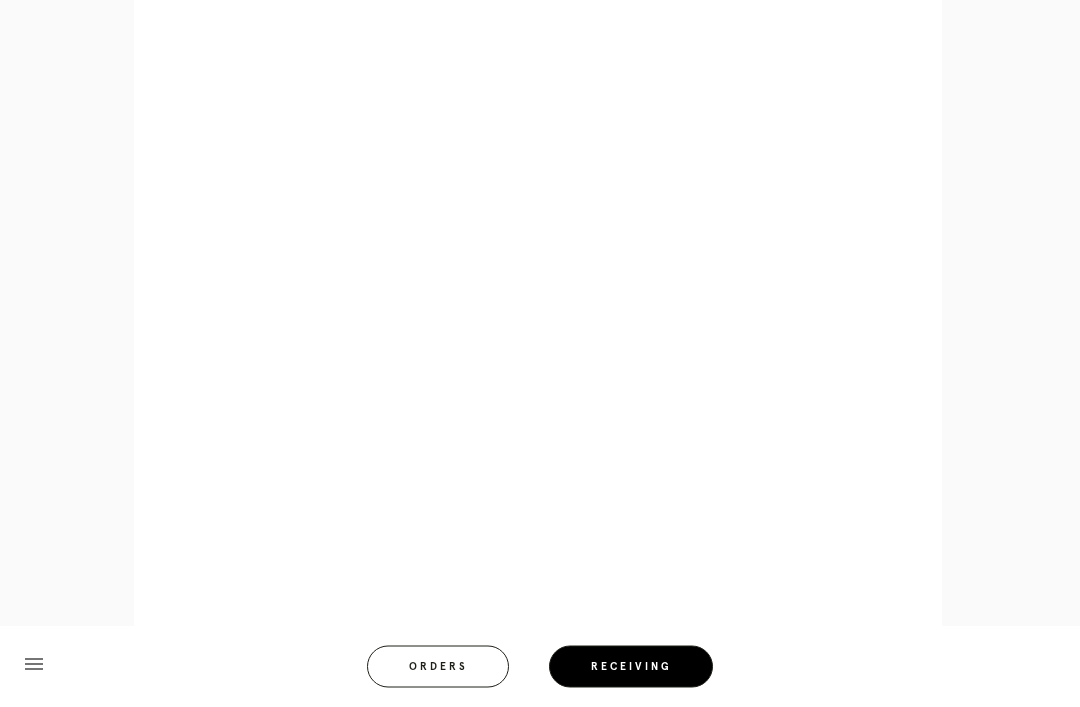 scroll, scrollTop: 1052, scrollLeft: 0, axis: vertical 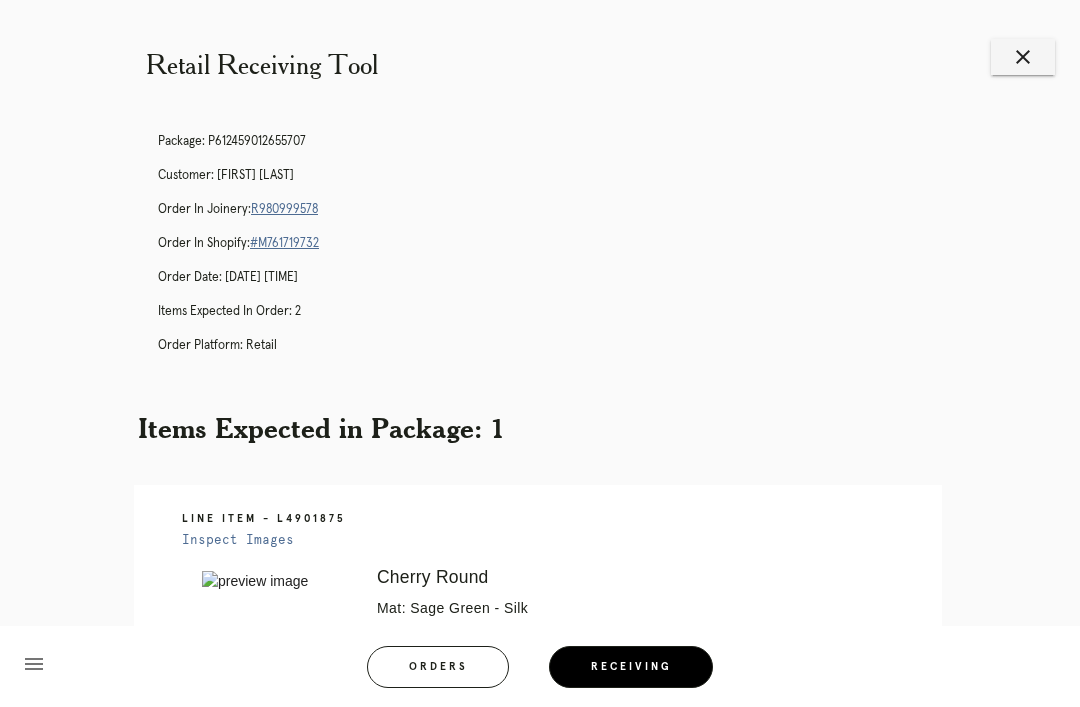 click on "Orders" at bounding box center (438, 667) 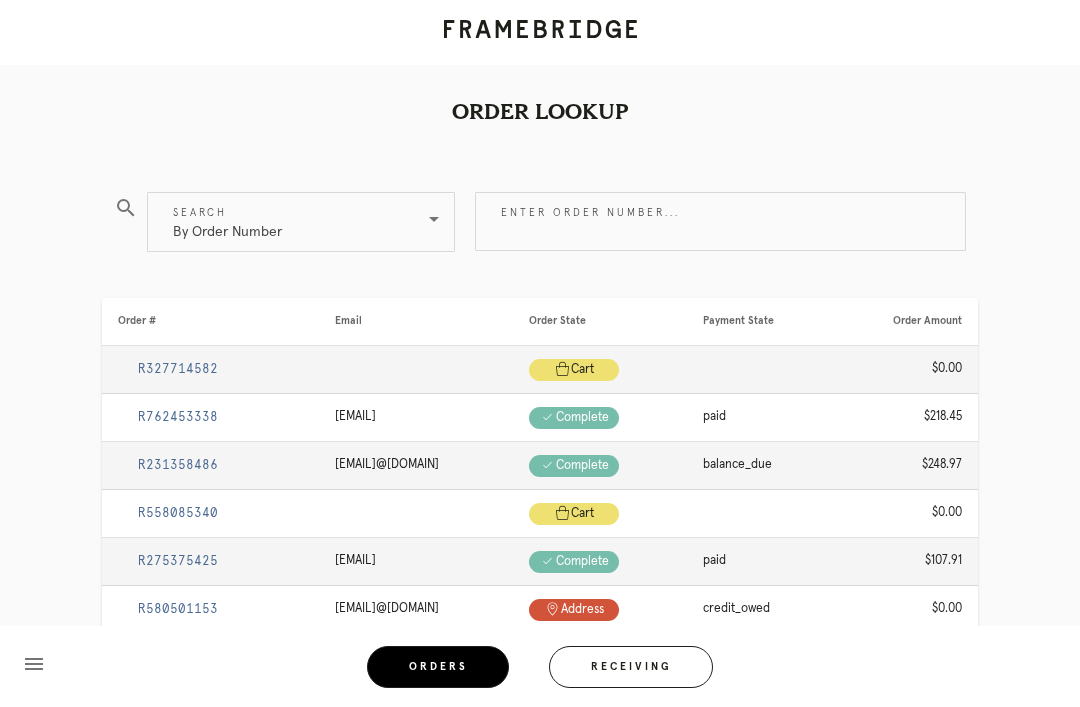 click on "Enter order number..." at bounding box center [720, 221] 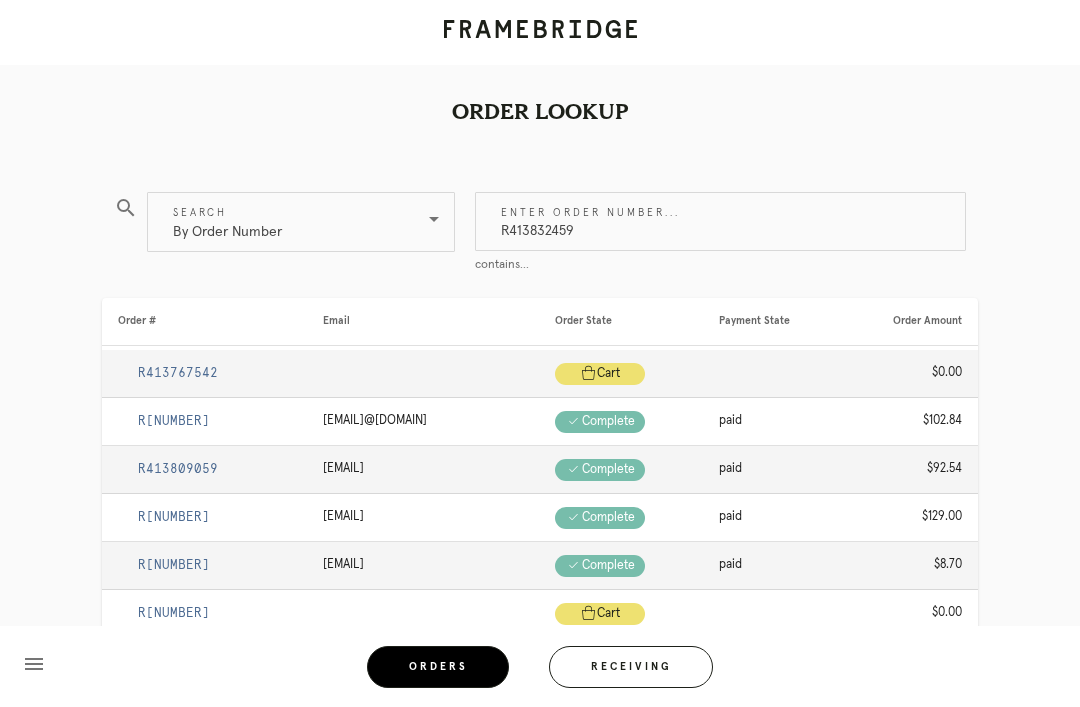 type on "R413832459" 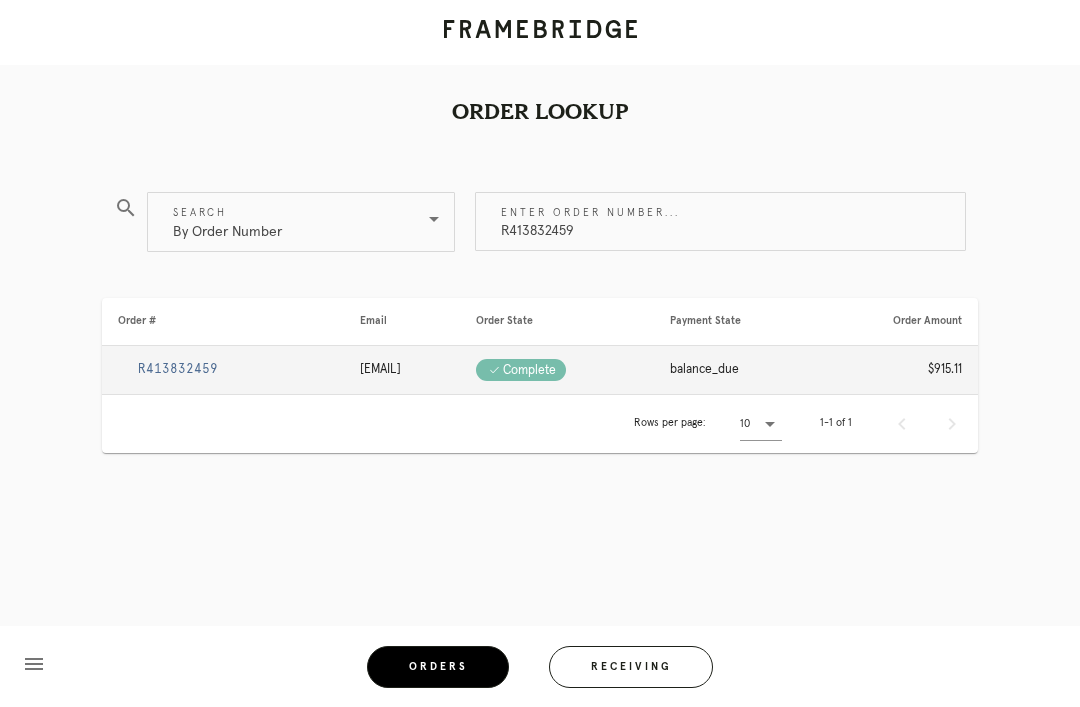 click on "R413832459" at bounding box center (178, 369) 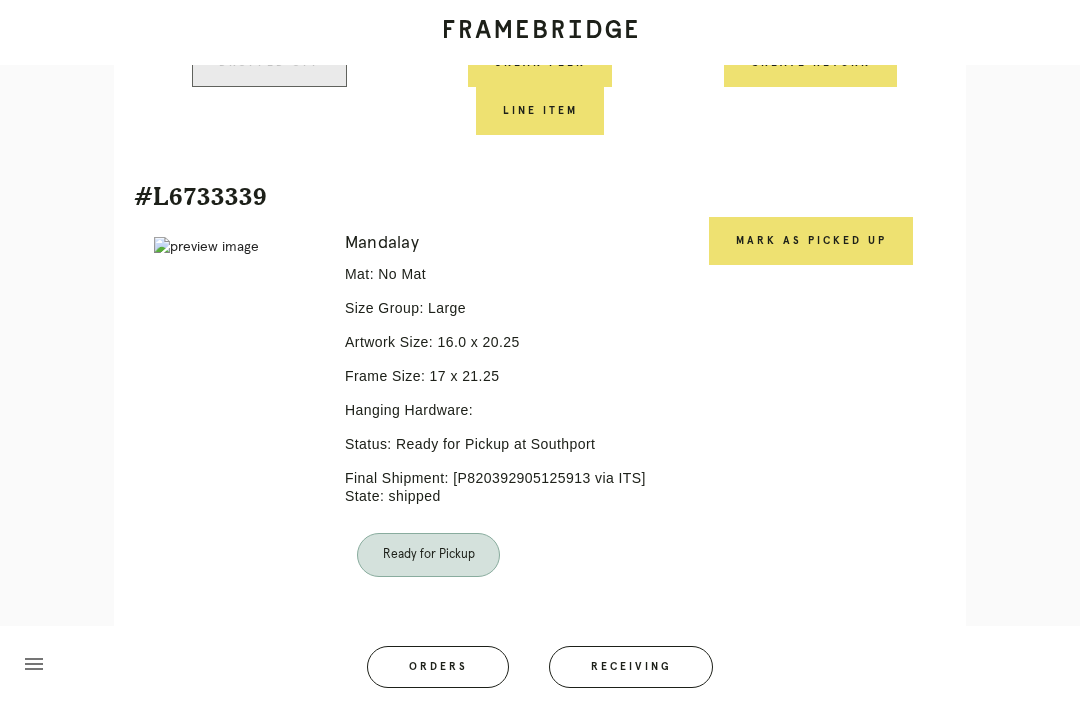 scroll, scrollTop: 2059, scrollLeft: 0, axis: vertical 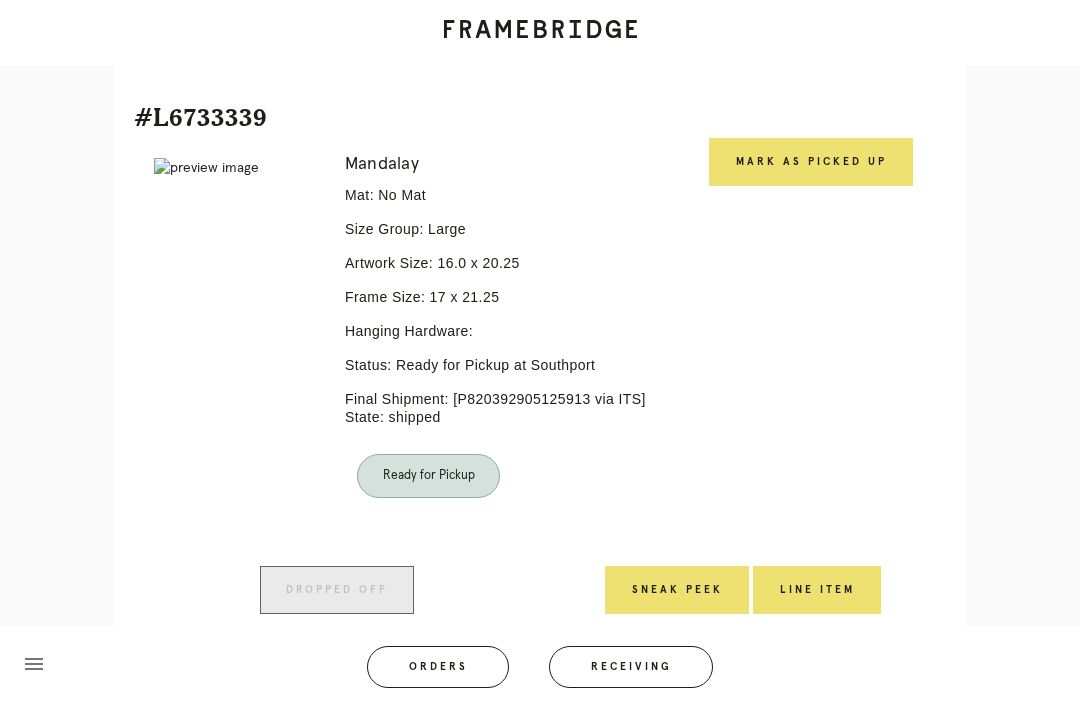 click on "Mark as Picked Up" at bounding box center (811, 162) 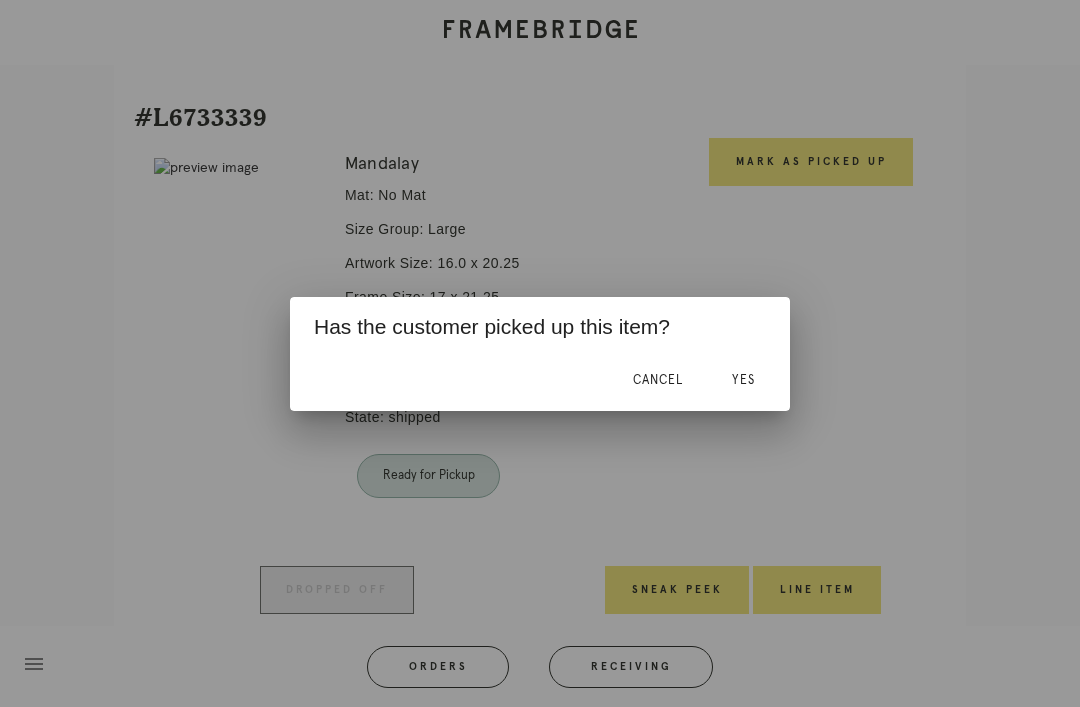 click on "Yes" at bounding box center (743, 381) 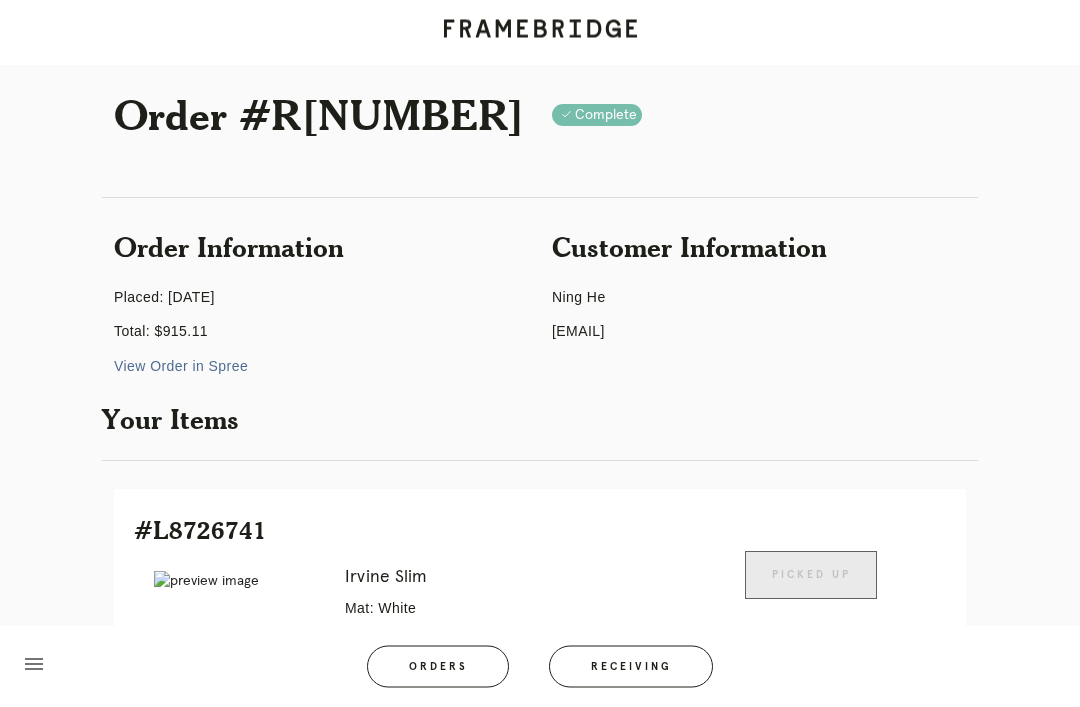 scroll, scrollTop: 0, scrollLeft: 0, axis: both 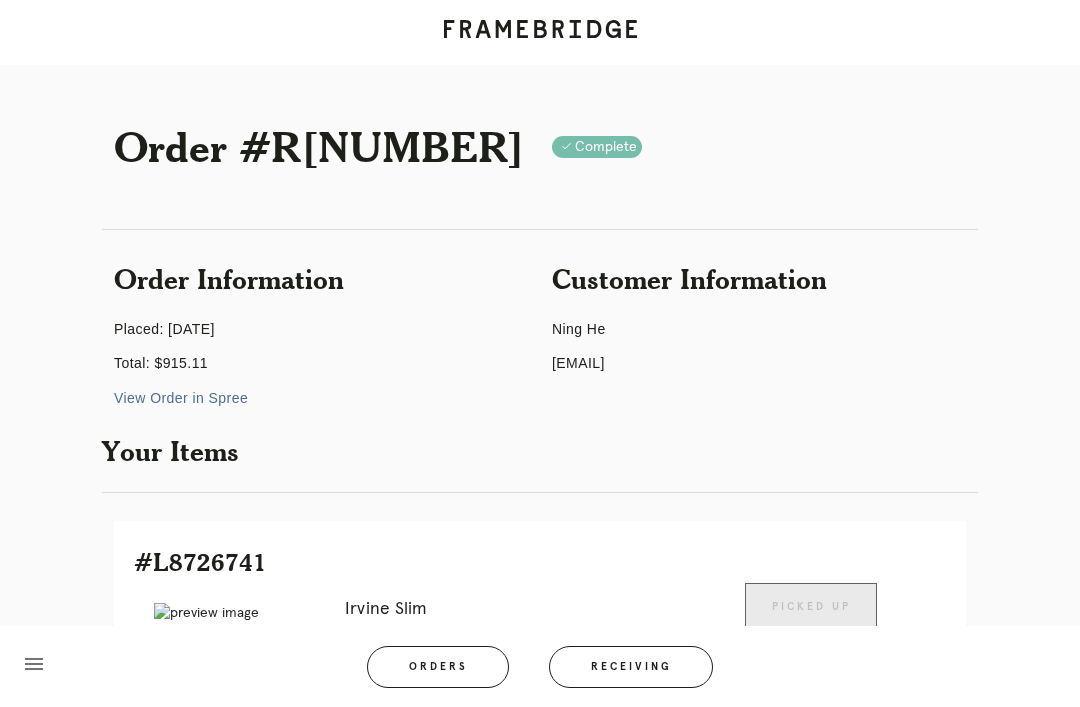 click on "Orders" at bounding box center (438, 667) 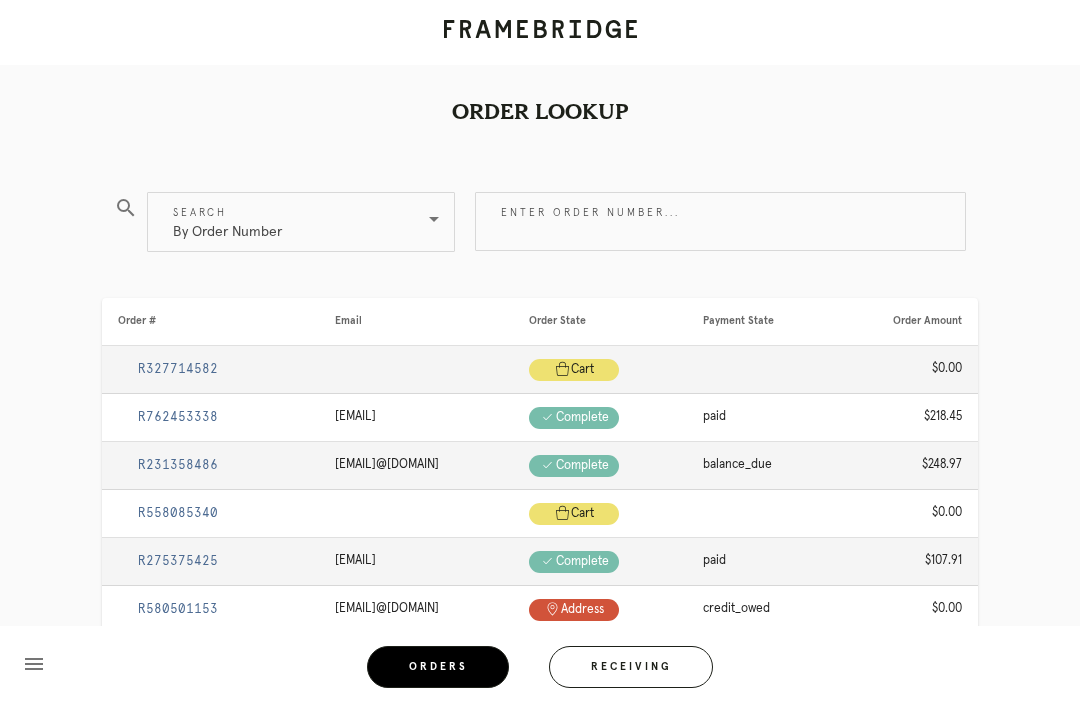 click on "Enter order number..." at bounding box center (720, 221) 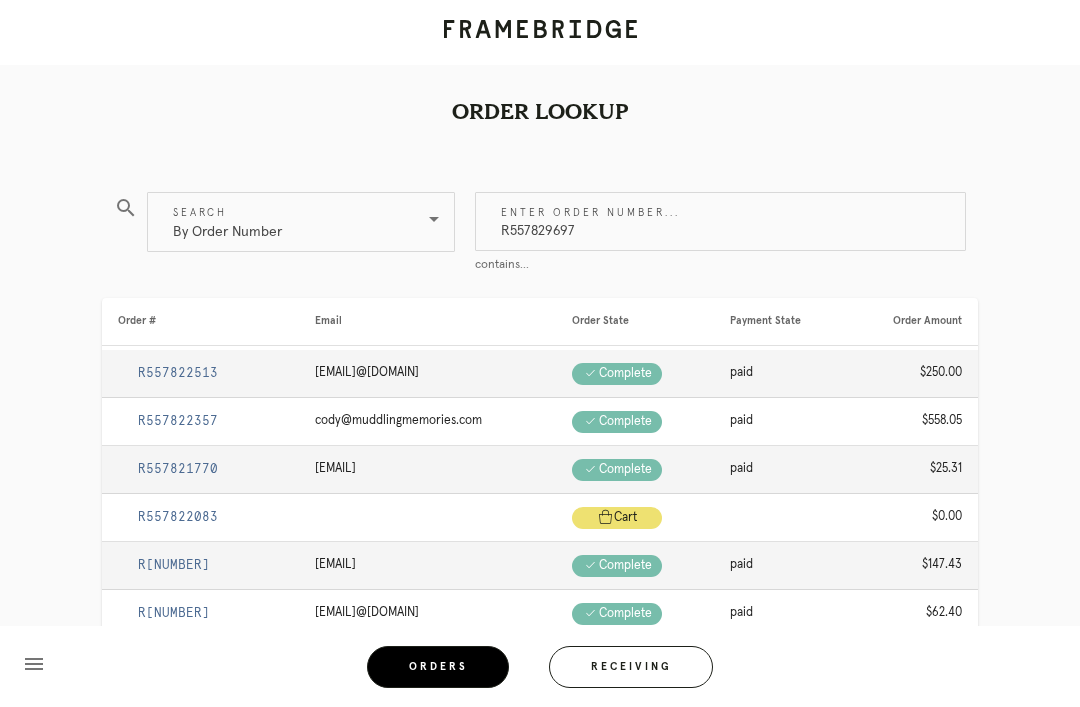 type on "R557829697" 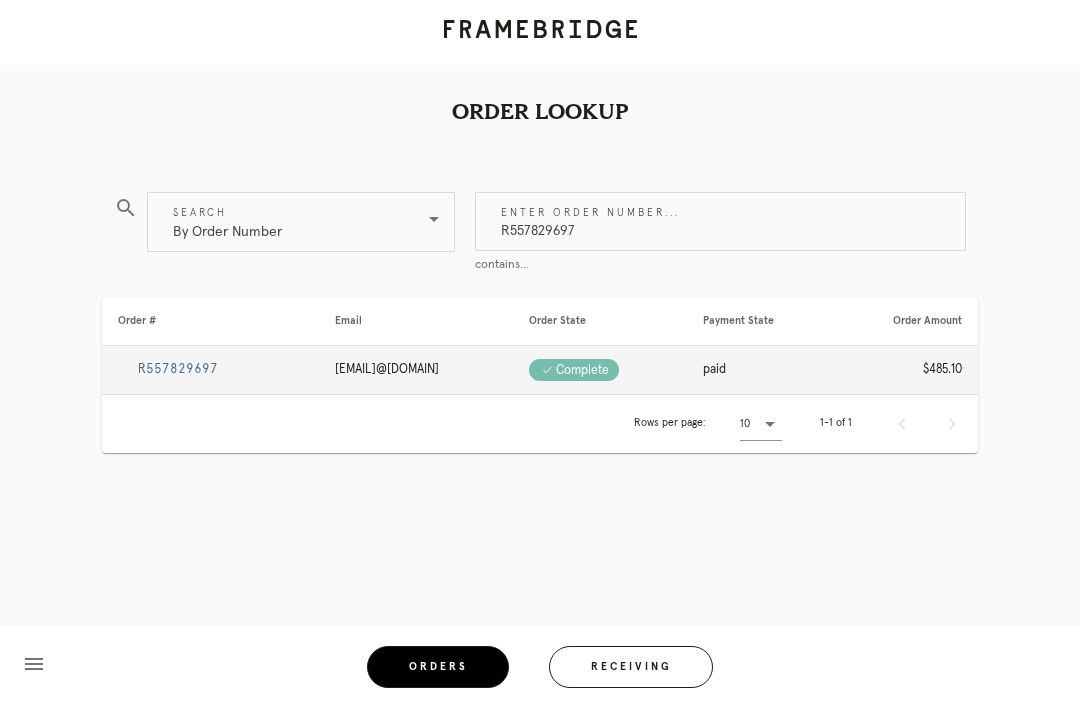 click on "R557829697" at bounding box center [178, 369] 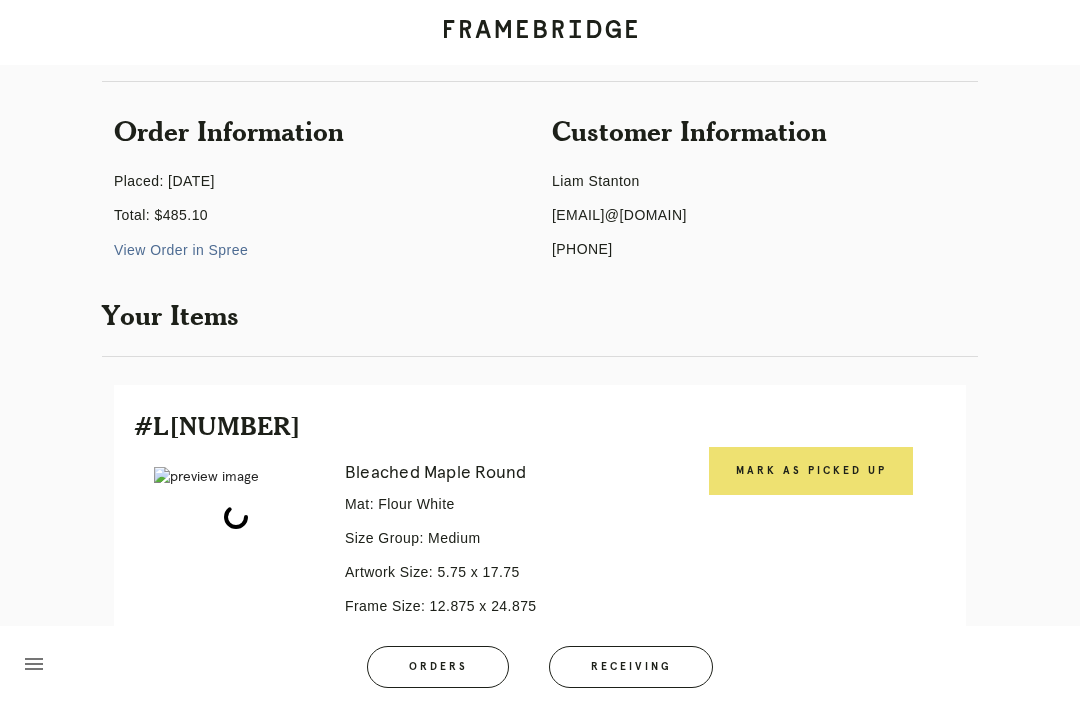 scroll, scrollTop: 198, scrollLeft: 0, axis: vertical 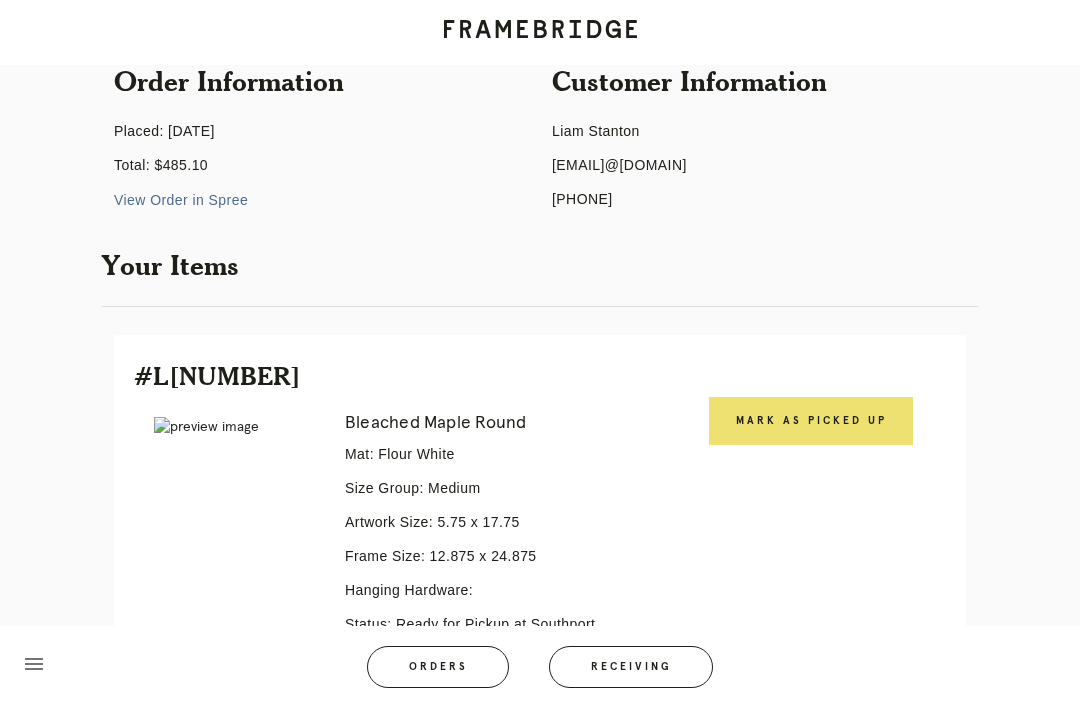click on "Mark as Picked Up" at bounding box center (811, 421) 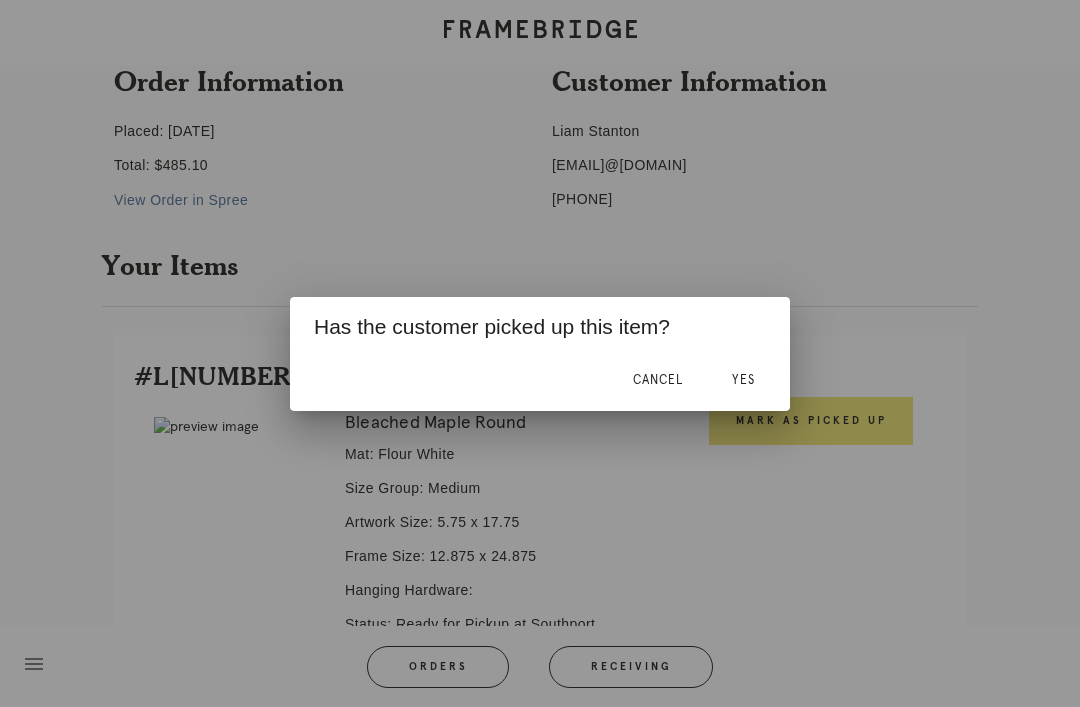 click on "Yes" at bounding box center [743, 380] 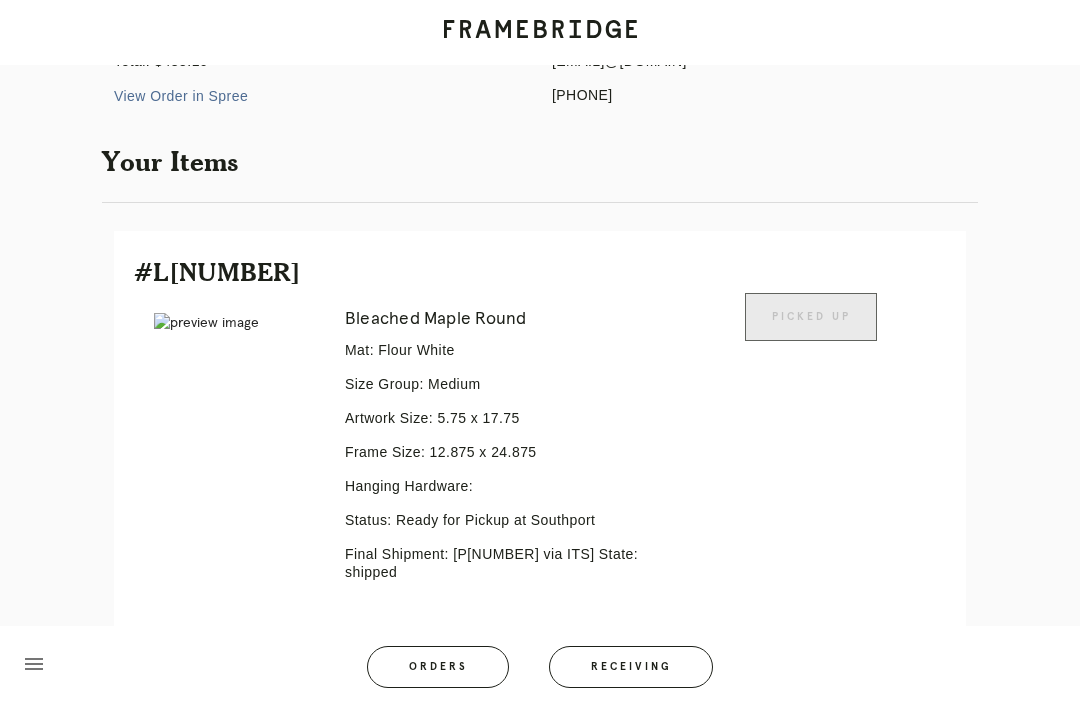scroll, scrollTop: 300, scrollLeft: 0, axis: vertical 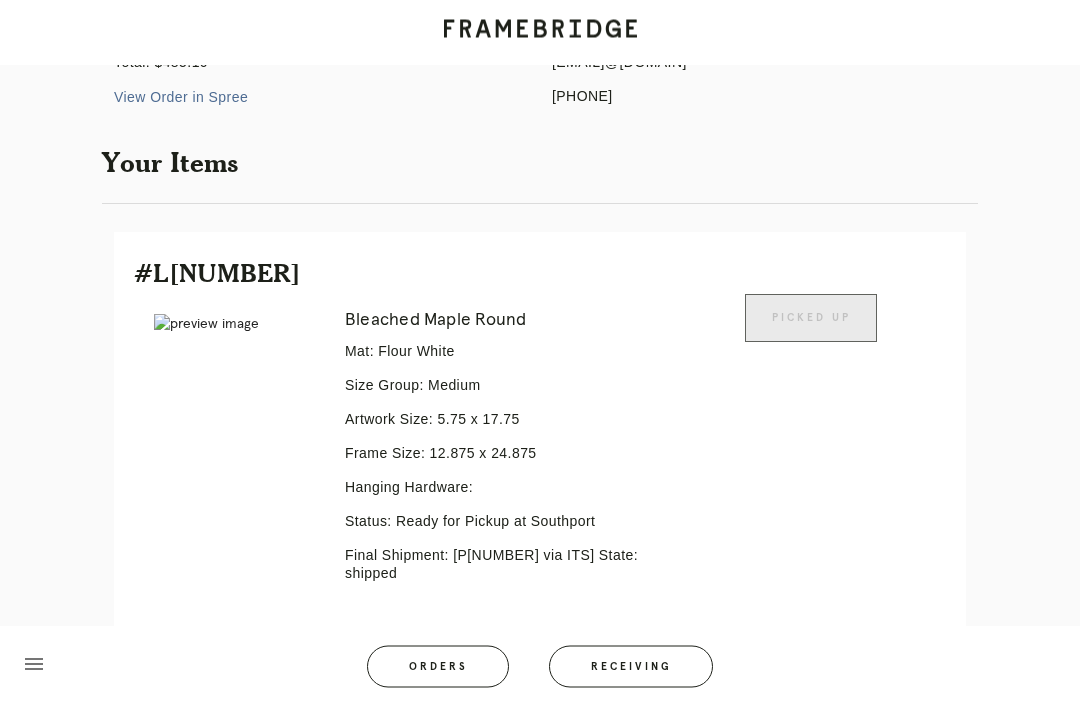 click on "Orders" at bounding box center [438, 667] 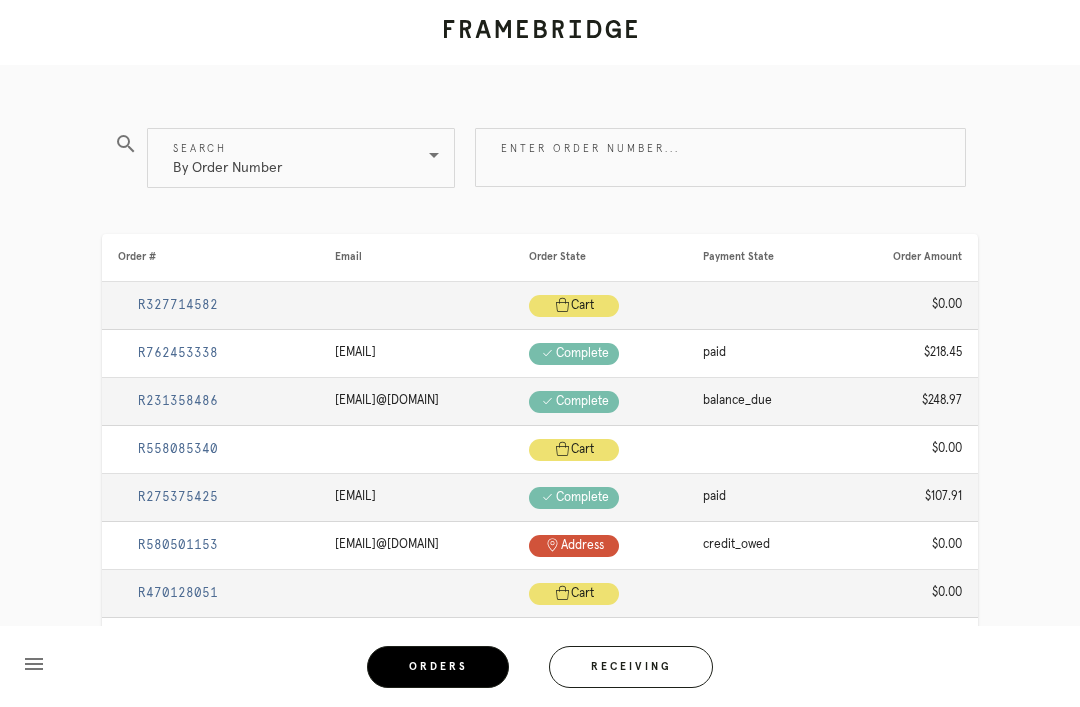 click on "Enter order number..." at bounding box center [720, 157] 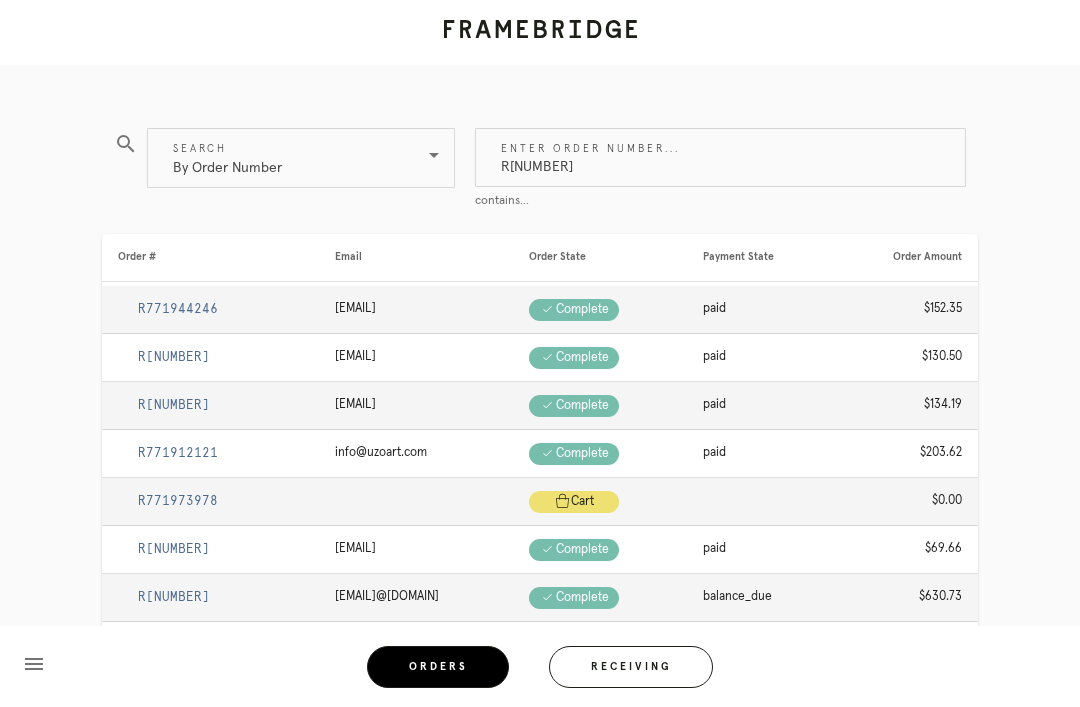 type on "R[NUMBER]" 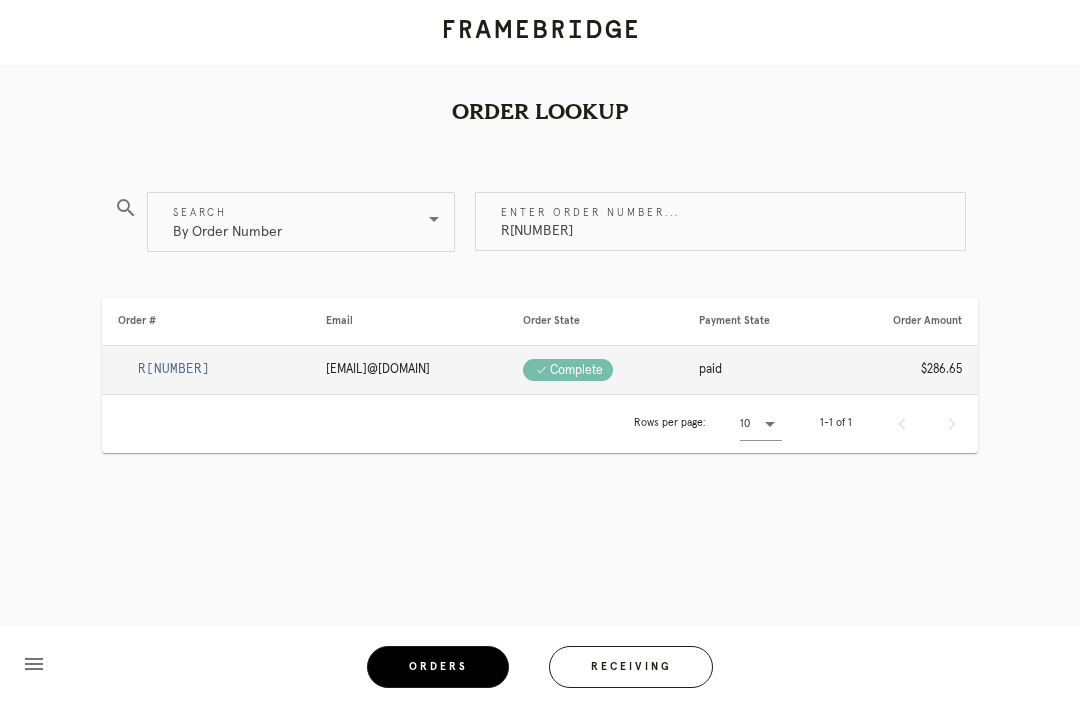 click on "R[NUMBER]" at bounding box center [206, 370] 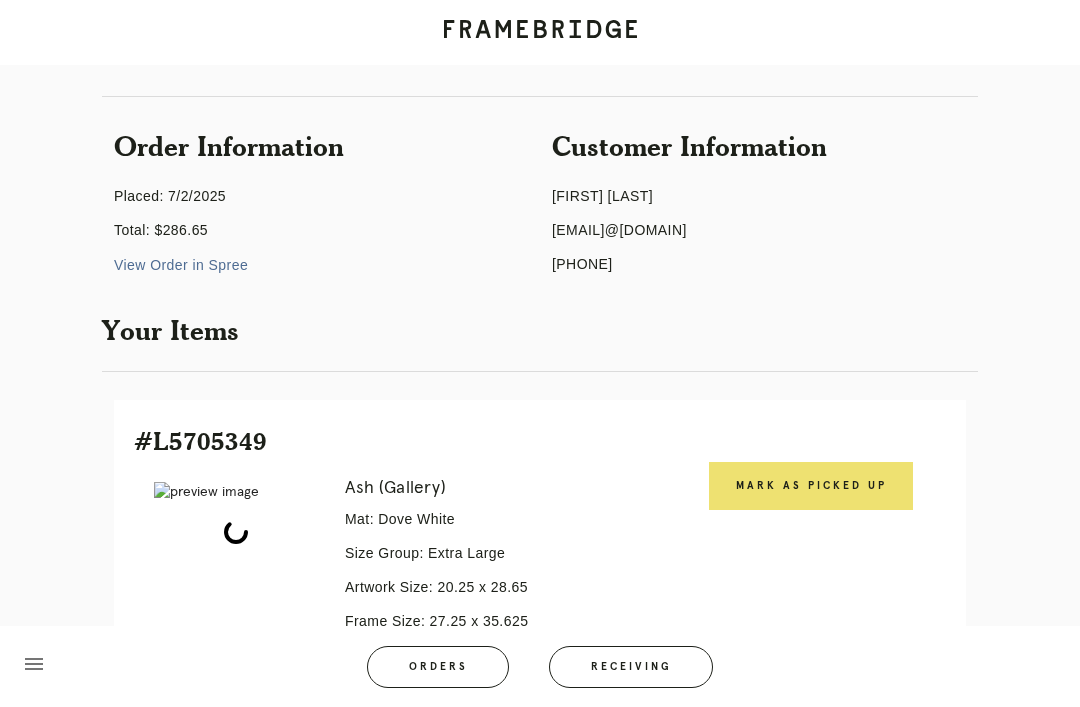 scroll, scrollTop: 333, scrollLeft: 0, axis: vertical 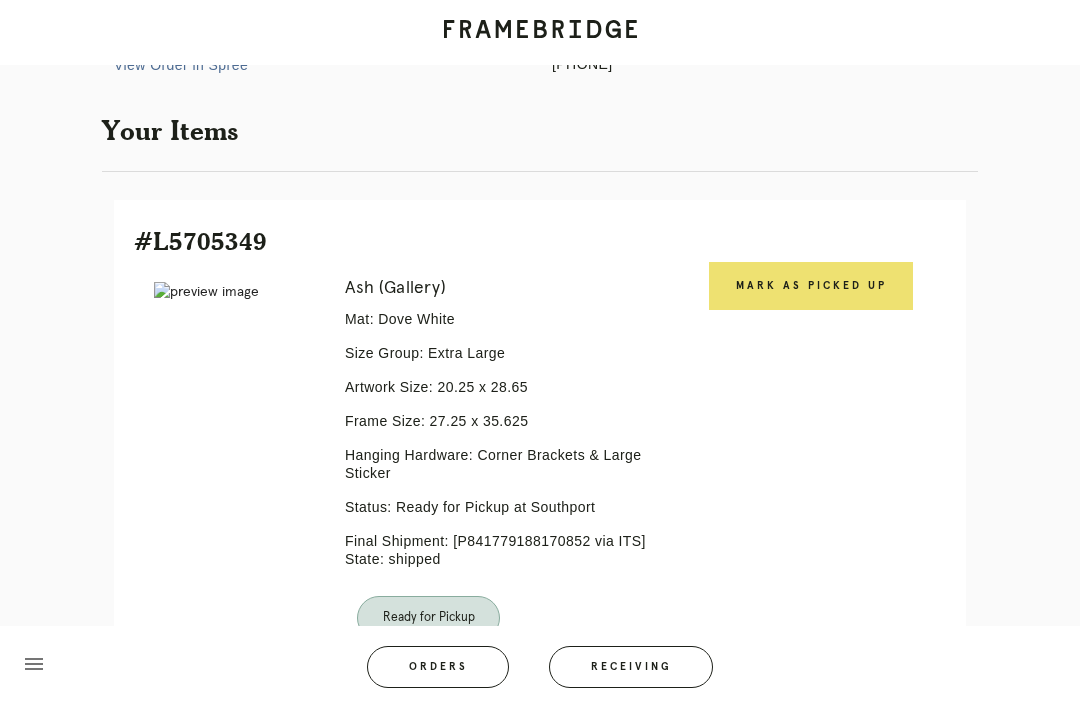 click on "Mark as Picked Up" at bounding box center (811, 286) 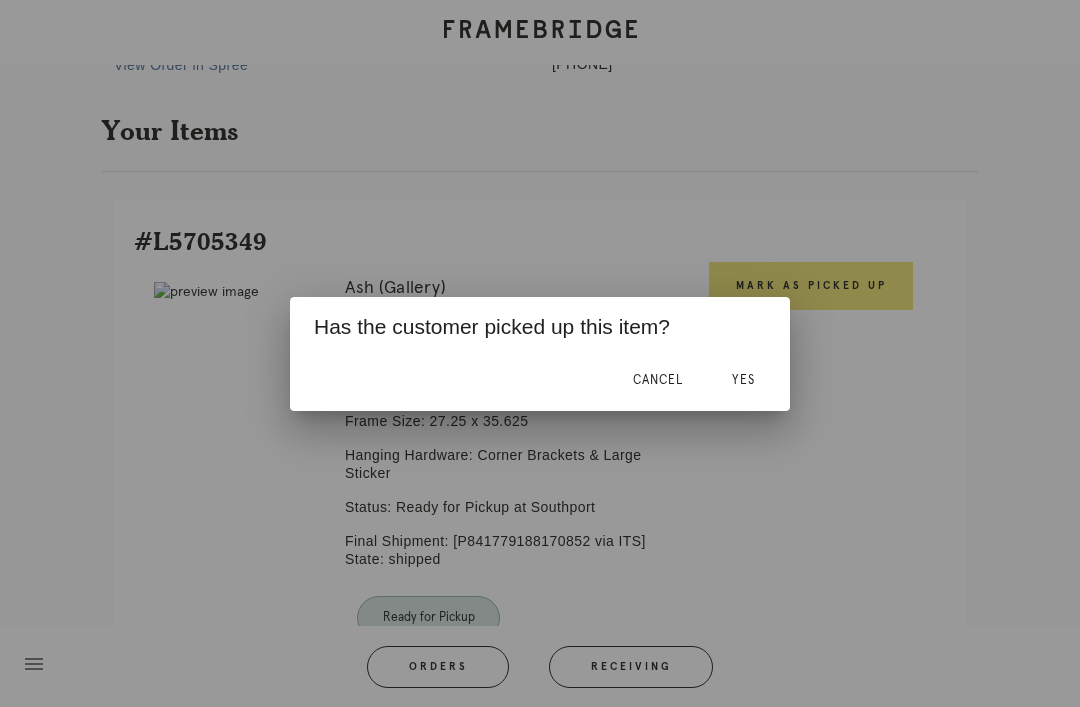 click on "Yes" at bounding box center (743, 381) 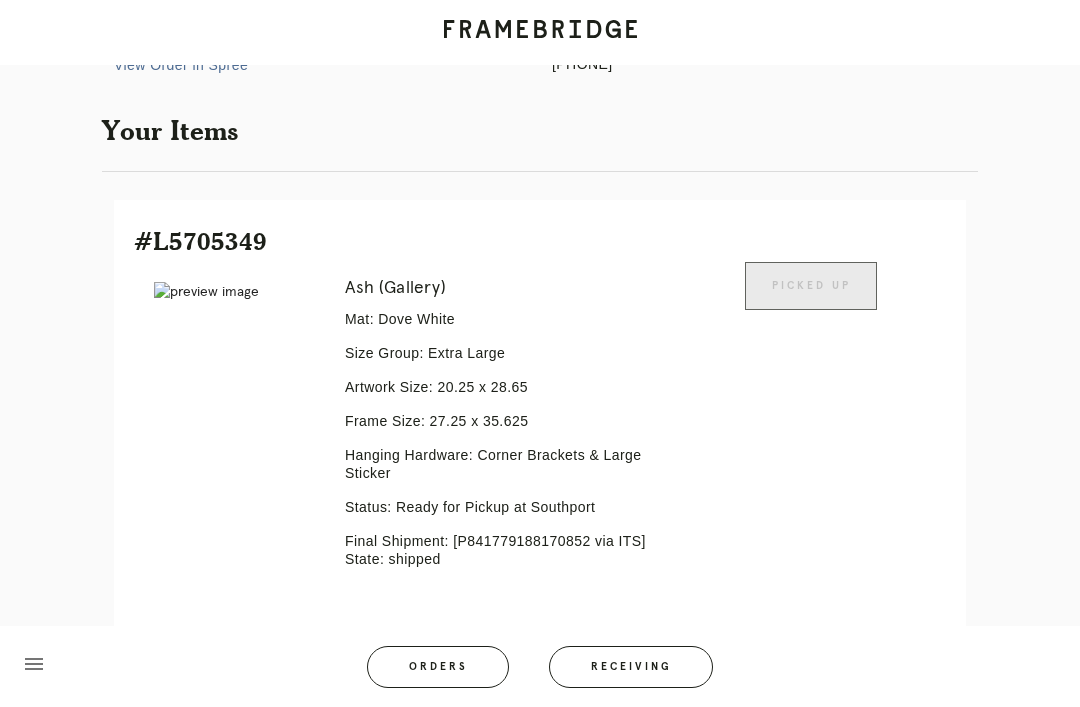 click on "Orders" at bounding box center (438, 667) 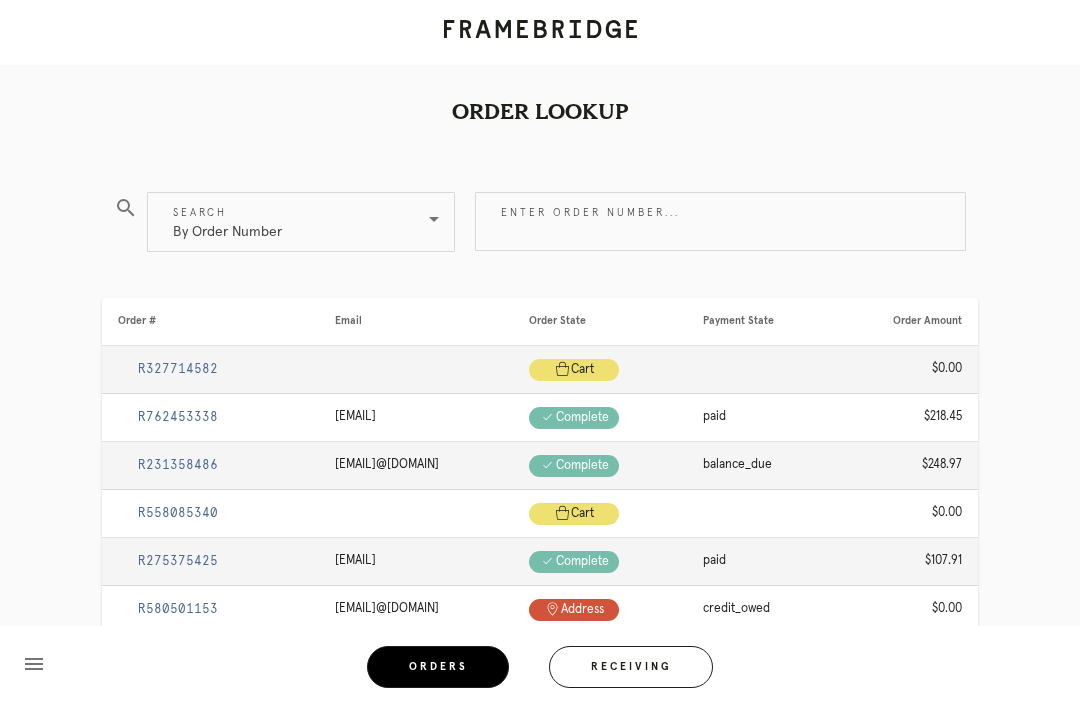 click on "Enter order number..." at bounding box center (720, 221) 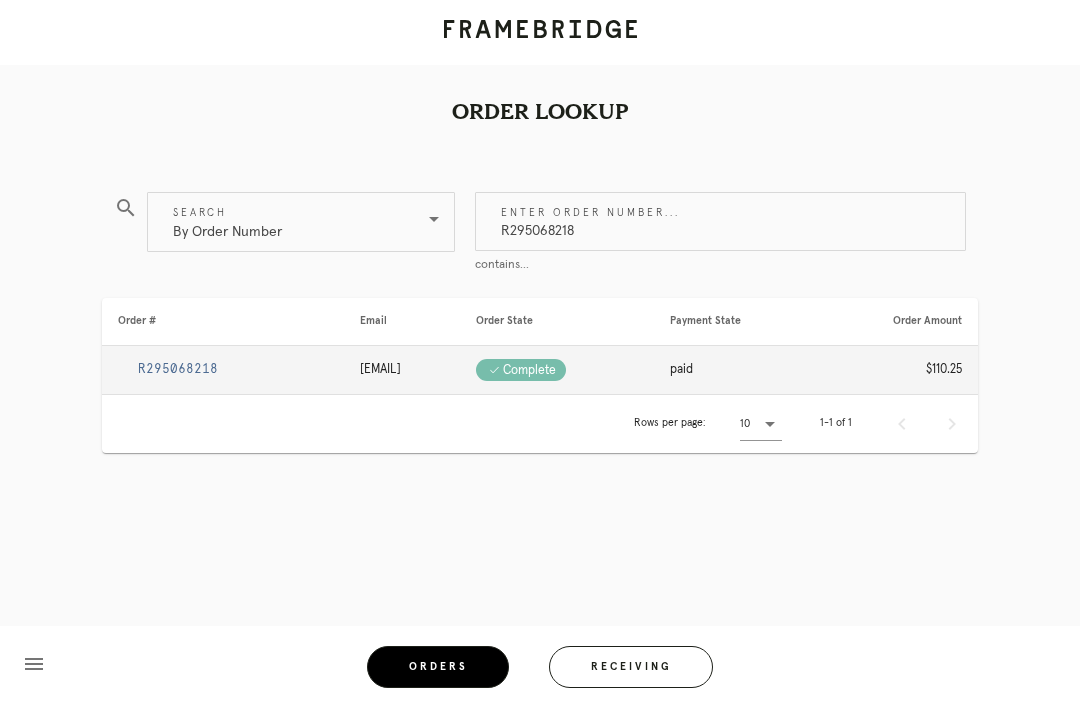 type on "R295068218" 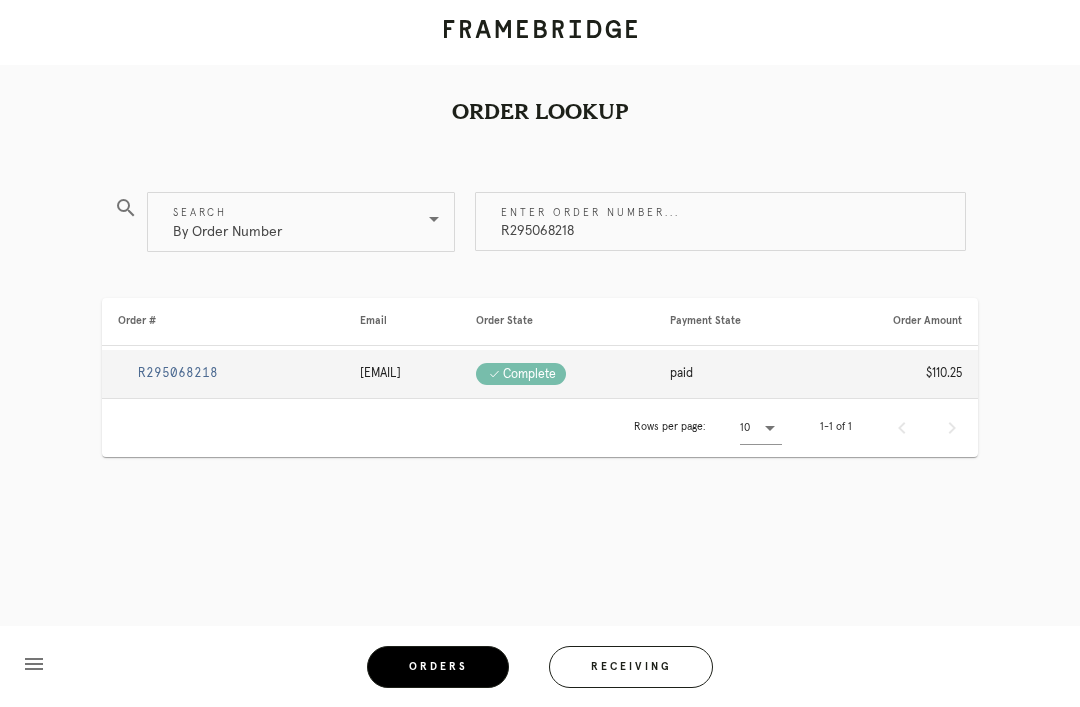 click on "R295068218" at bounding box center (178, 373) 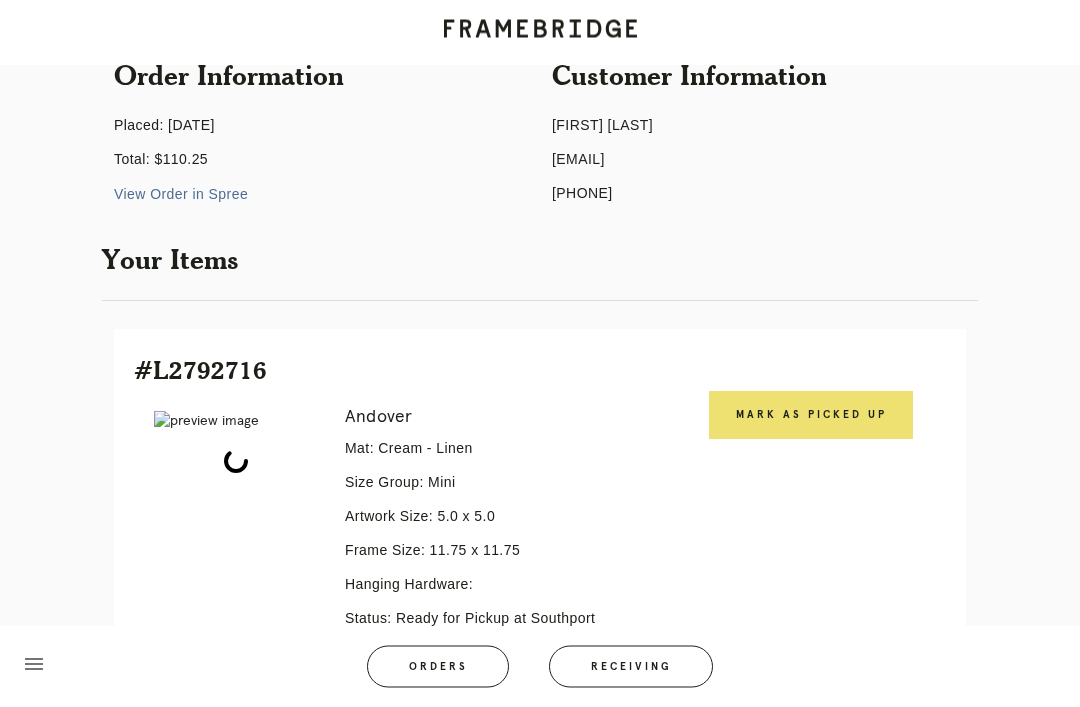 scroll, scrollTop: 298, scrollLeft: 0, axis: vertical 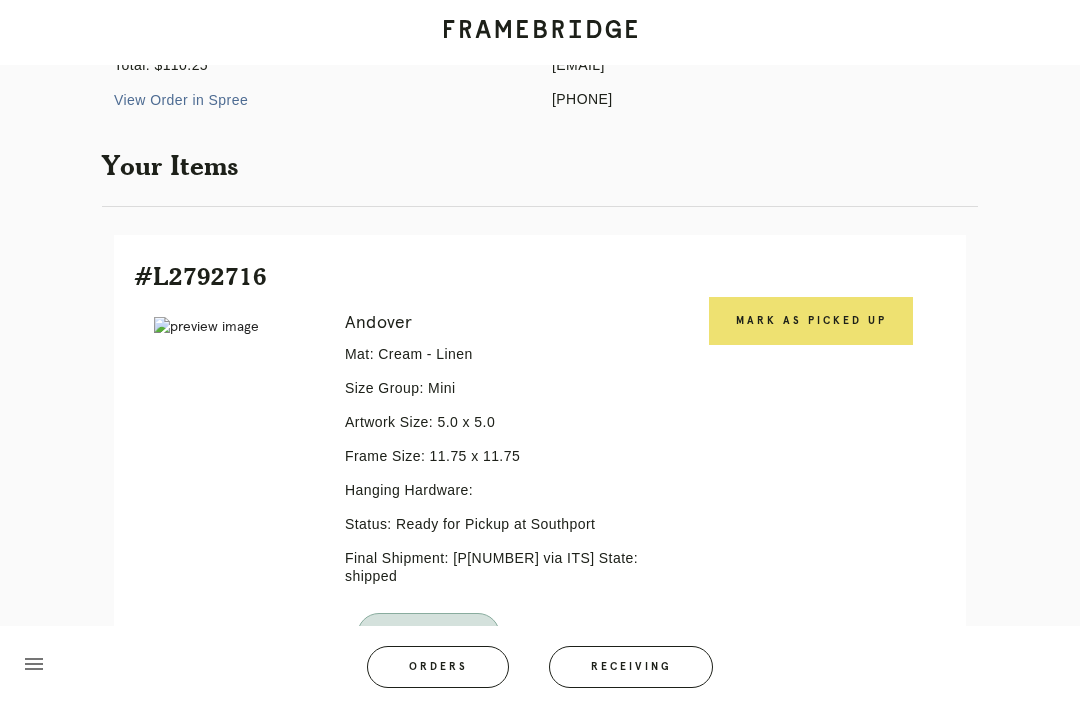 click on "Mark as Picked Up" at bounding box center (811, 321) 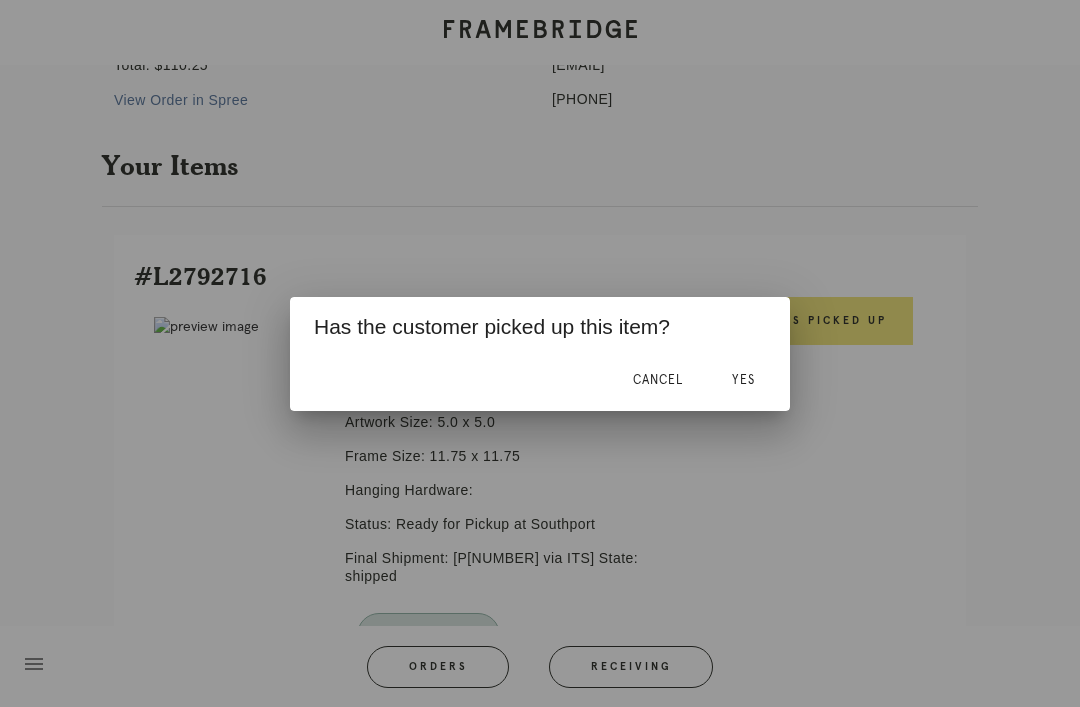 click on "Yes" at bounding box center [743, 381] 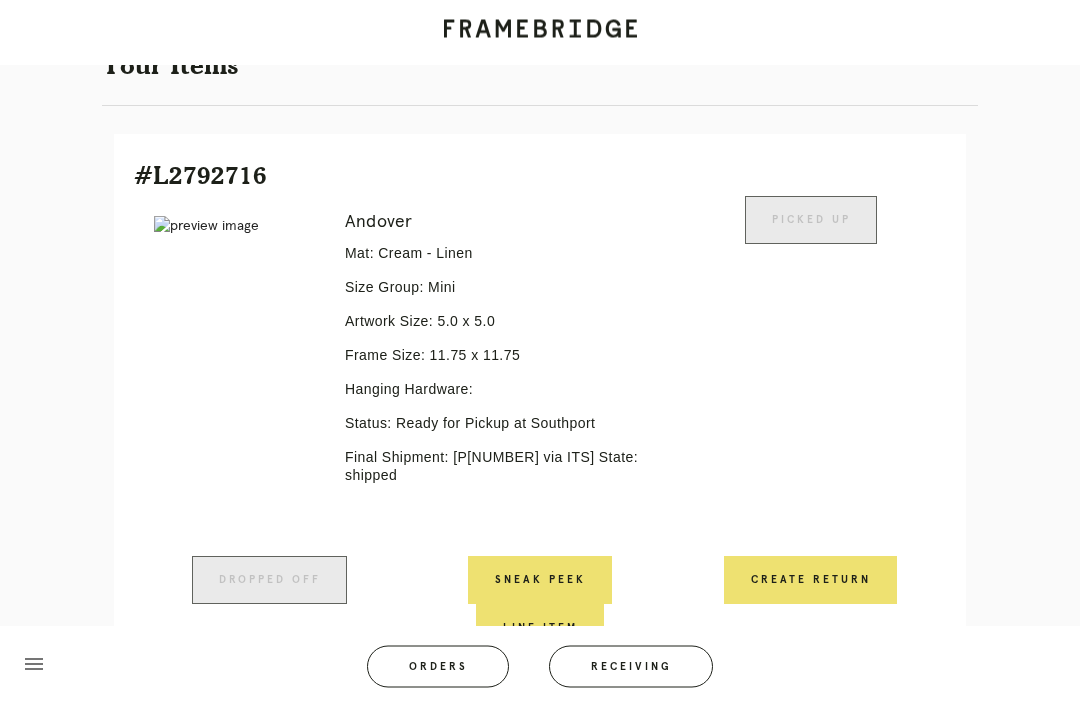 scroll, scrollTop: 428, scrollLeft: 0, axis: vertical 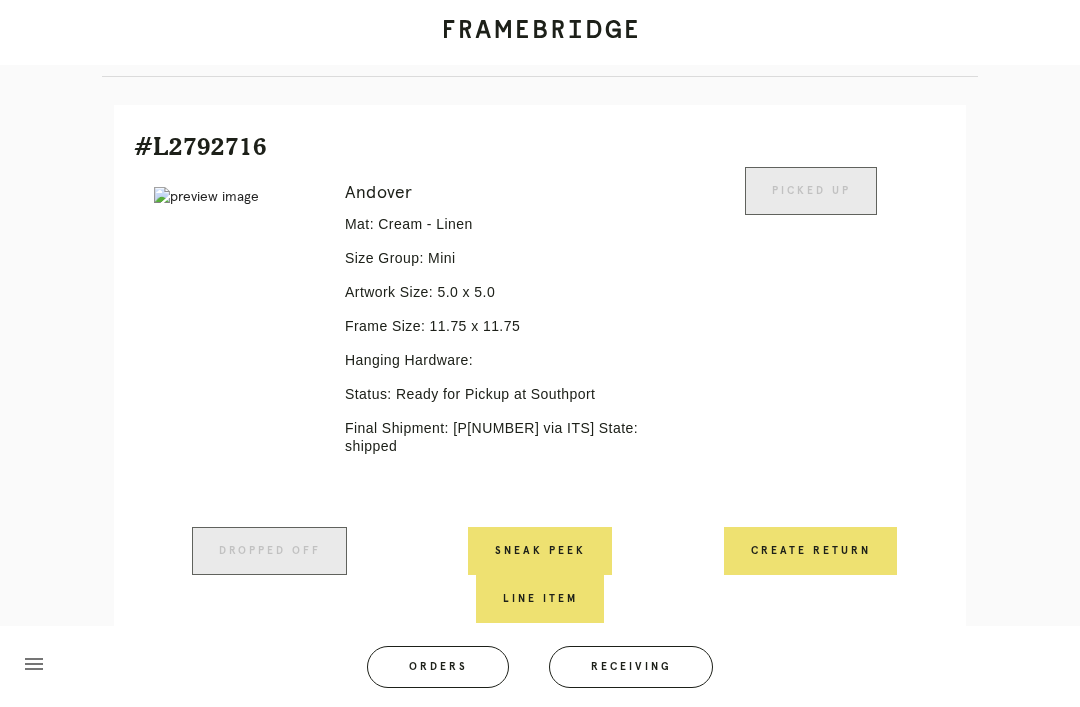 click on "Orders" at bounding box center [438, 667] 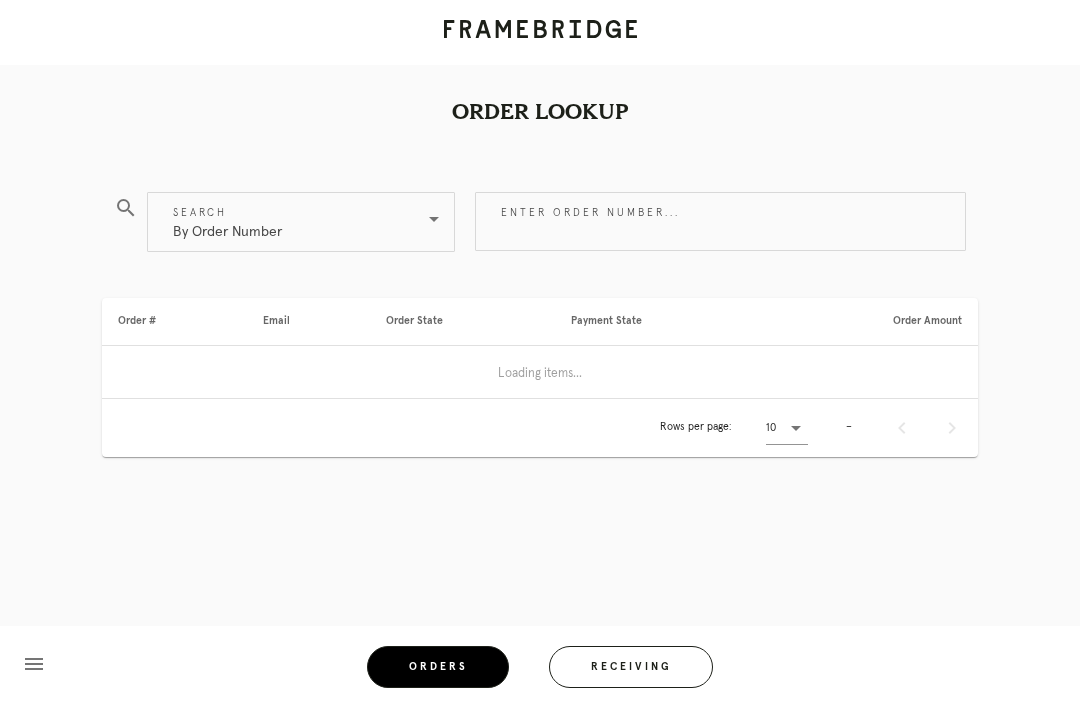 scroll, scrollTop: 0, scrollLeft: 0, axis: both 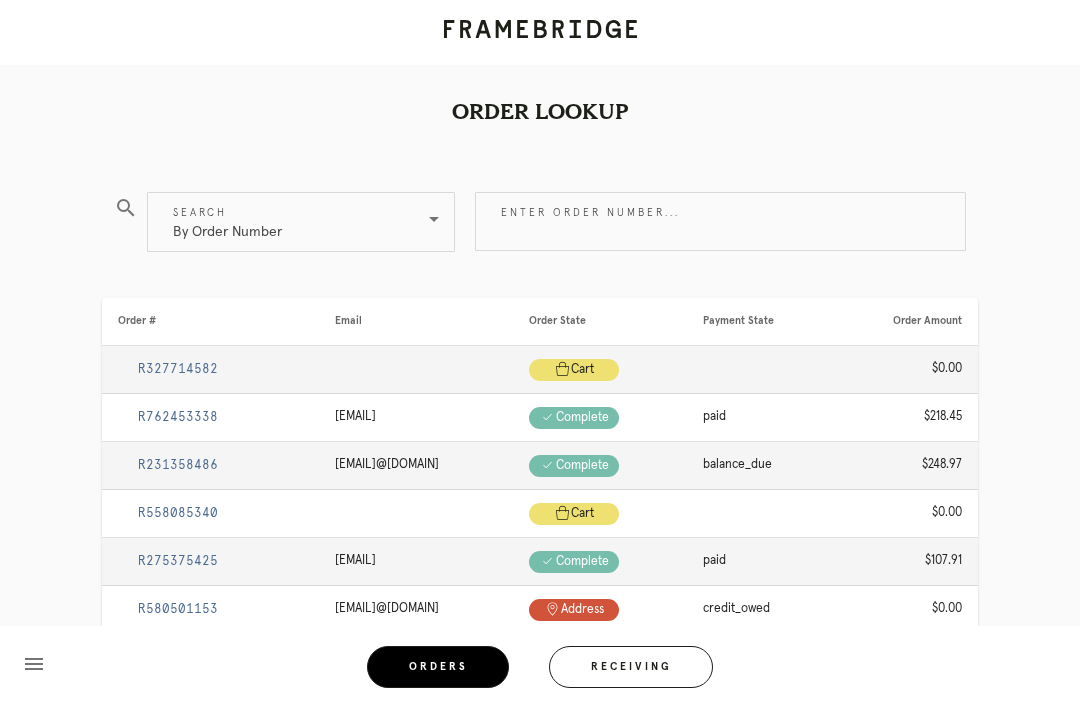 click on "Enter order number..." at bounding box center (720, 221) 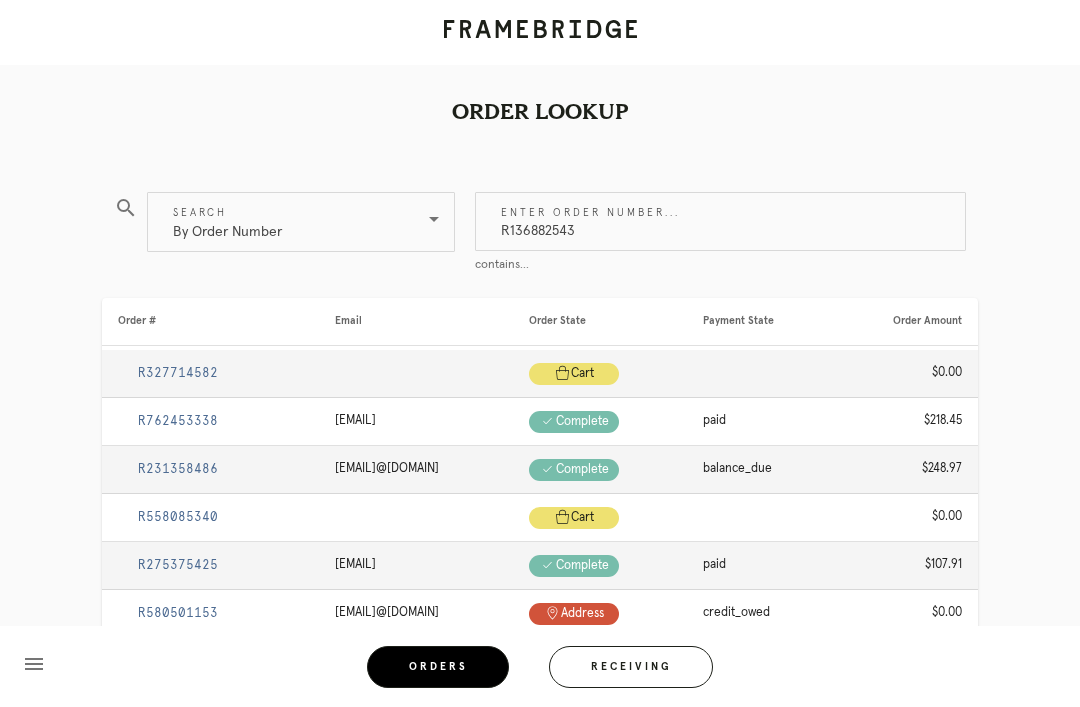 type on "R136882543" 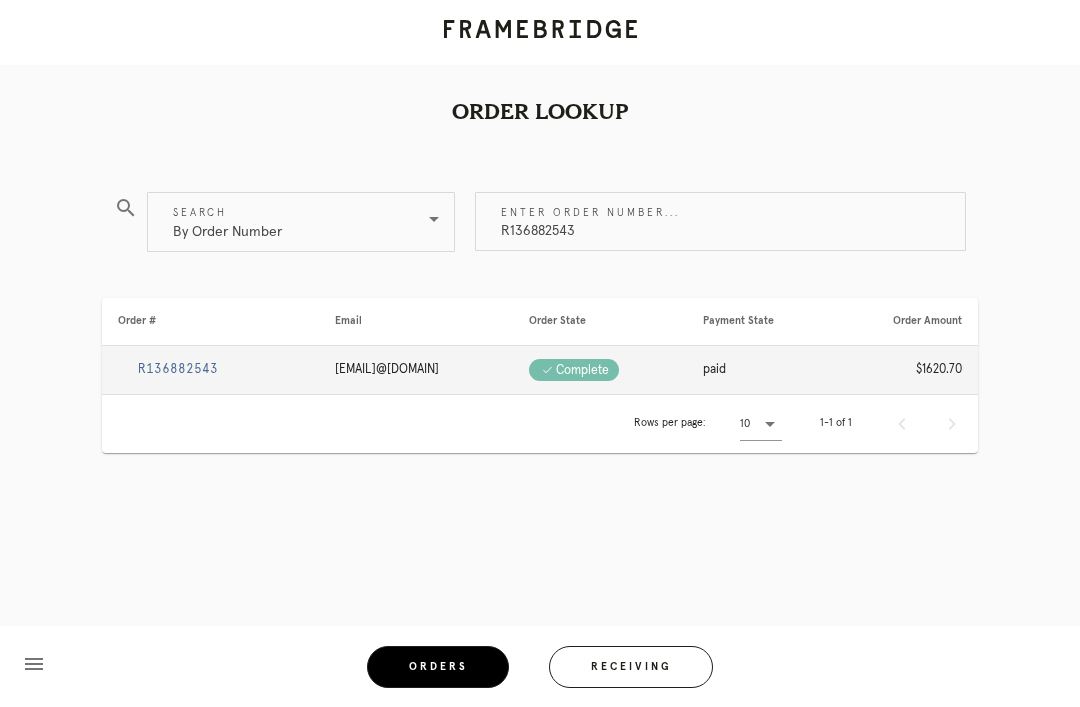 click on "R136882543" at bounding box center (178, 369) 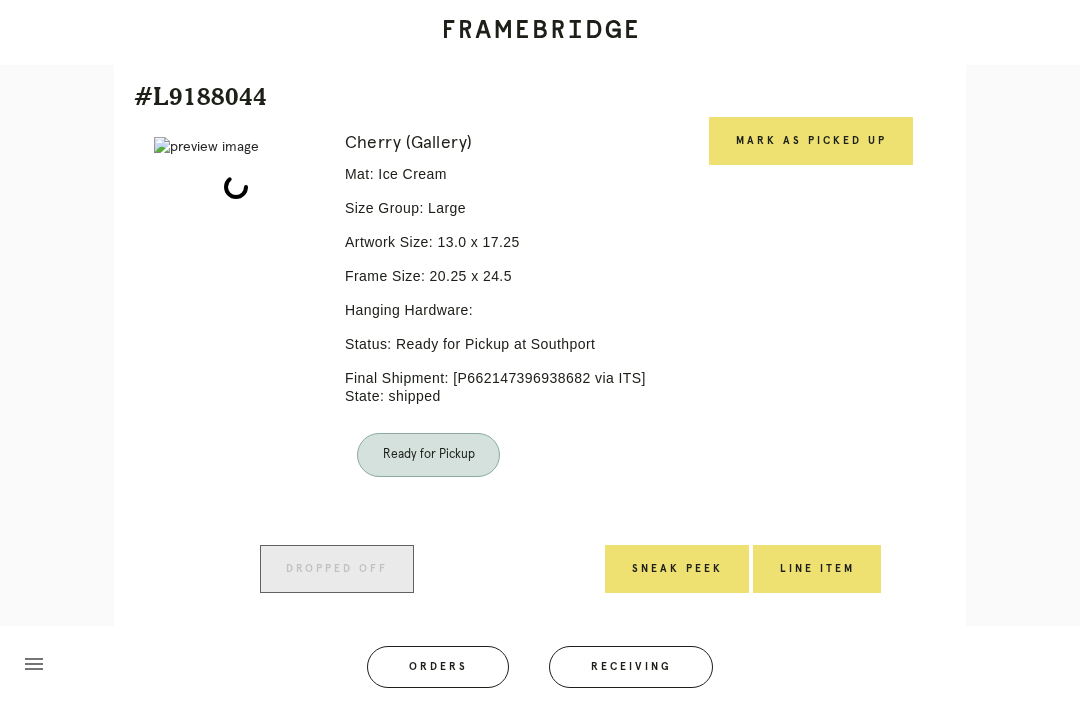 scroll, scrollTop: 3166, scrollLeft: 0, axis: vertical 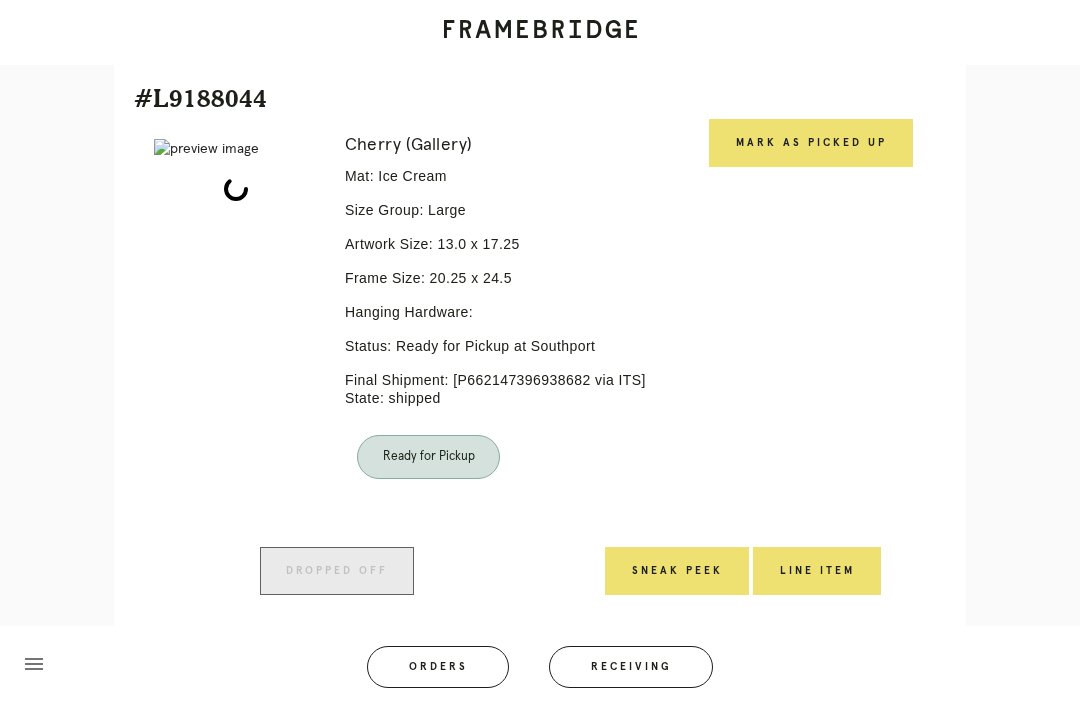 click on "Mark as Picked Up" at bounding box center [811, 143] 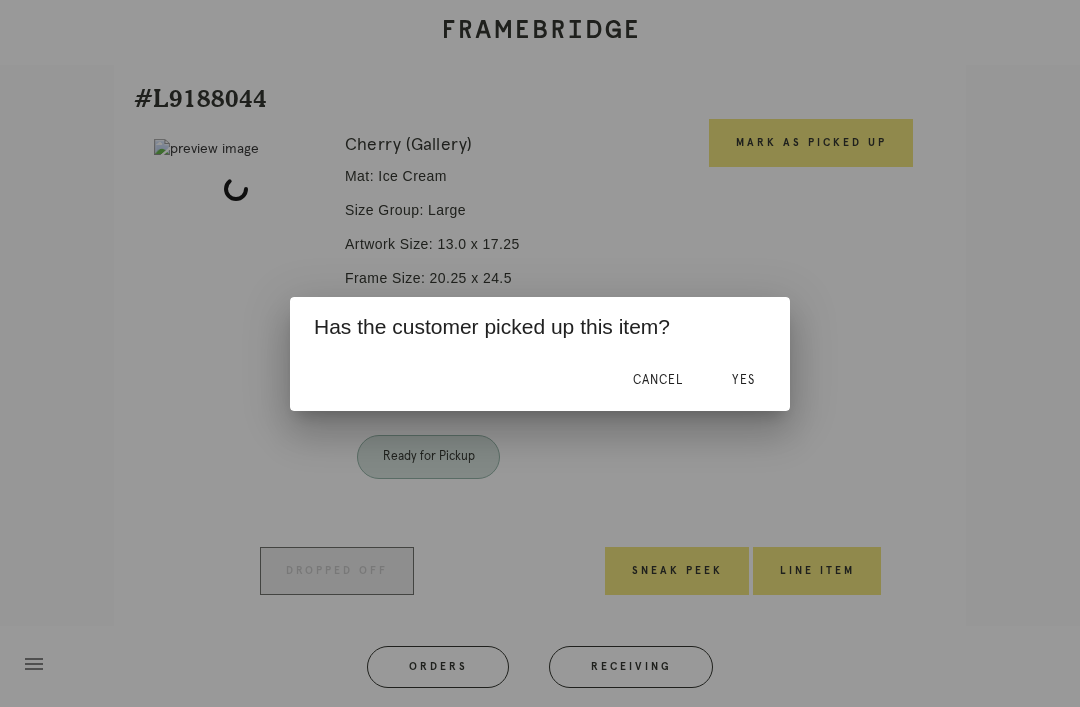 click on "Yes" at bounding box center (743, 381) 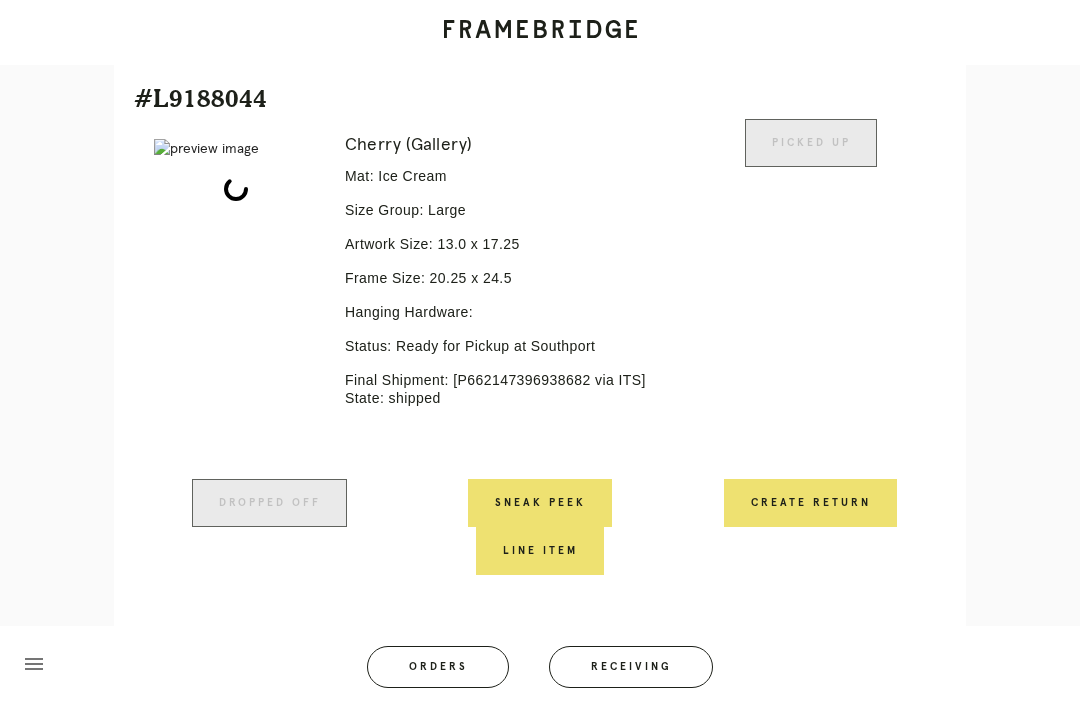 click on "Orders" at bounding box center [438, 667] 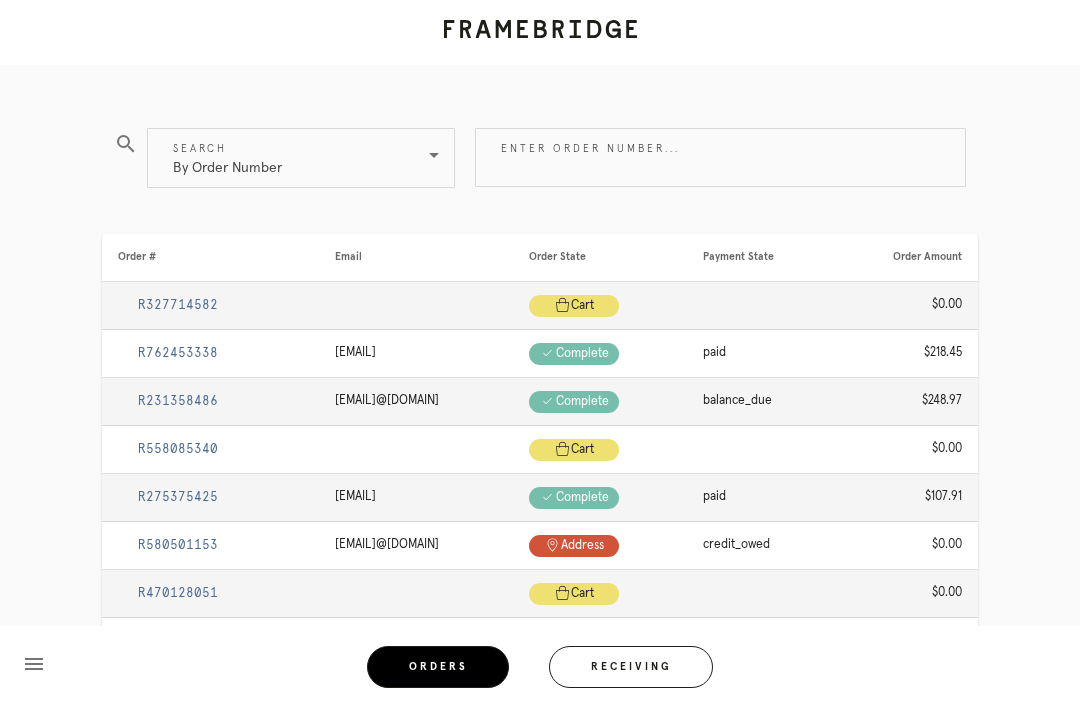 click on "Enter order number..." at bounding box center [720, 157] 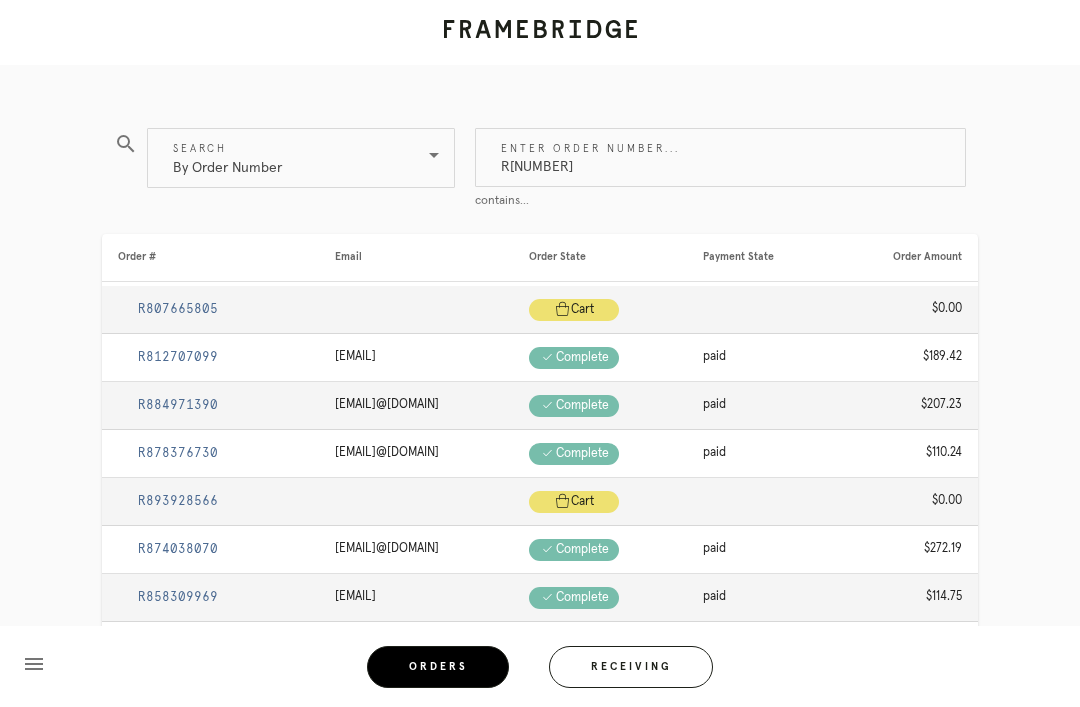type on "R[NUMBER]" 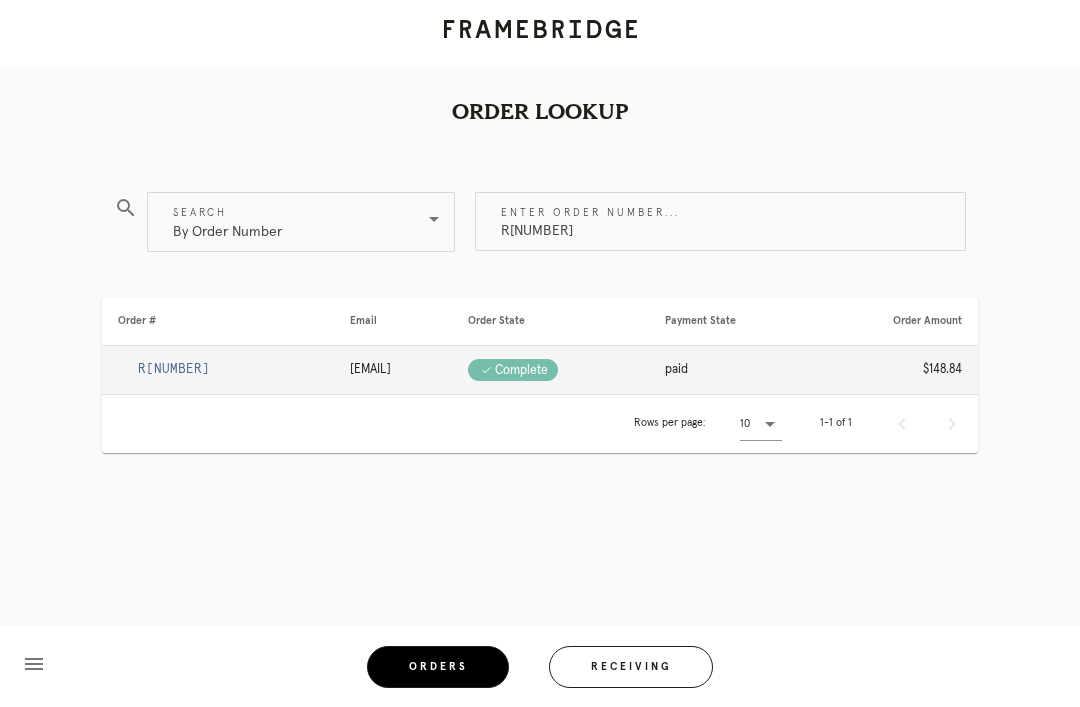 click on "R[NUMBER]" at bounding box center [174, 369] 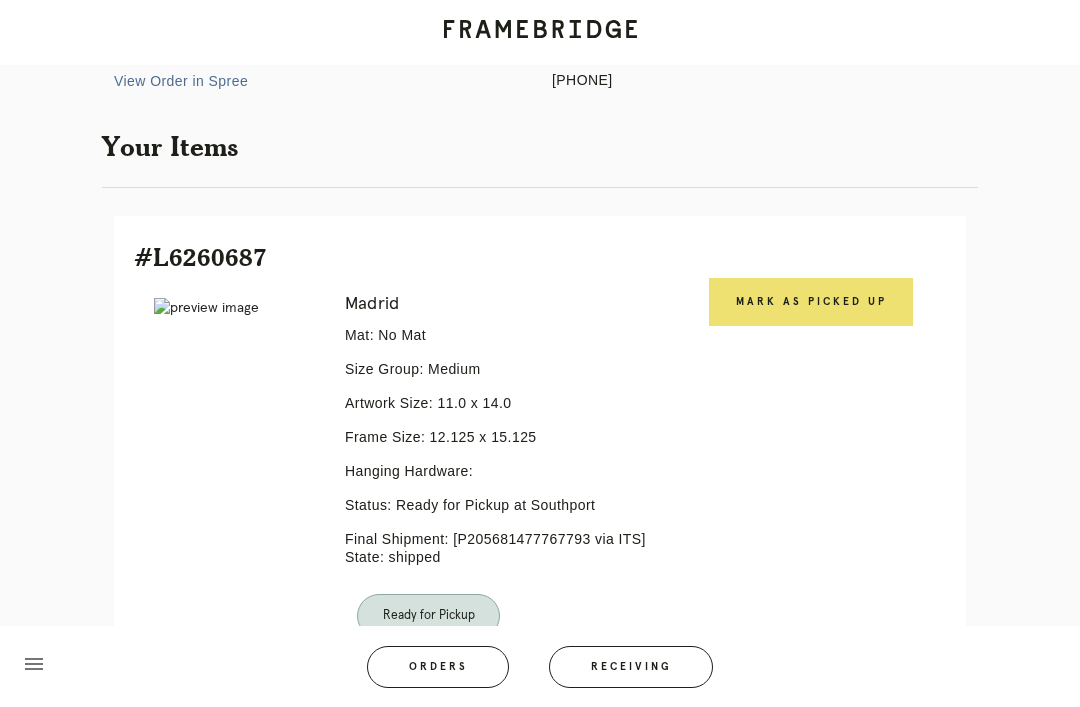 scroll, scrollTop: 316, scrollLeft: 0, axis: vertical 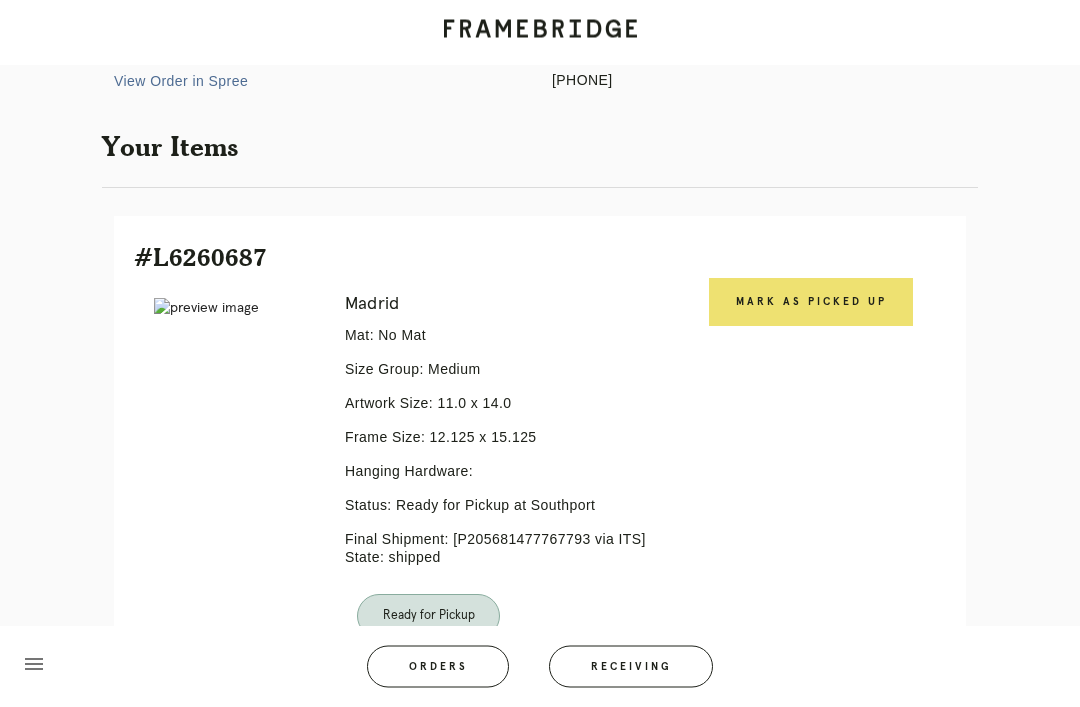 click on "Mark as Picked Up" at bounding box center [811, 303] 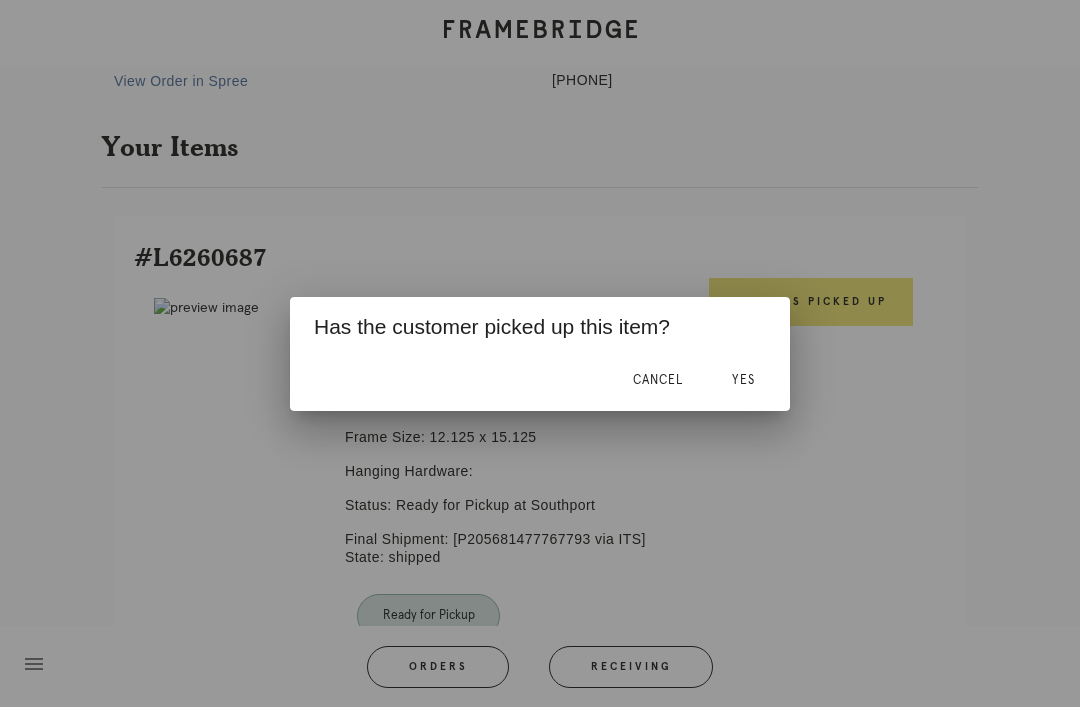 click on "Yes" at bounding box center (743, 381) 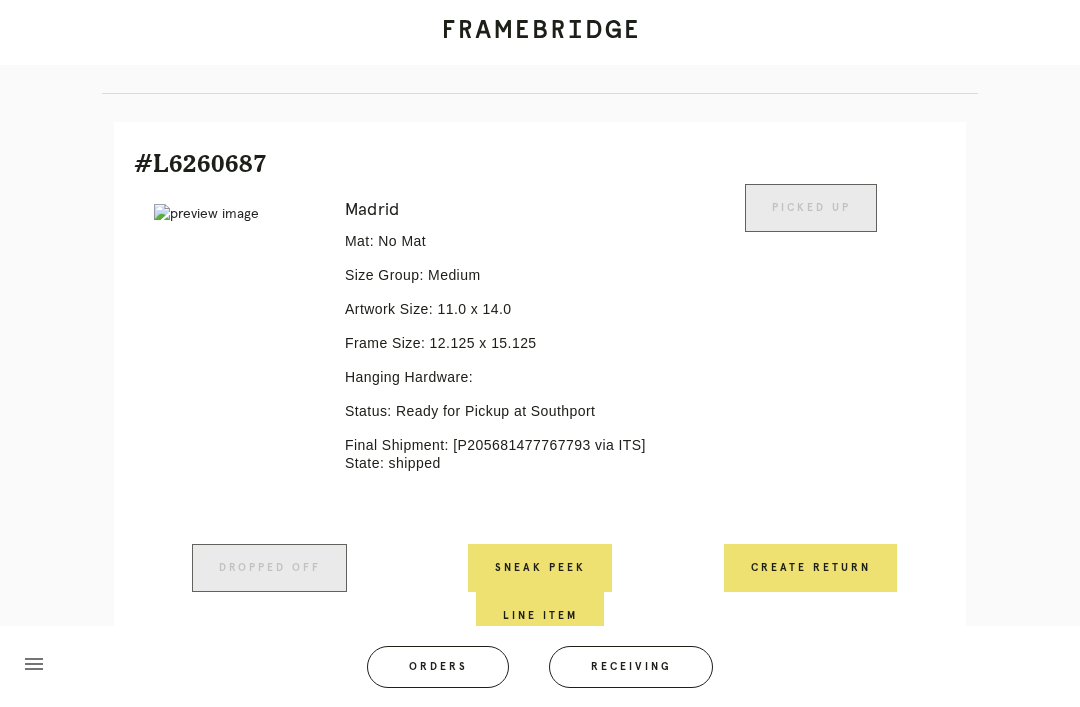 scroll, scrollTop: 428, scrollLeft: 0, axis: vertical 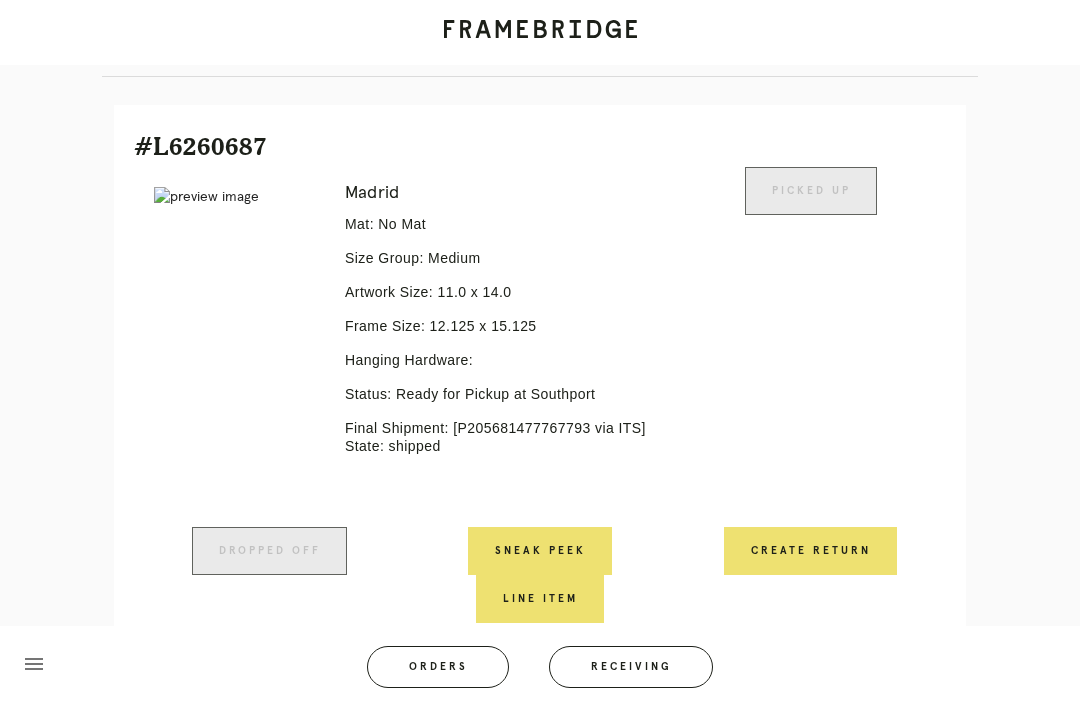 click on "Orders" at bounding box center (438, 667) 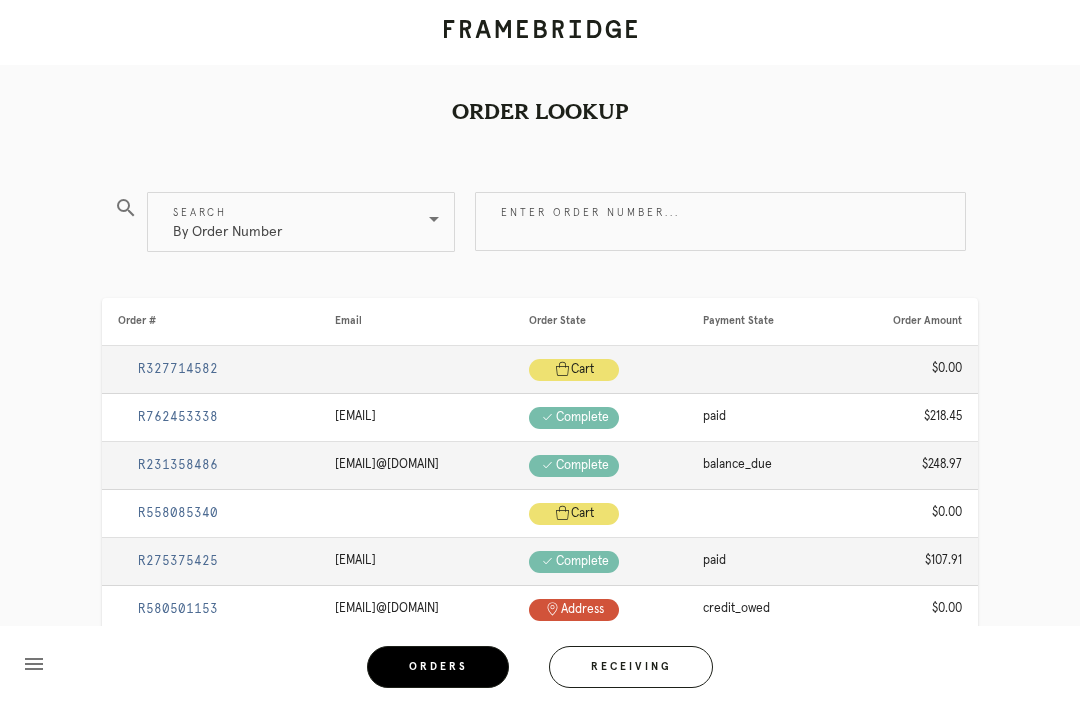 click on "Enter order number..." at bounding box center (720, 221) 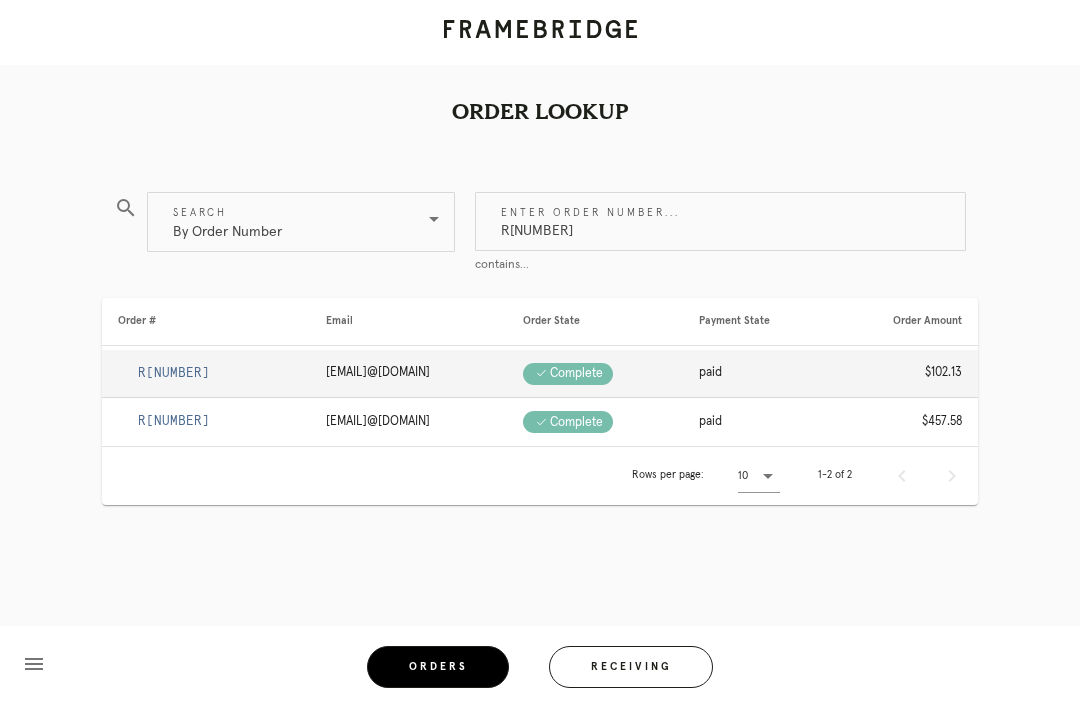 type on "R[NUMBER]" 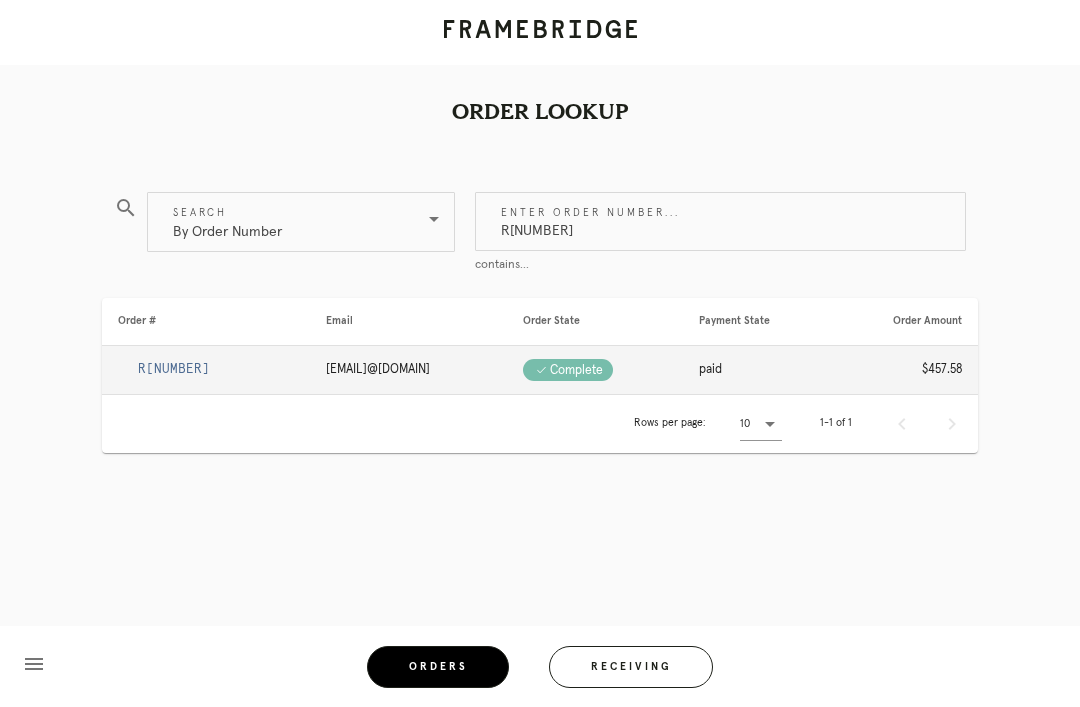 click on "R[NUMBER]" at bounding box center [174, 369] 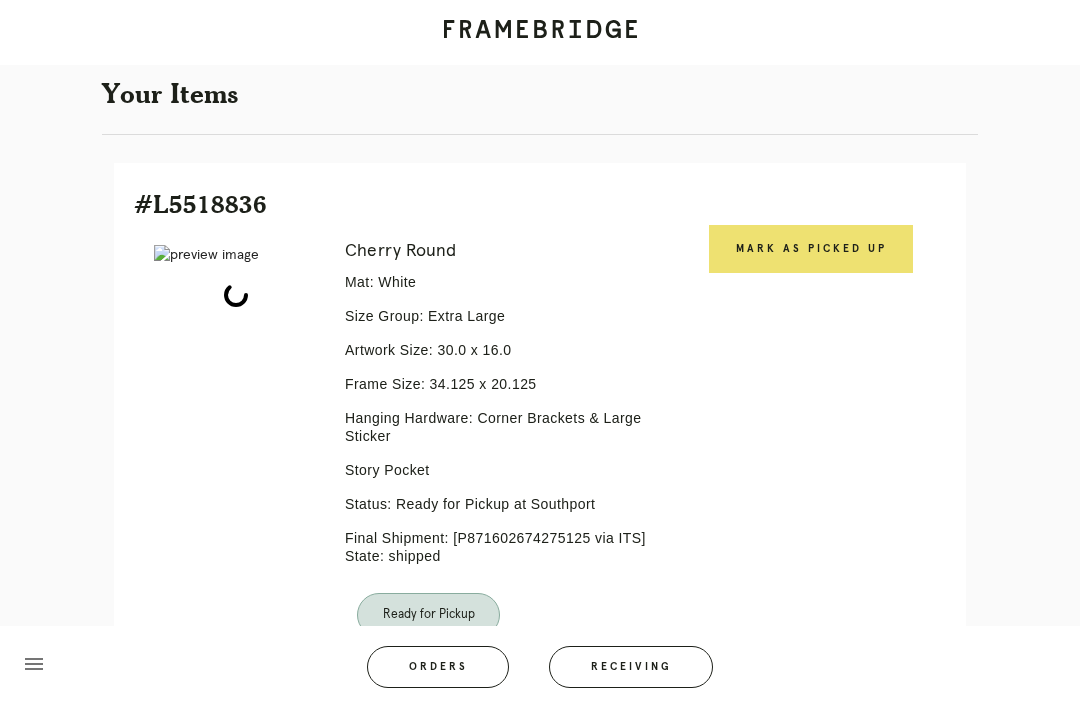 scroll, scrollTop: 387, scrollLeft: 0, axis: vertical 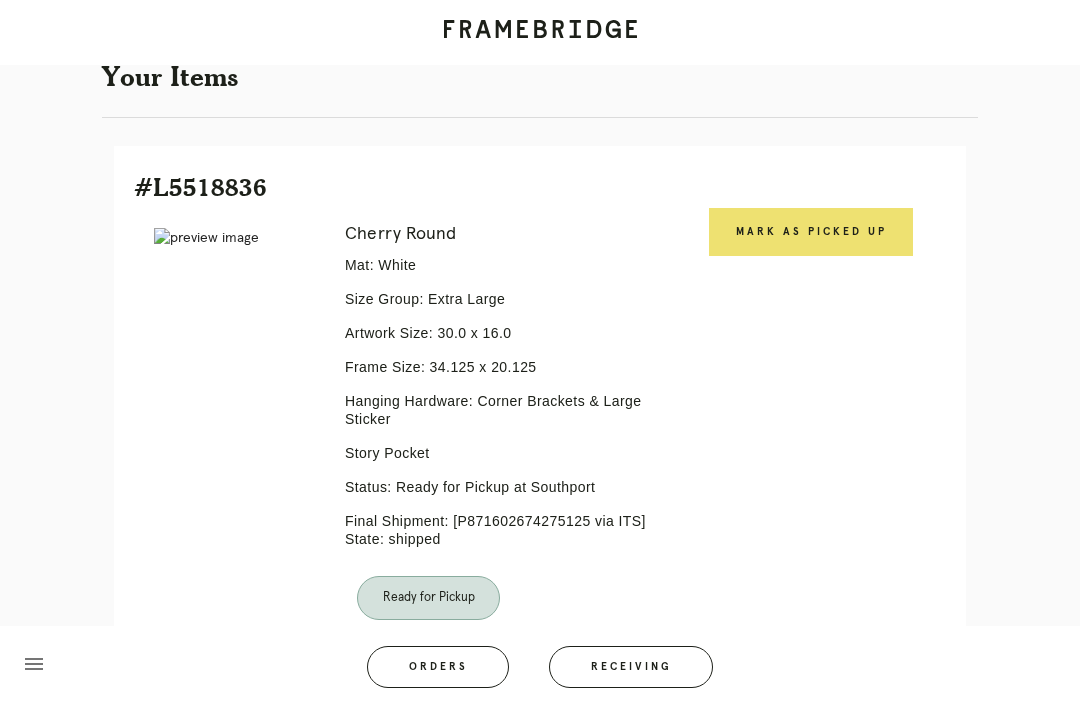 click on "Mark as Picked Up" at bounding box center (811, 232) 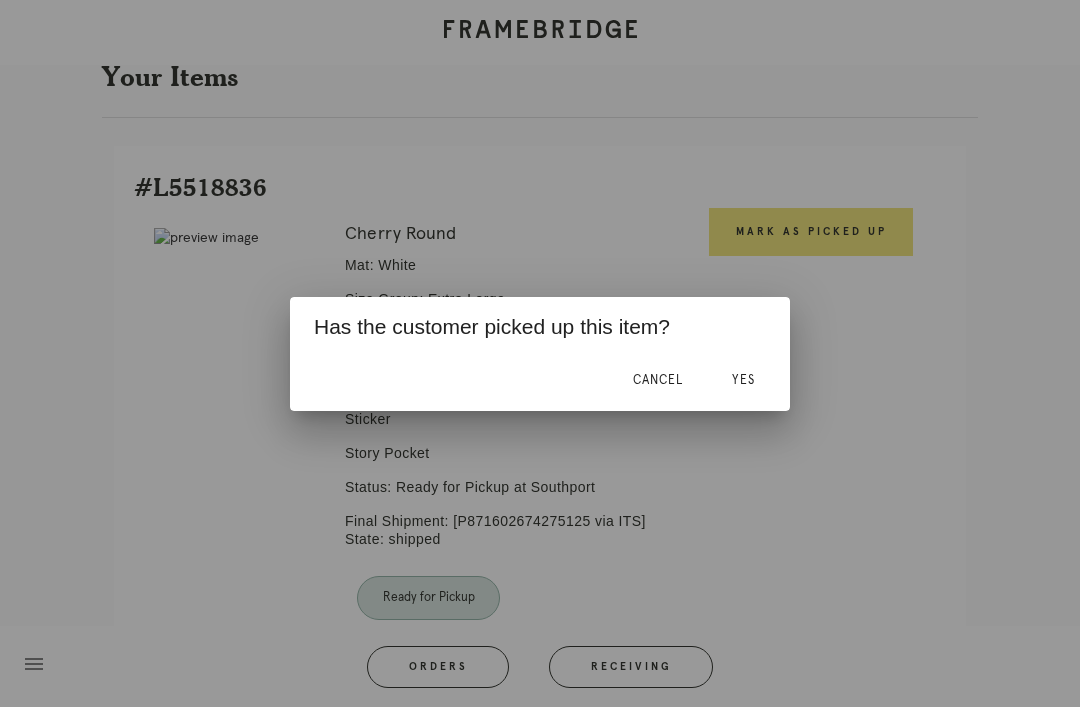 click on "Yes" at bounding box center [743, 380] 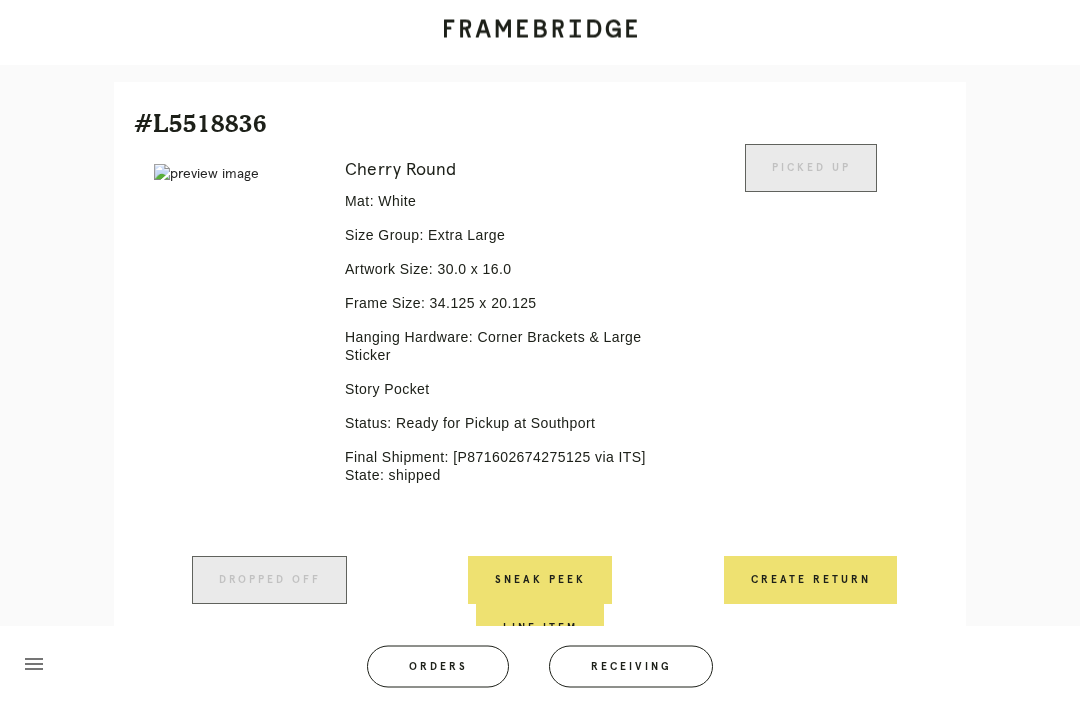 scroll, scrollTop: 480, scrollLeft: 0, axis: vertical 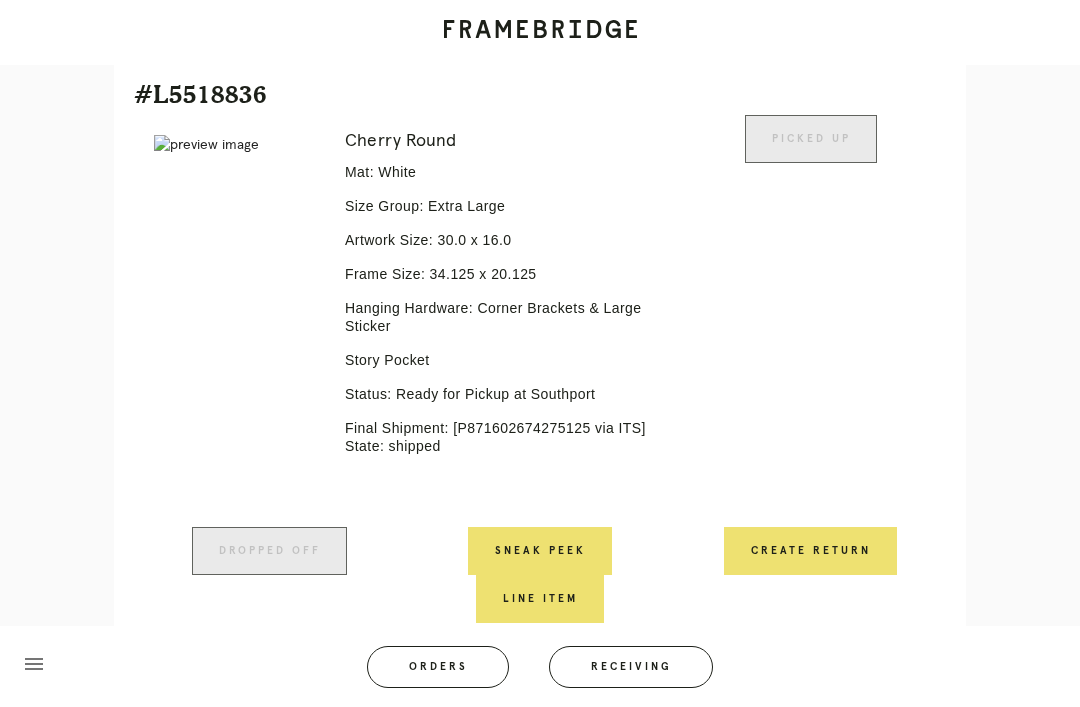 click on "Orders" at bounding box center (438, 667) 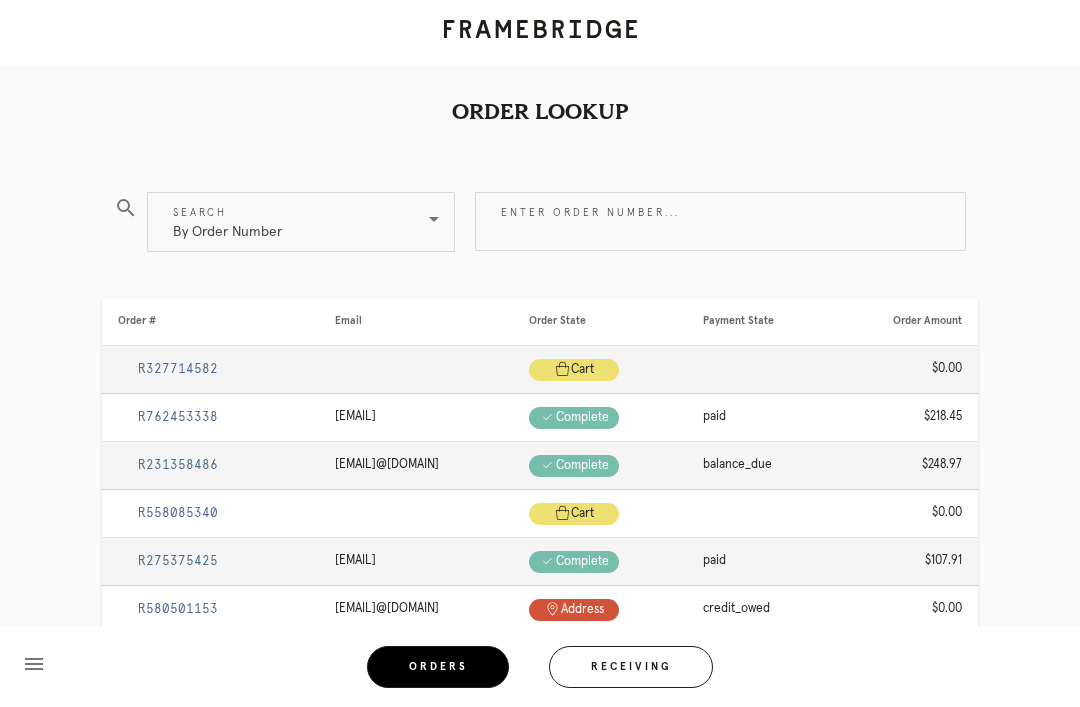 click on "Enter order number..." at bounding box center (720, 221) 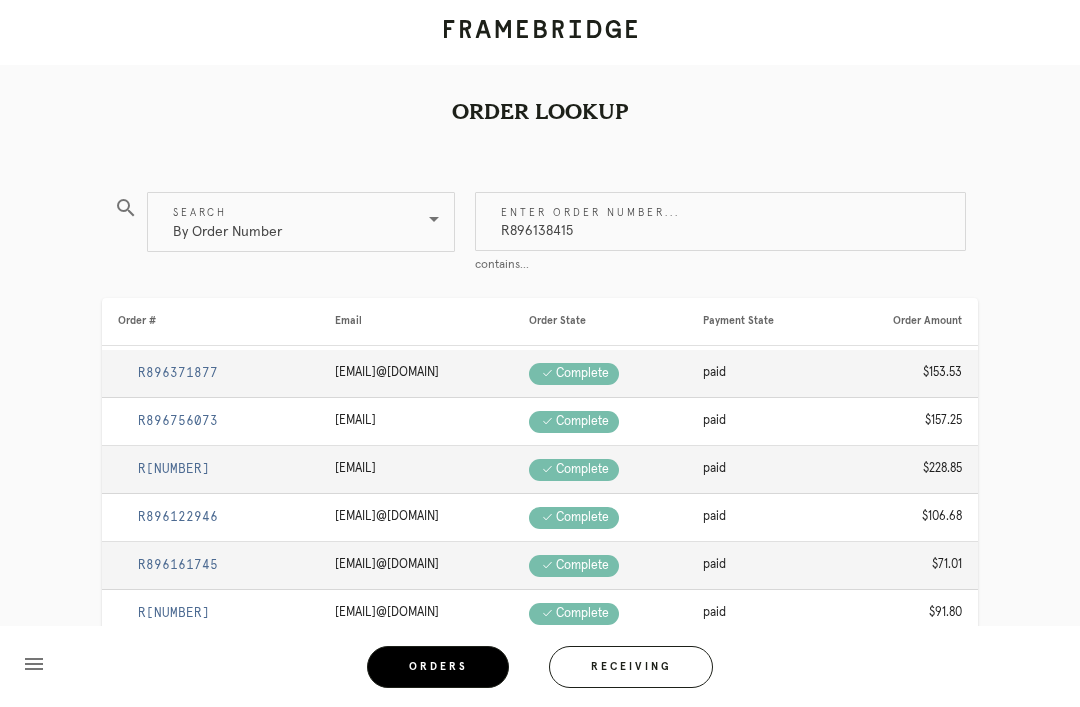 type on "R896138415" 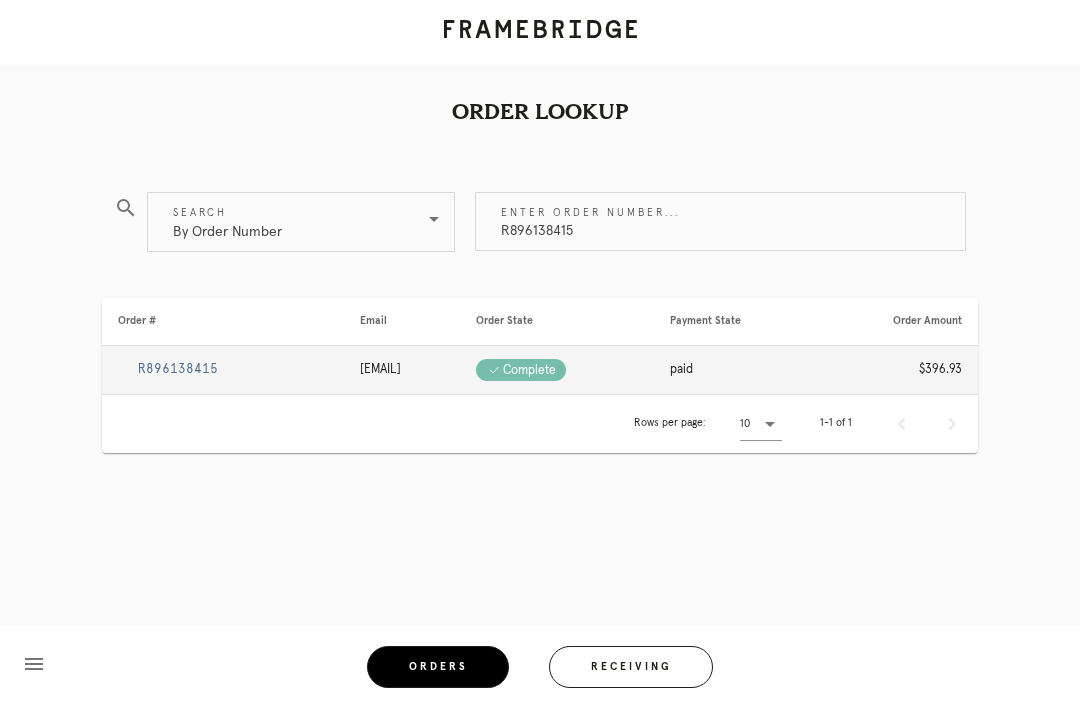 click on "R896138415" at bounding box center [178, 369] 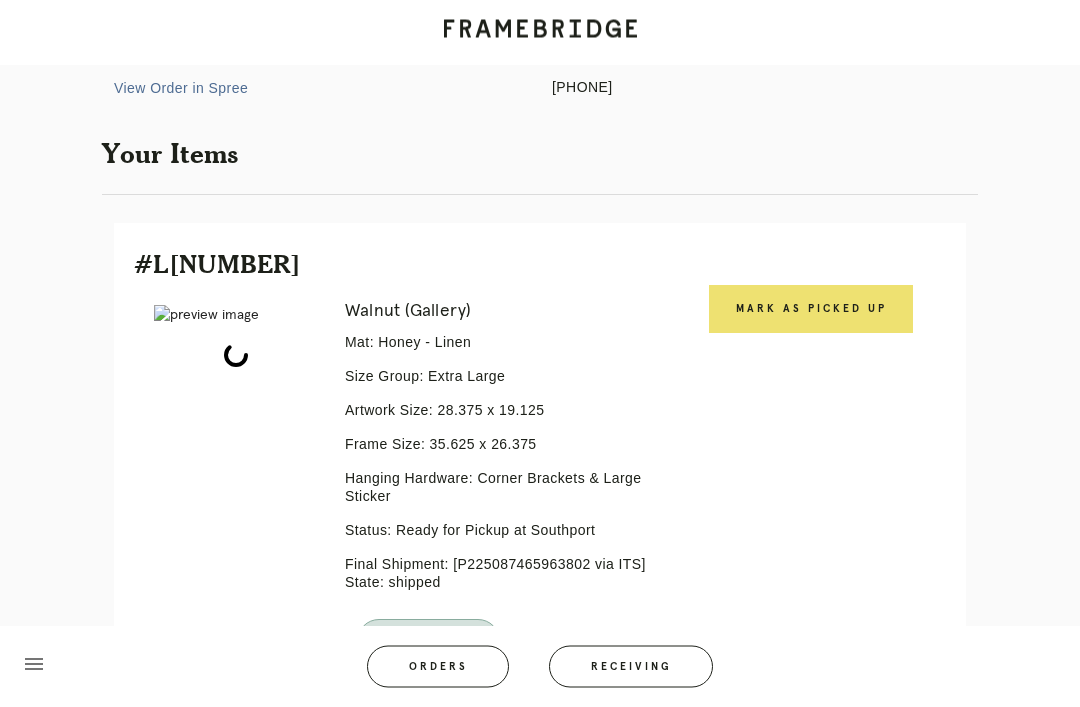 scroll, scrollTop: 430, scrollLeft: 0, axis: vertical 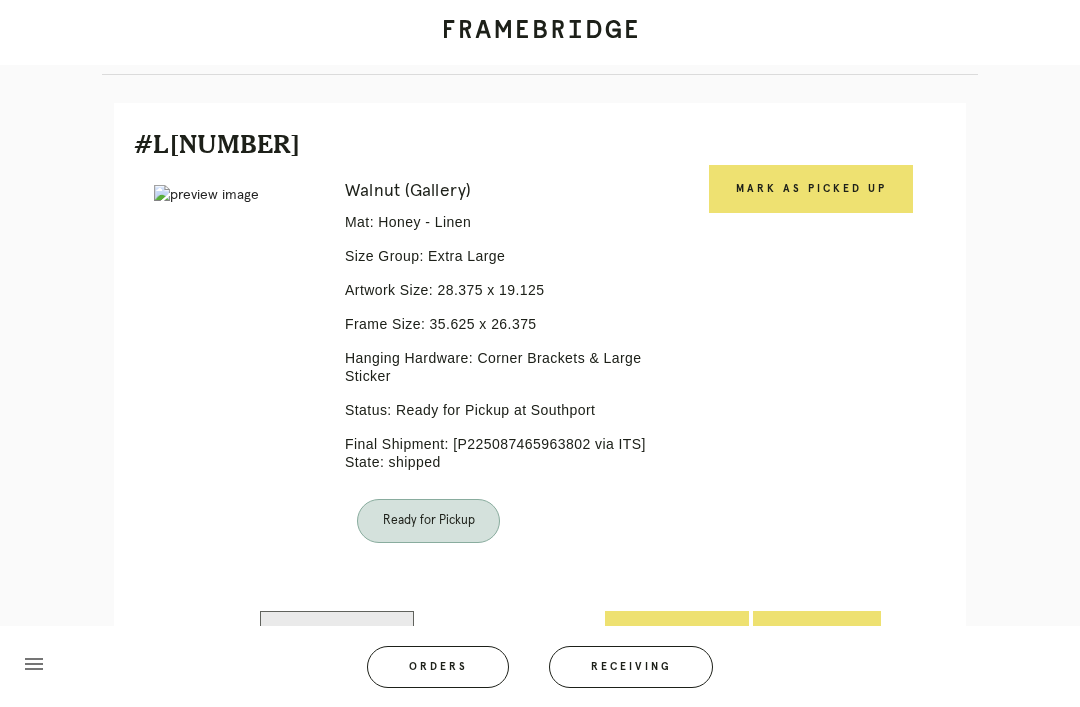 click on "Mark as Picked Up" at bounding box center (811, 189) 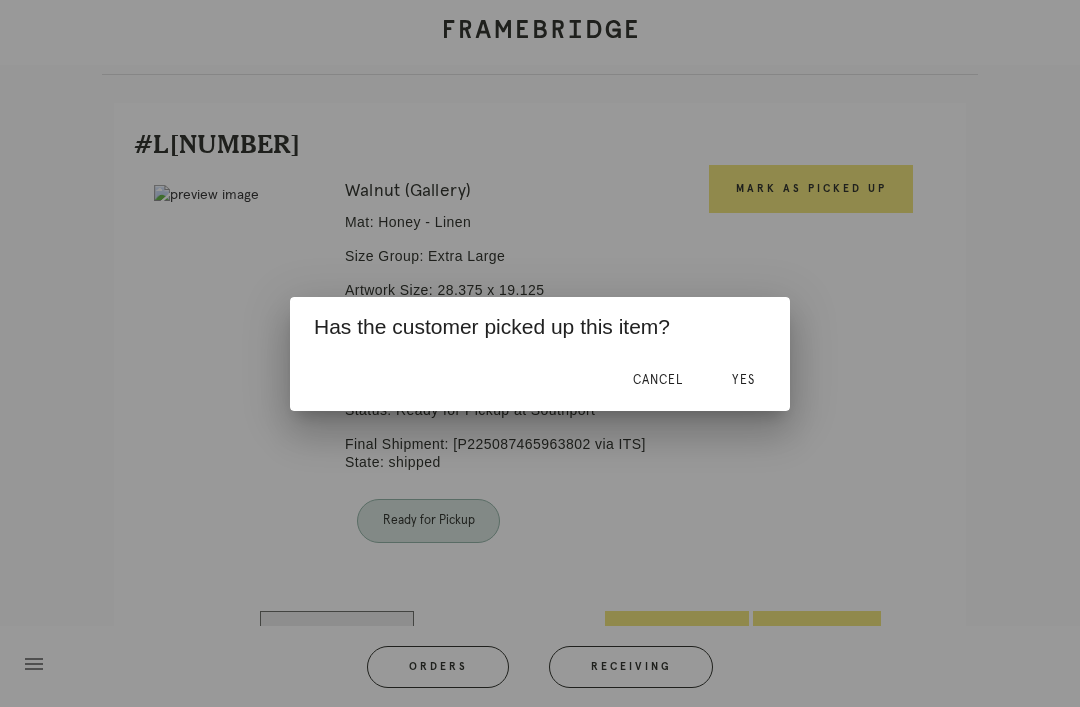 click on "Yes" at bounding box center [743, 381] 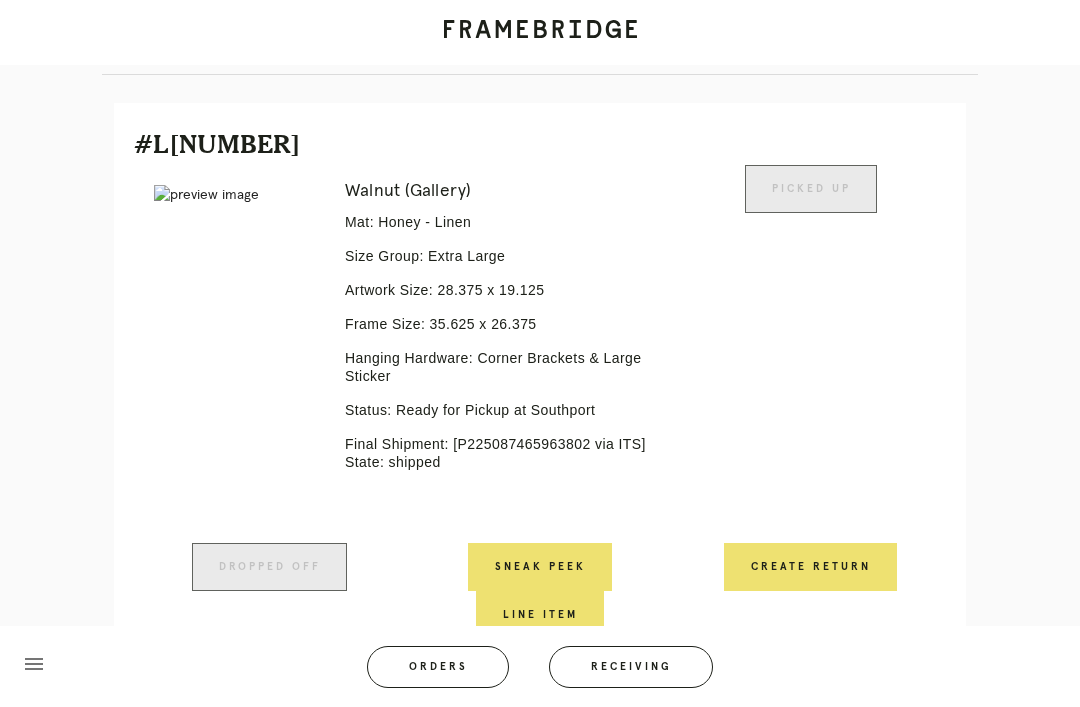 scroll, scrollTop: 446, scrollLeft: 0, axis: vertical 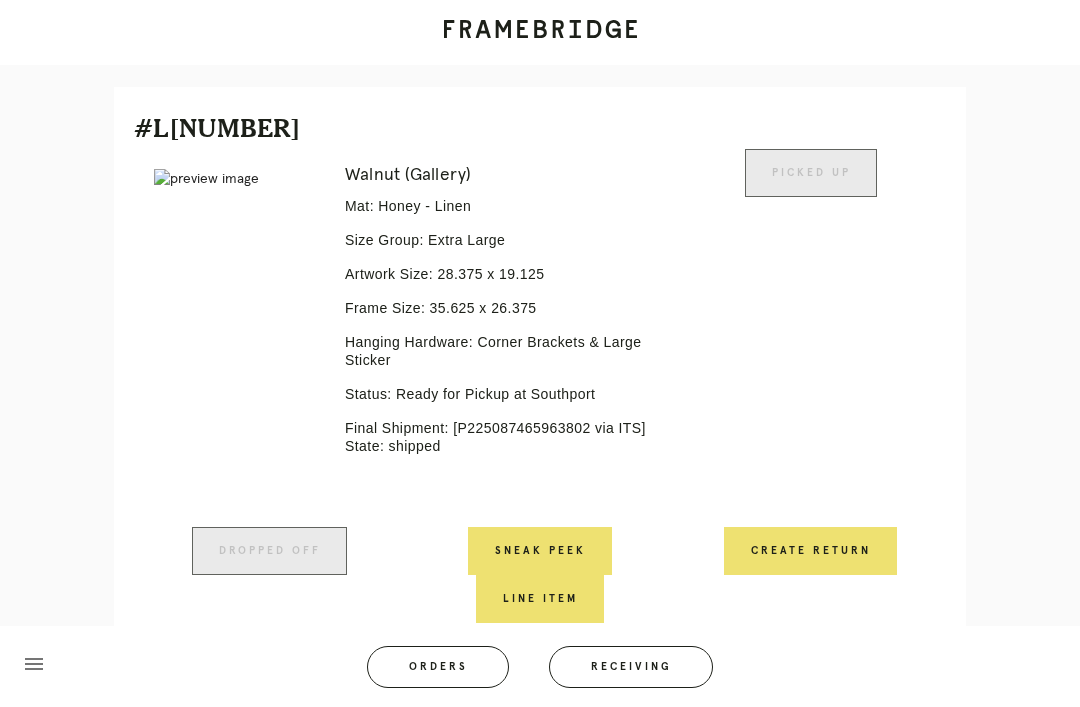 click on "Orders" at bounding box center (438, 667) 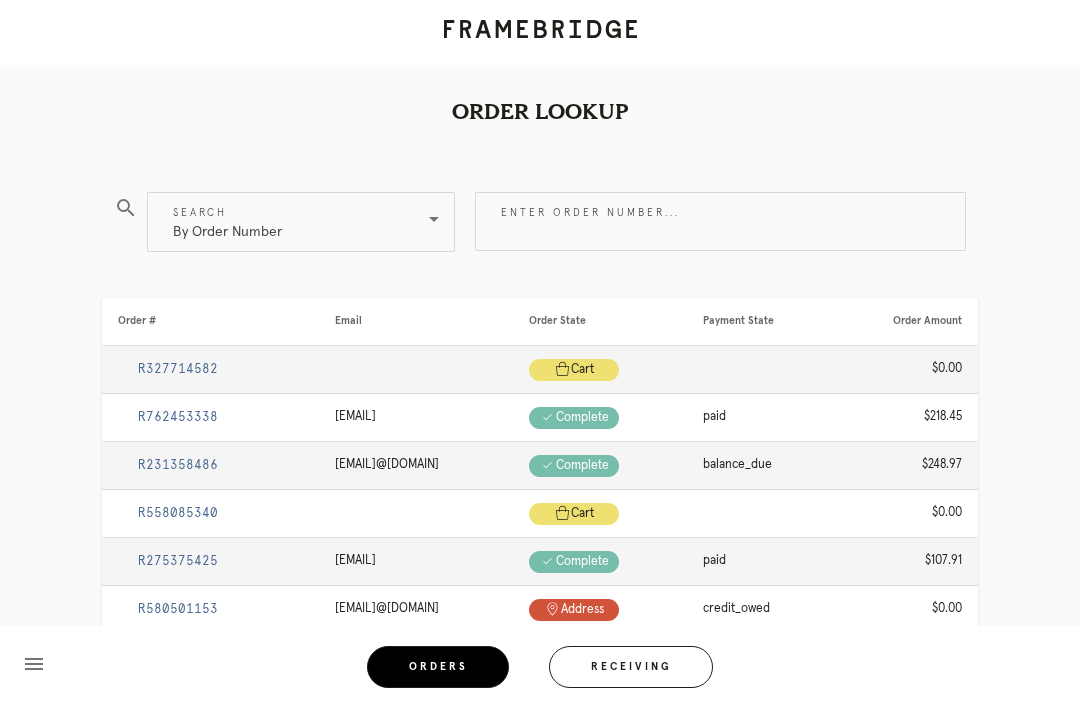 click on "Enter order number..." at bounding box center [720, 221] 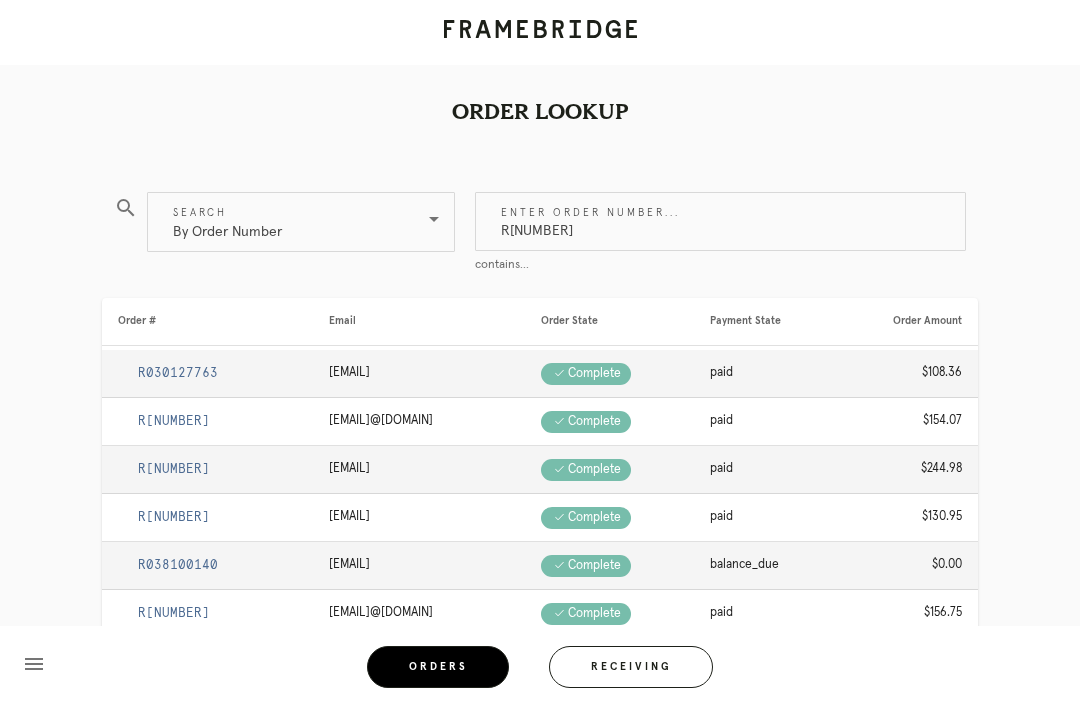 type on "R[NUMBER]" 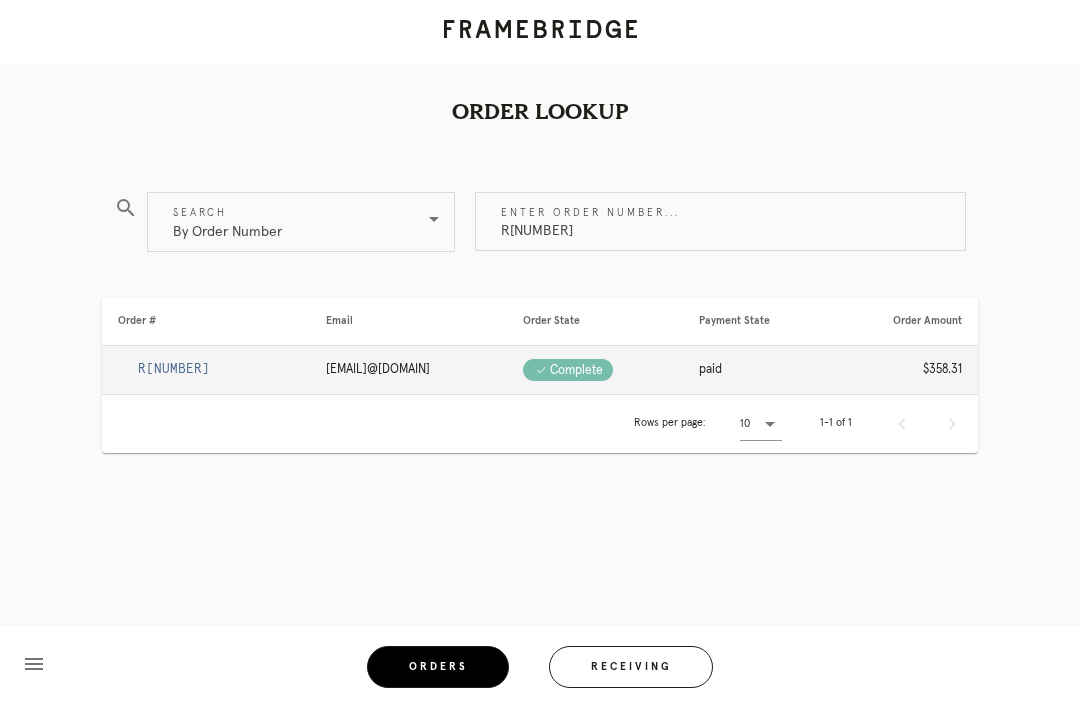 click on "R[NUMBER]" at bounding box center (174, 369) 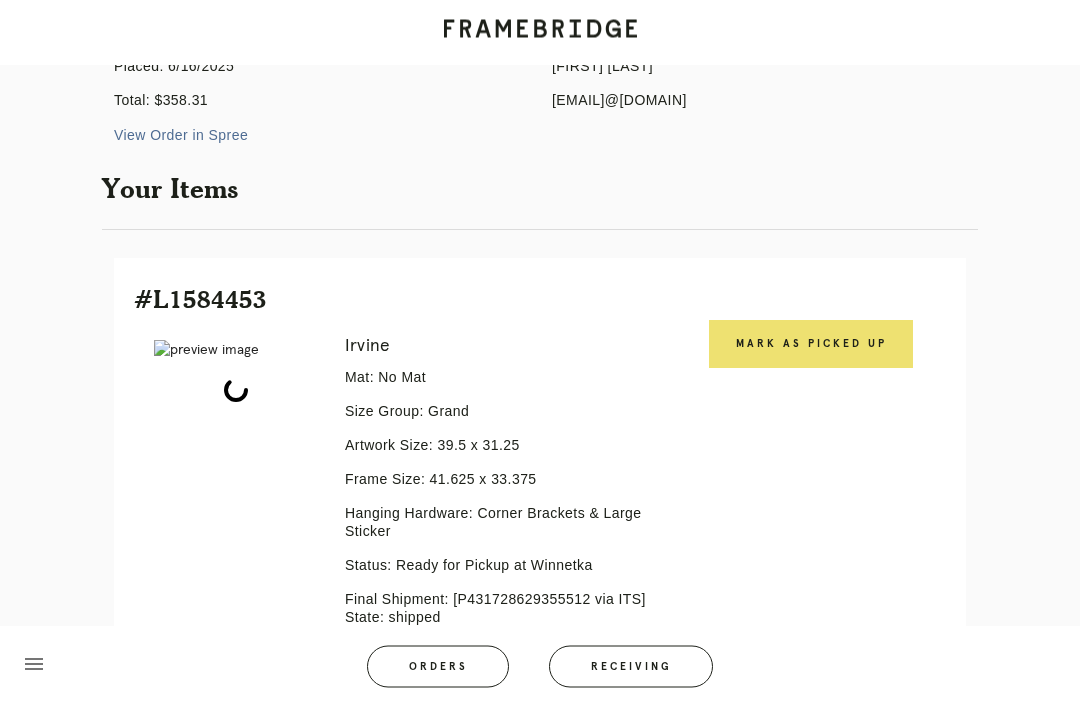 scroll, scrollTop: 316, scrollLeft: 0, axis: vertical 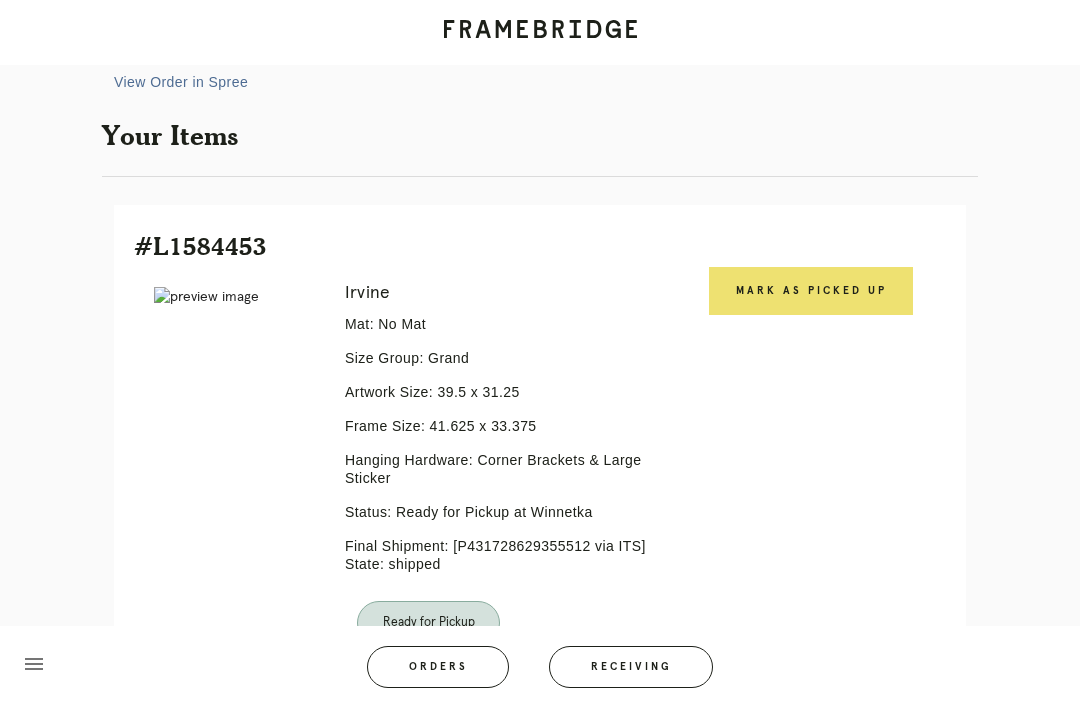click on "Mark as Picked Up" at bounding box center [811, 291] 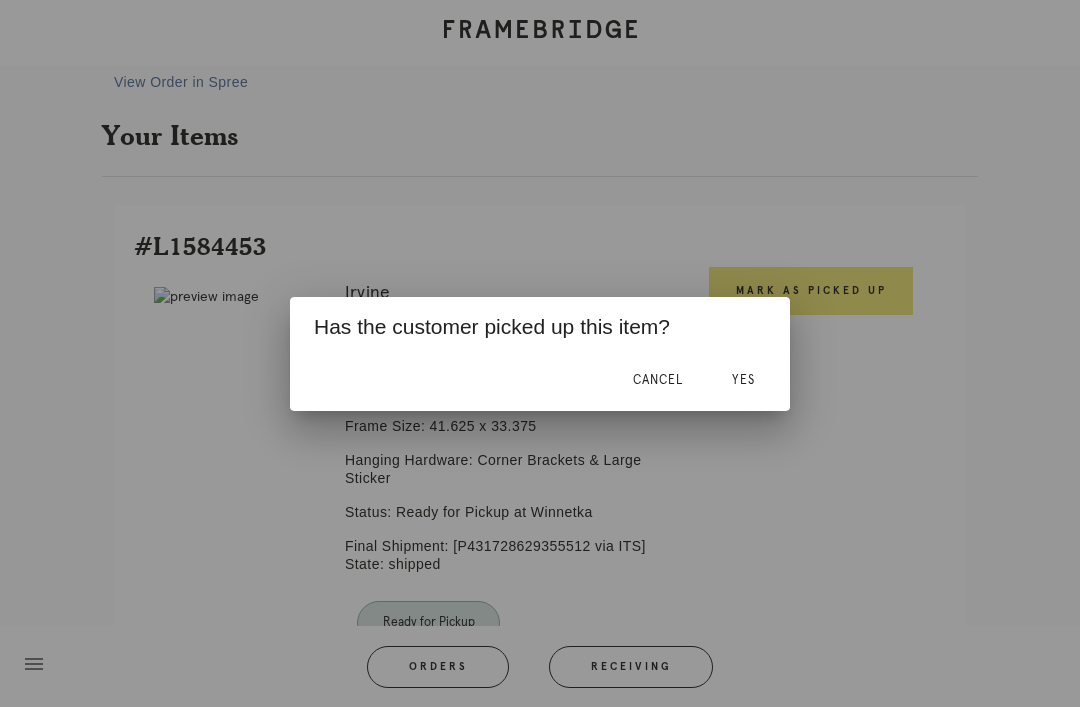 click on "Yes" at bounding box center [743, 380] 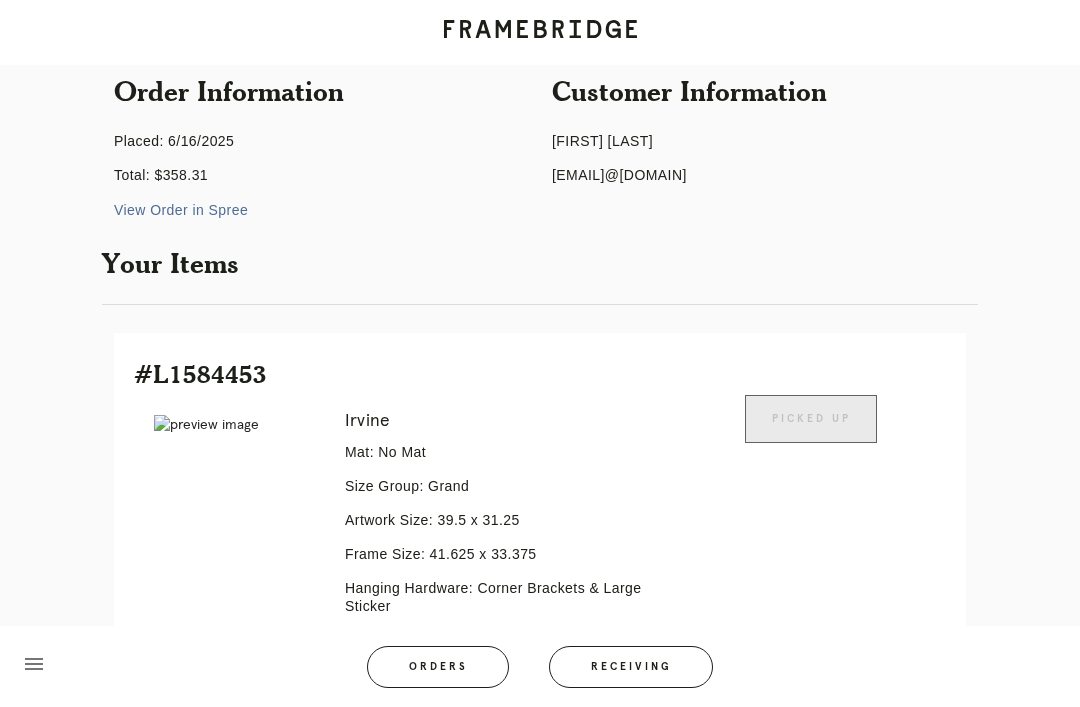 scroll, scrollTop: 186, scrollLeft: 0, axis: vertical 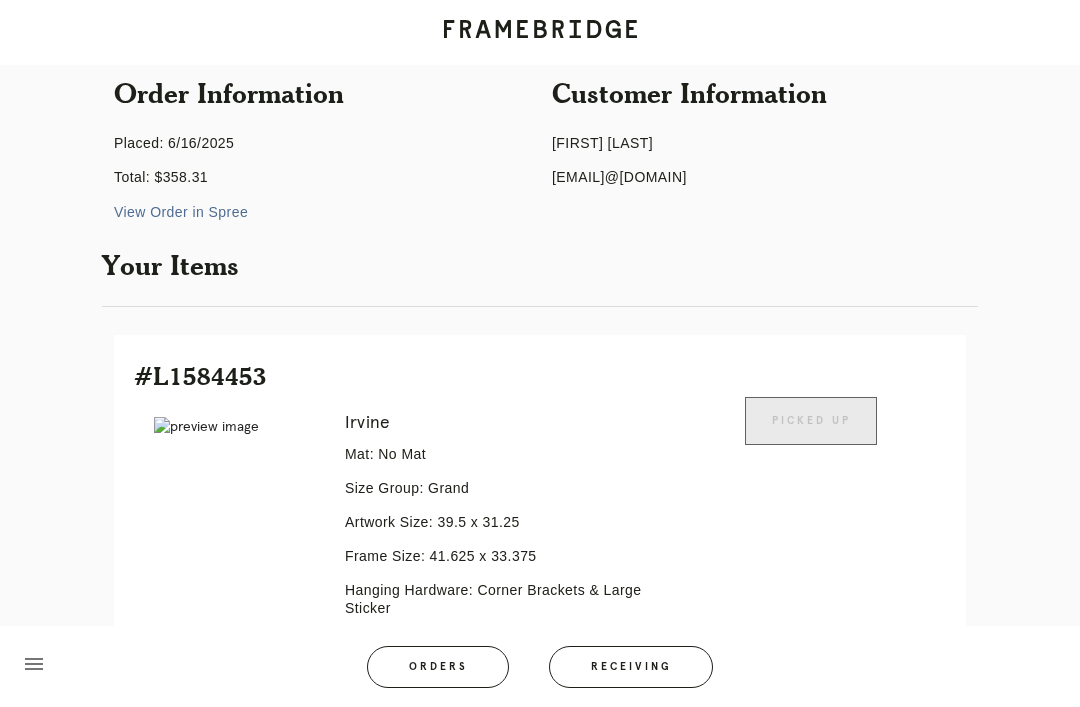click on "Orders" at bounding box center [438, 667] 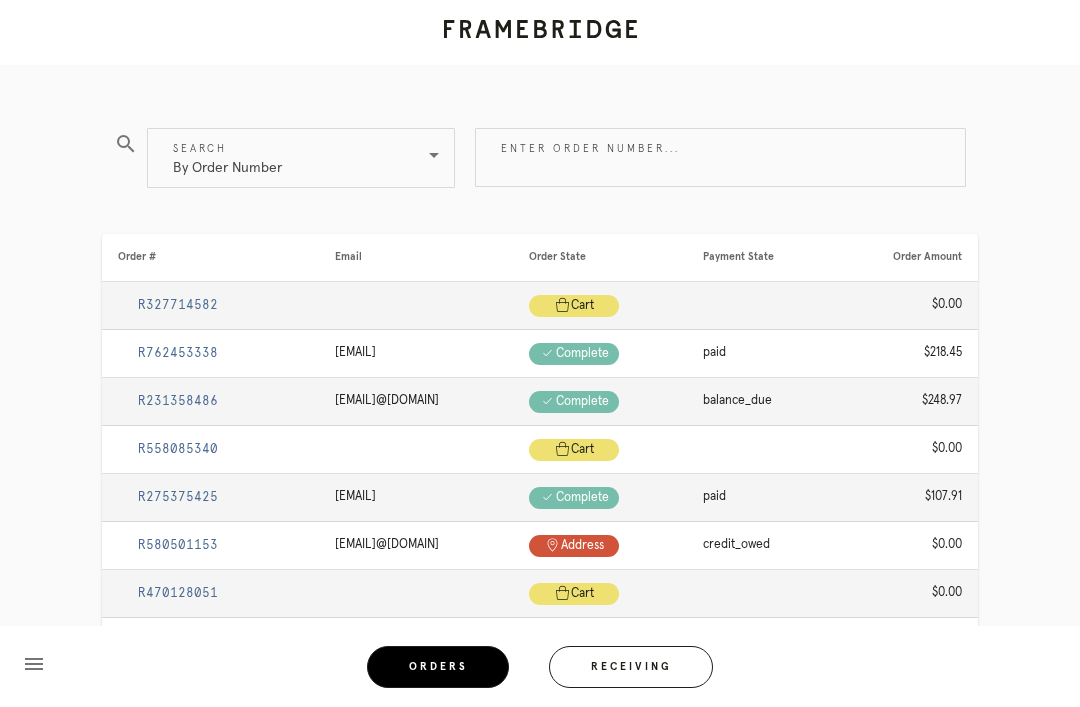 click on "Enter order number..." at bounding box center [720, 157] 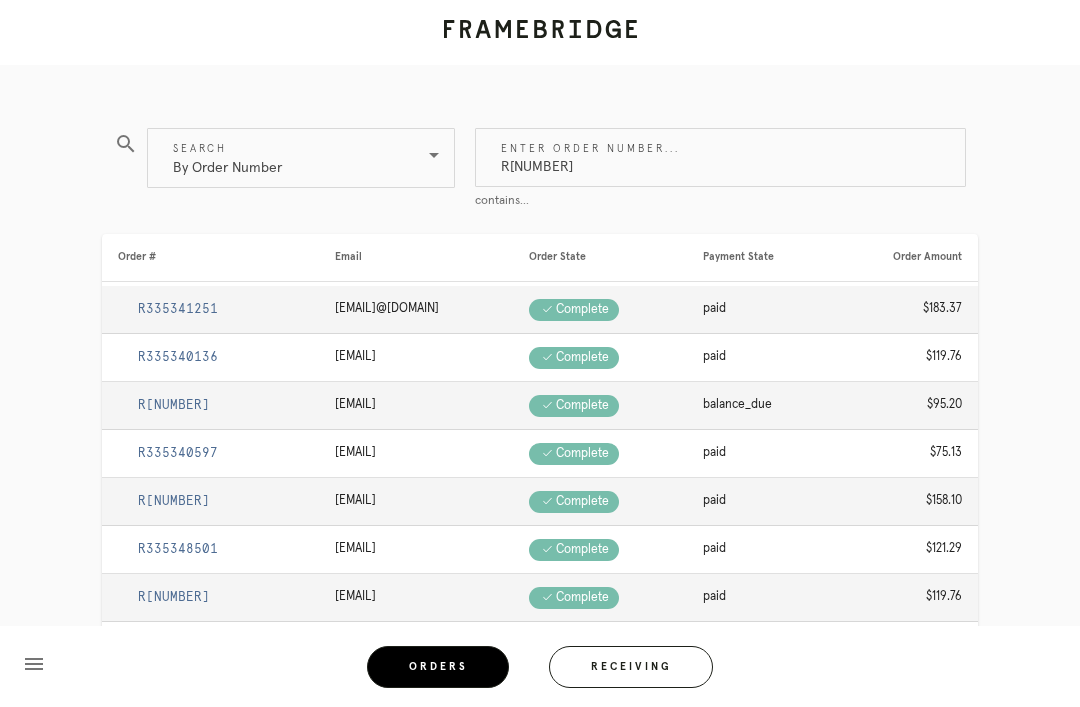 type on "R[NUMBER]" 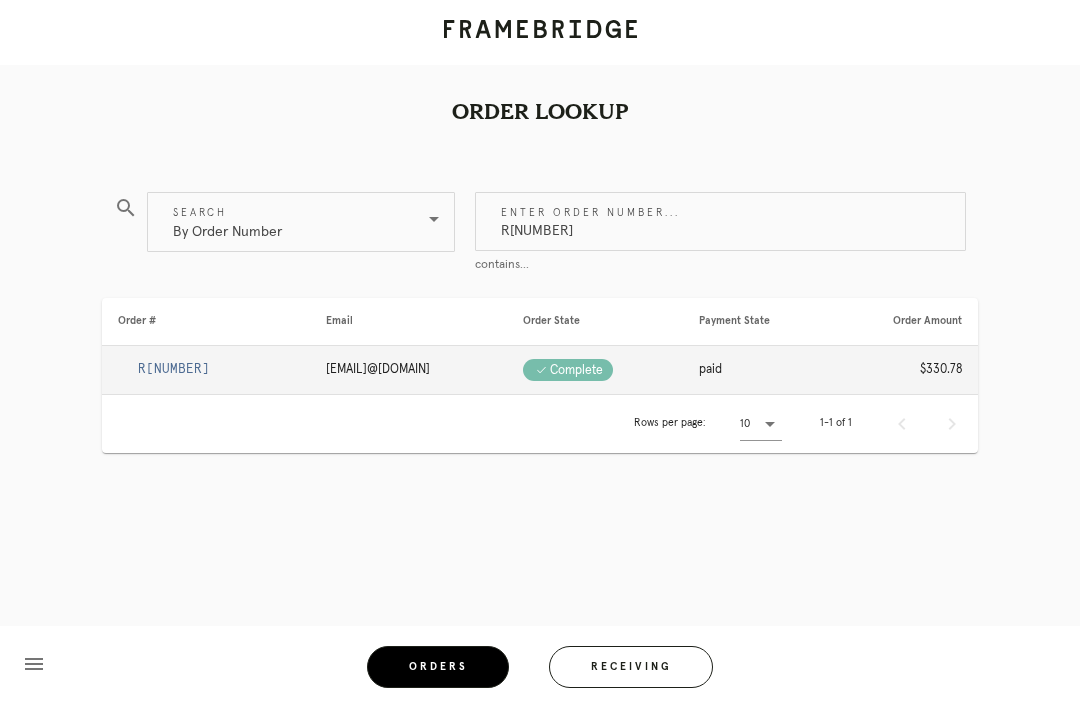 click on "R[NUMBER]" at bounding box center (174, 369) 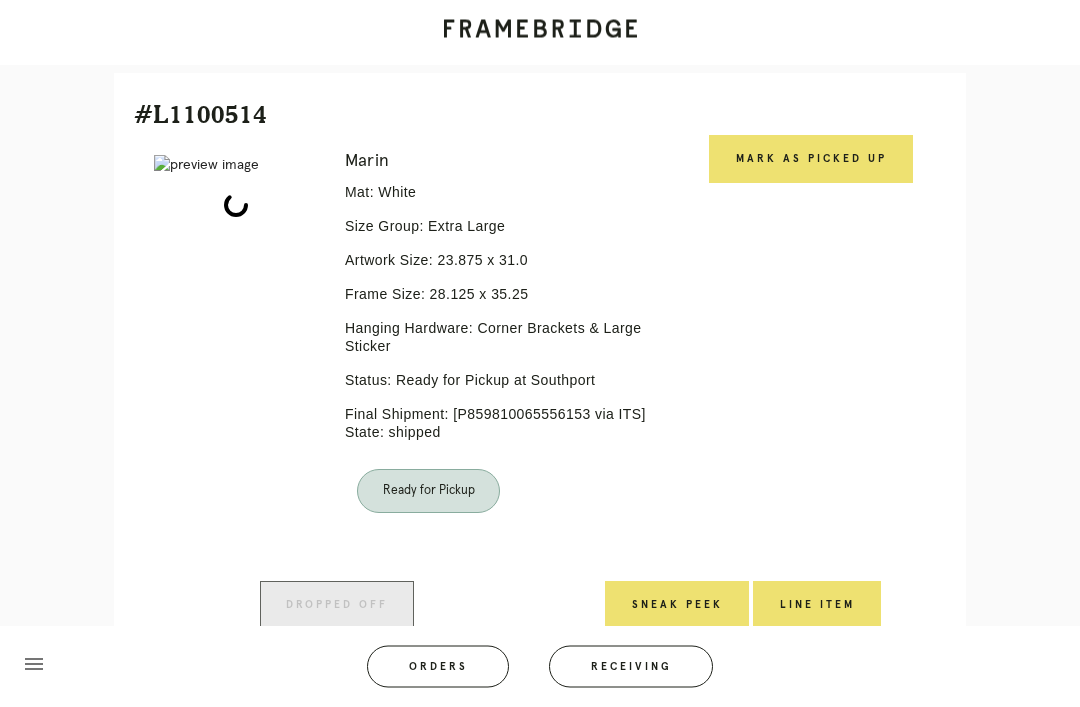 scroll, scrollTop: 451, scrollLeft: 0, axis: vertical 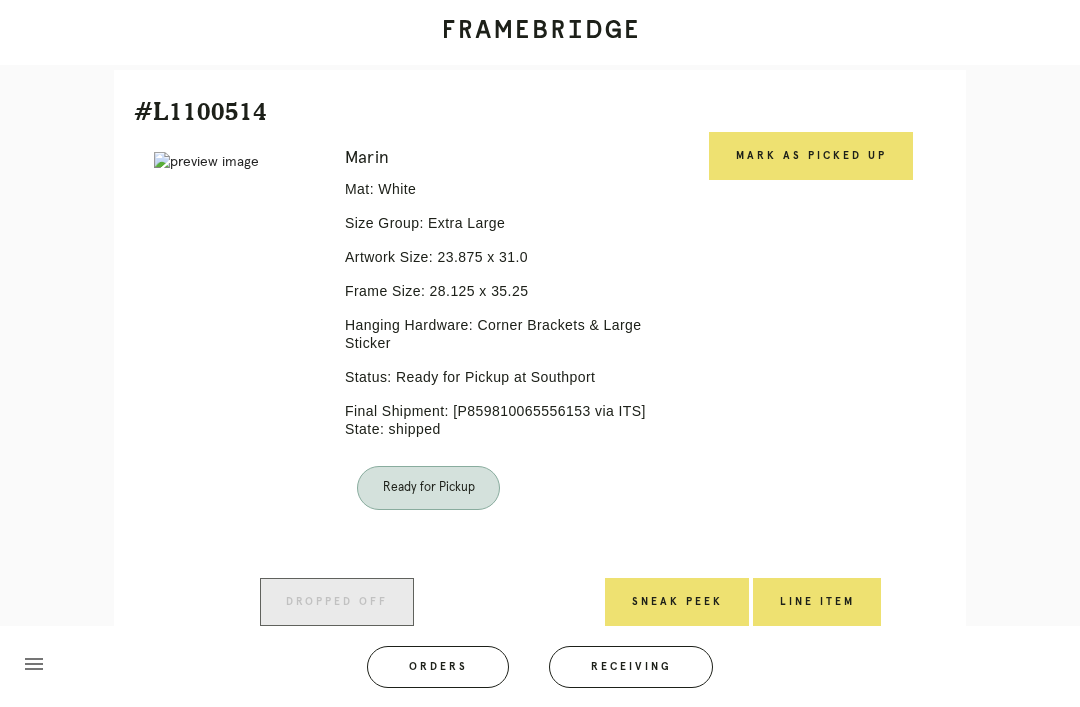 click on "Mark as Picked Up" at bounding box center (811, 156) 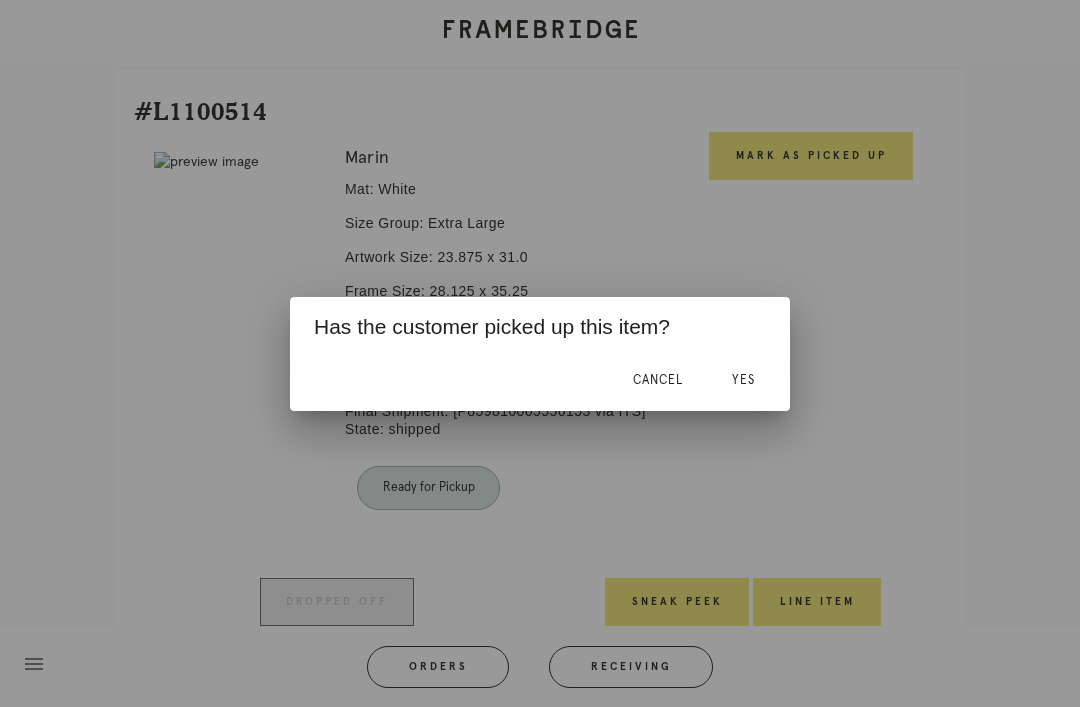 click on "Yes" at bounding box center [743, 381] 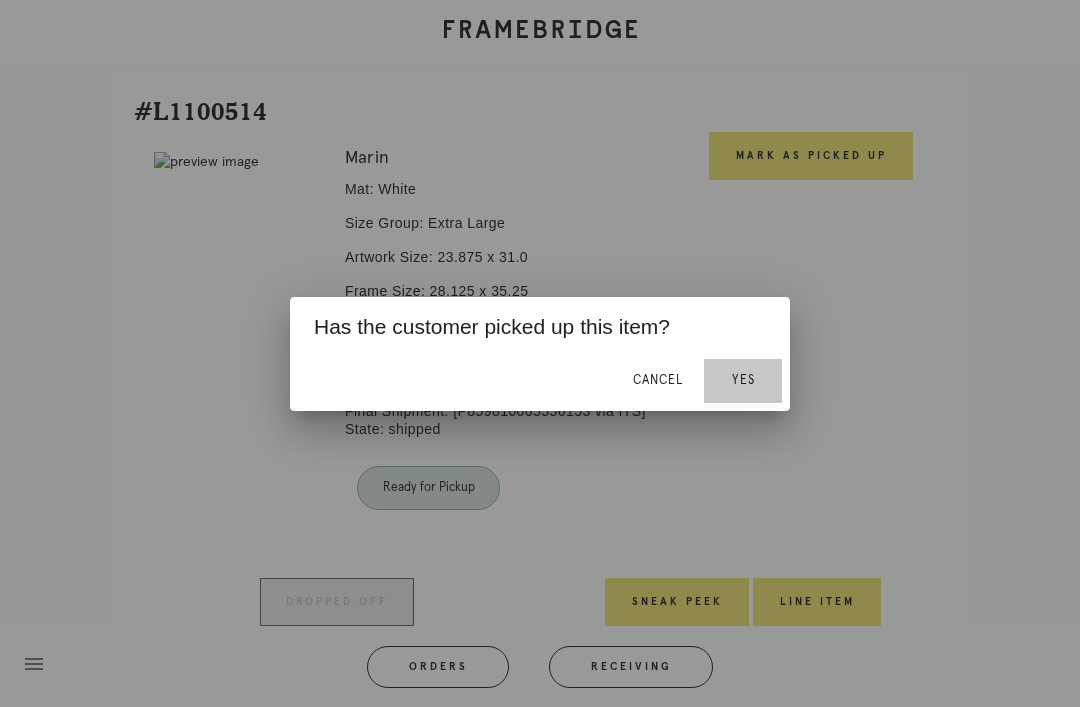 scroll, scrollTop: 433, scrollLeft: 0, axis: vertical 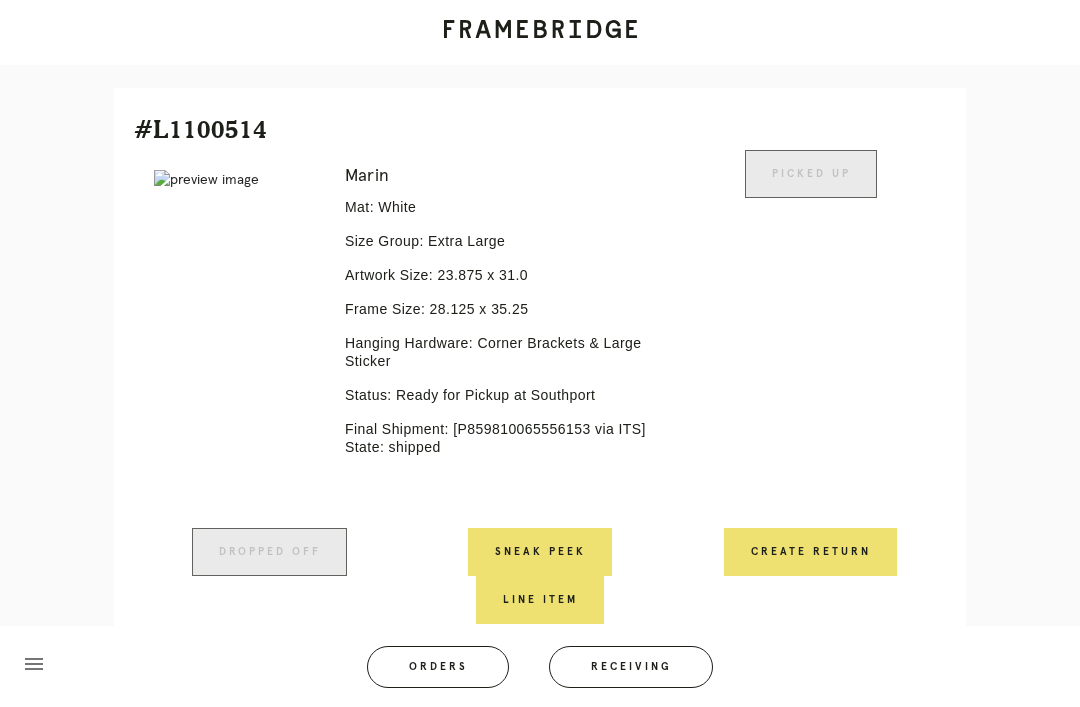 click on "Orders" at bounding box center (438, 667) 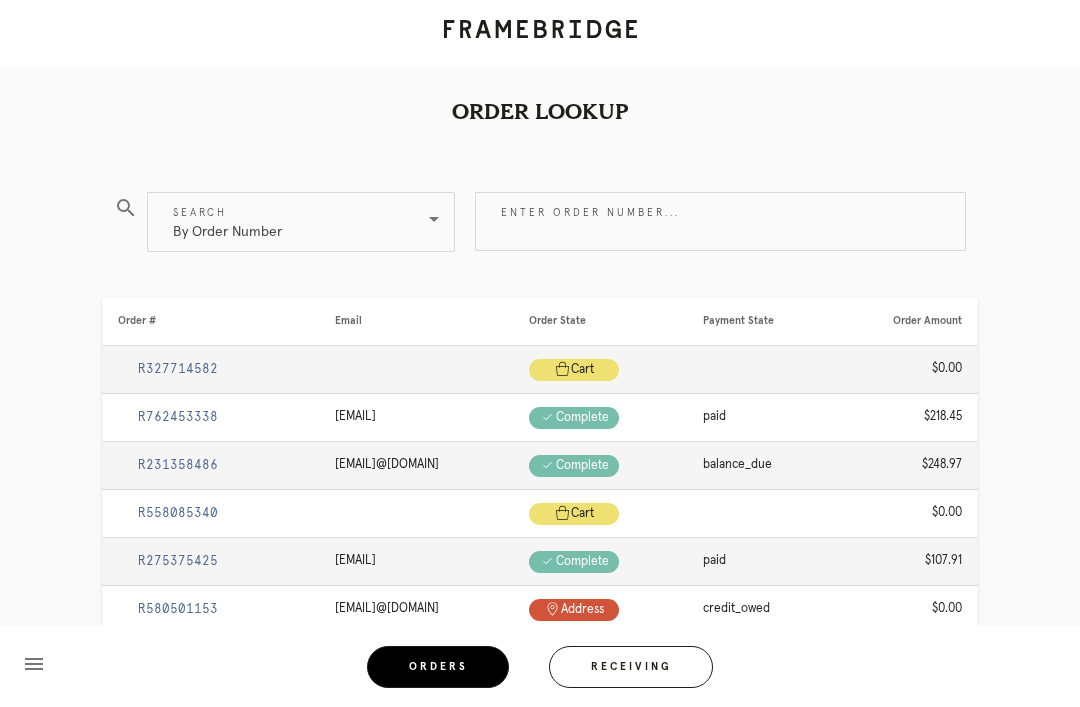 click on "Enter order number..." at bounding box center [720, 221] 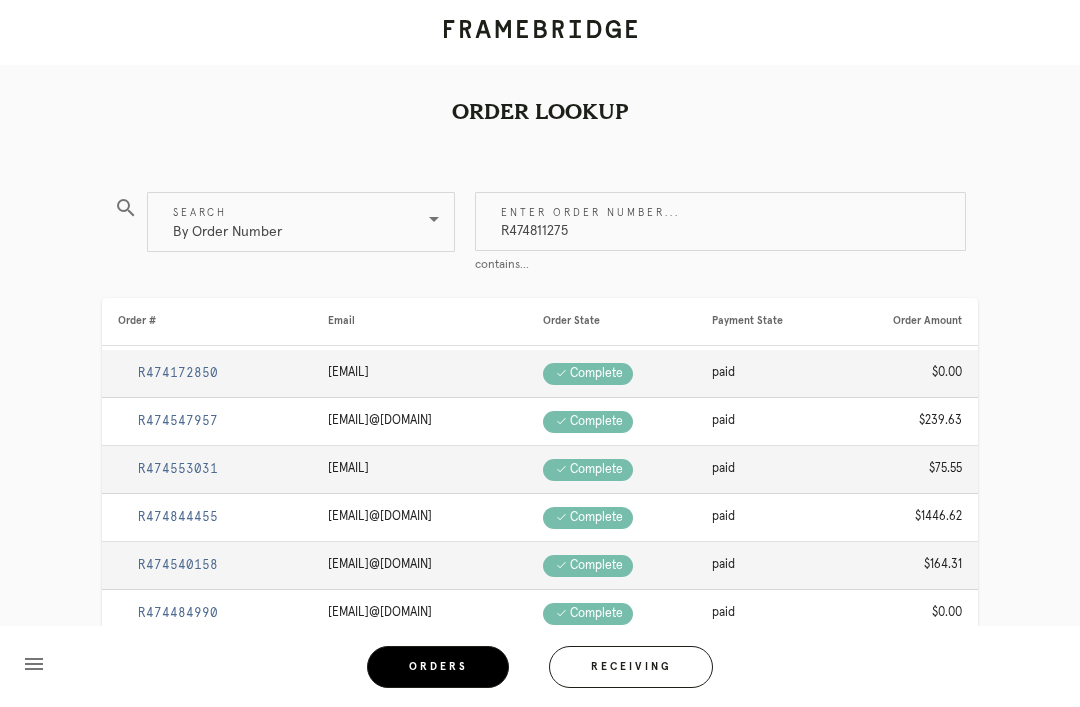 type on "R474811275" 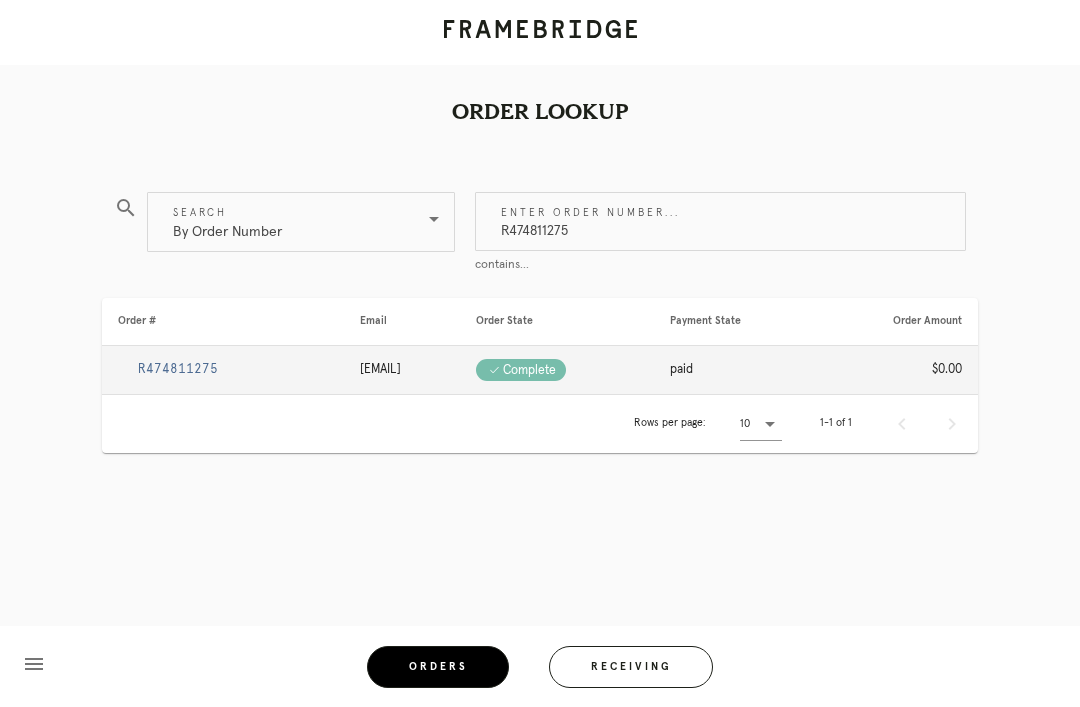 click on "R474811275" at bounding box center [178, 369] 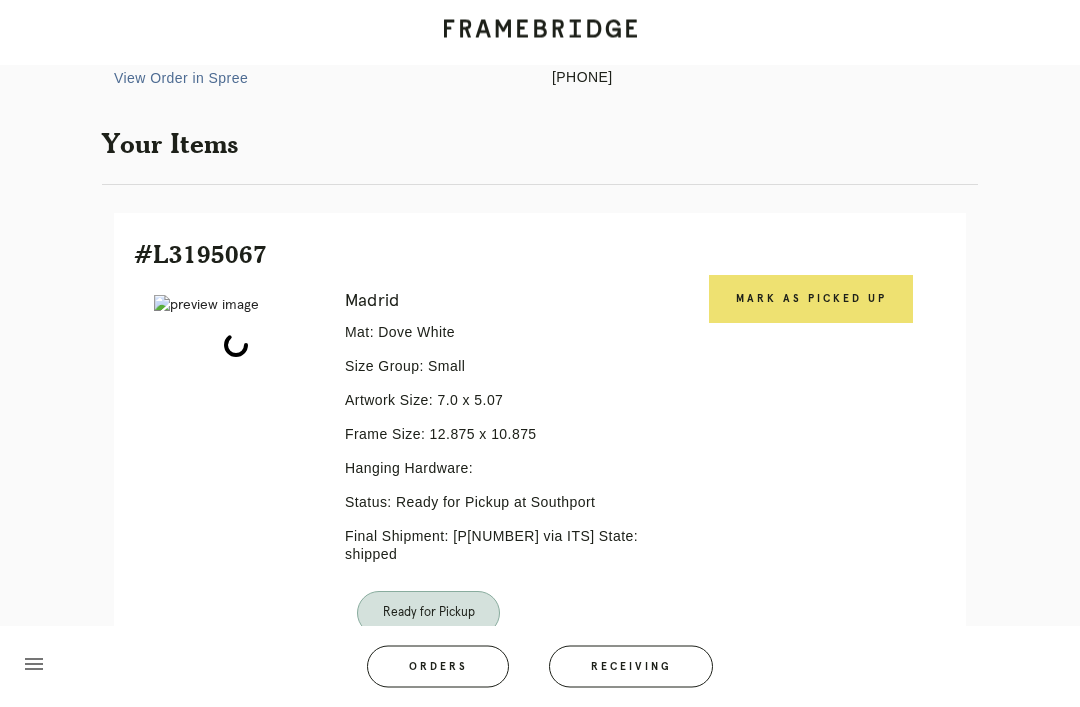 scroll, scrollTop: 386, scrollLeft: 0, axis: vertical 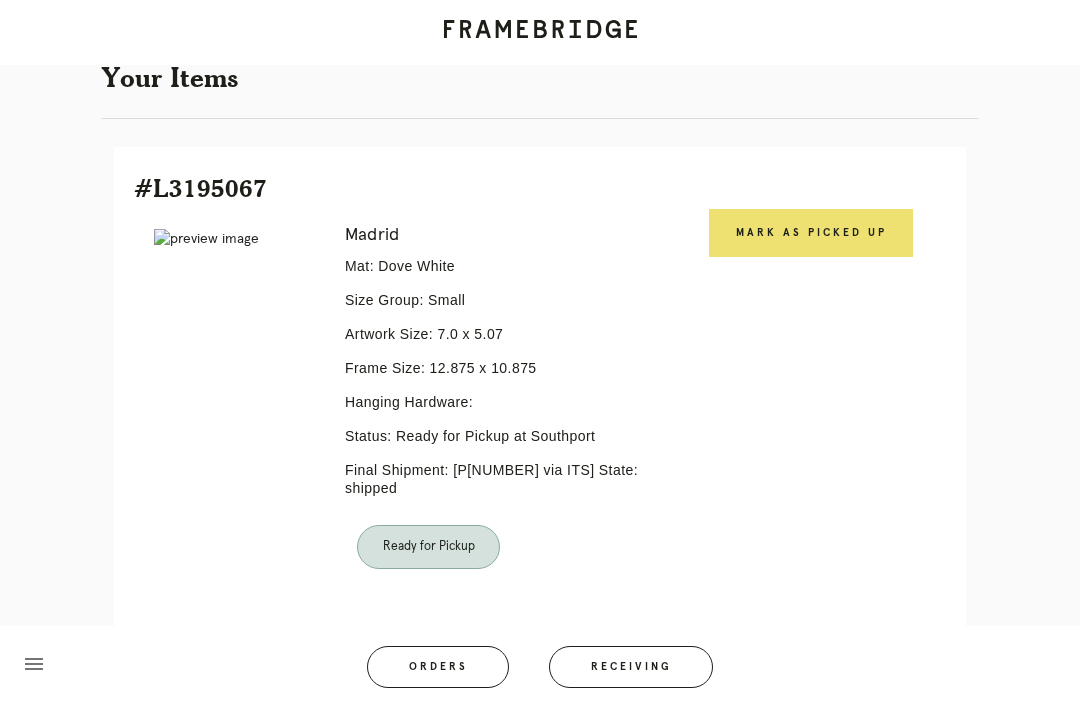 click on "Mark as Picked Up" at bounding box center [811, 233] 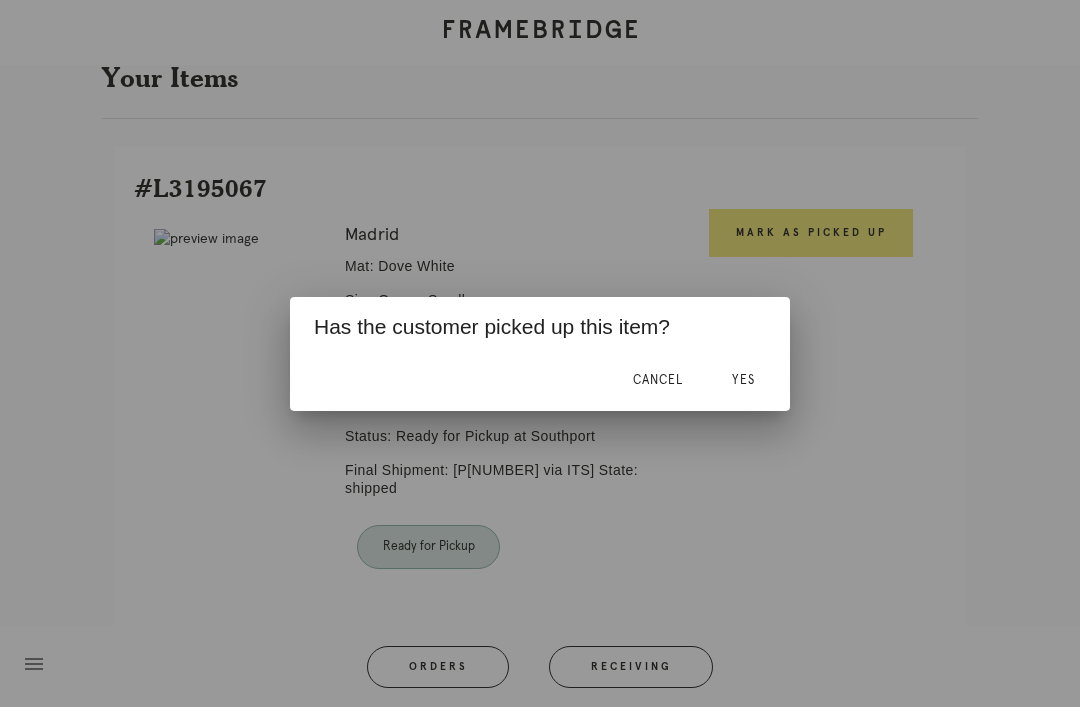 click on "Yes" at bounding box center [743, 380] 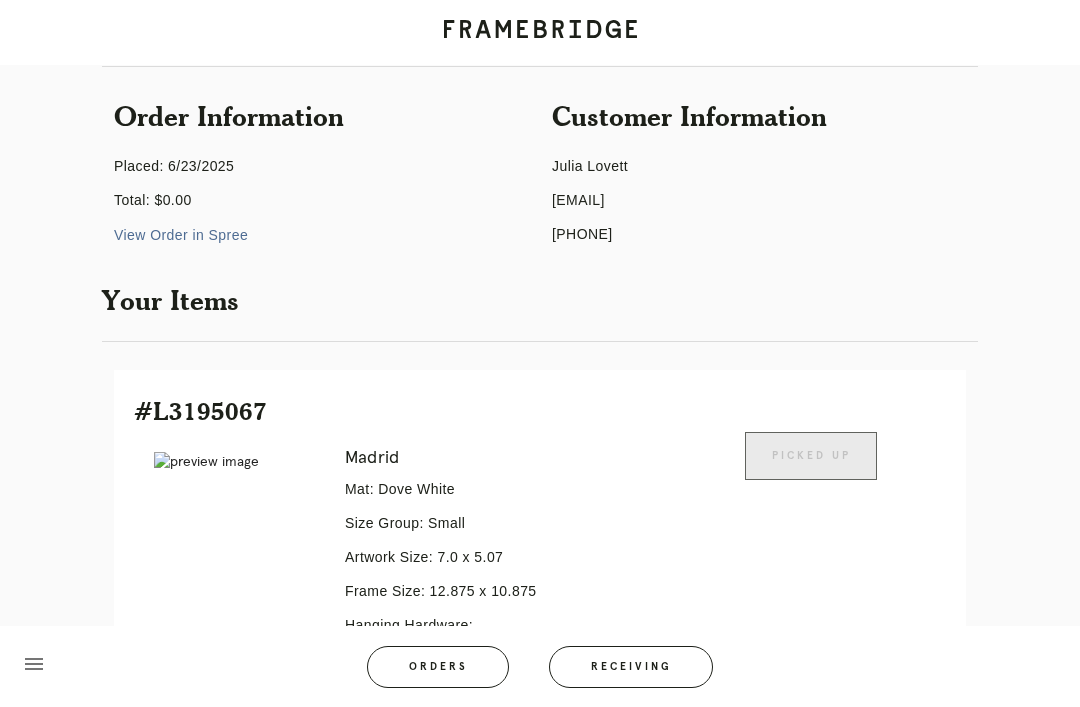 scroll, scrollTop: 162, scrollLeft: 0, axis: vertical 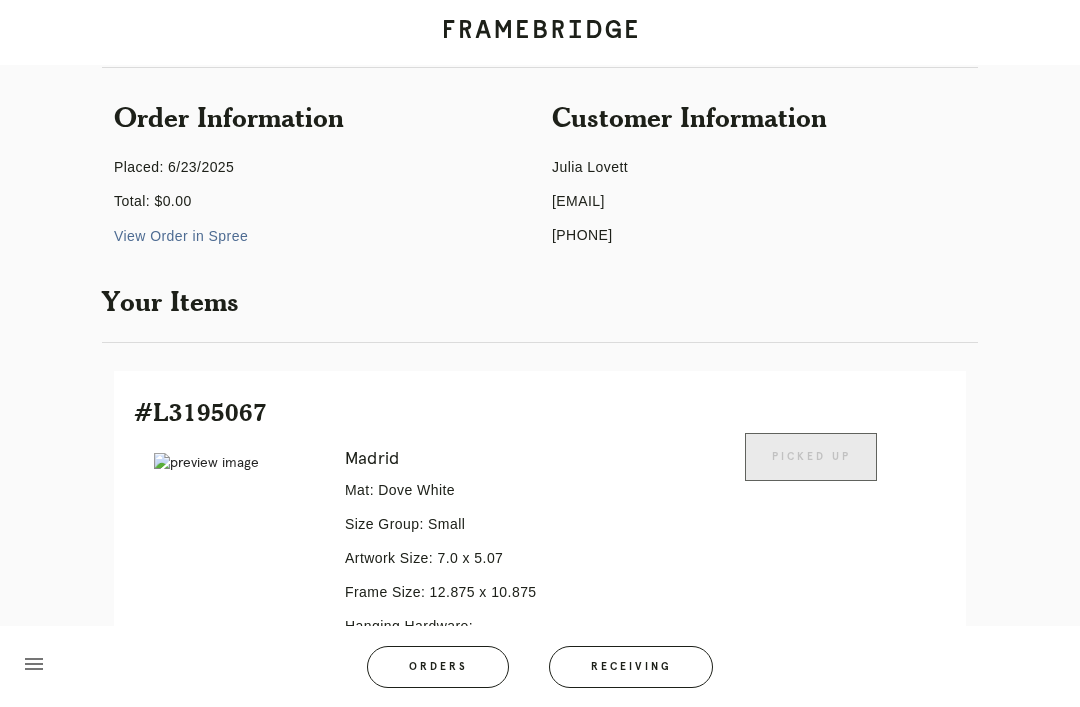 click on "Orders" at bounding box center (438, 667) 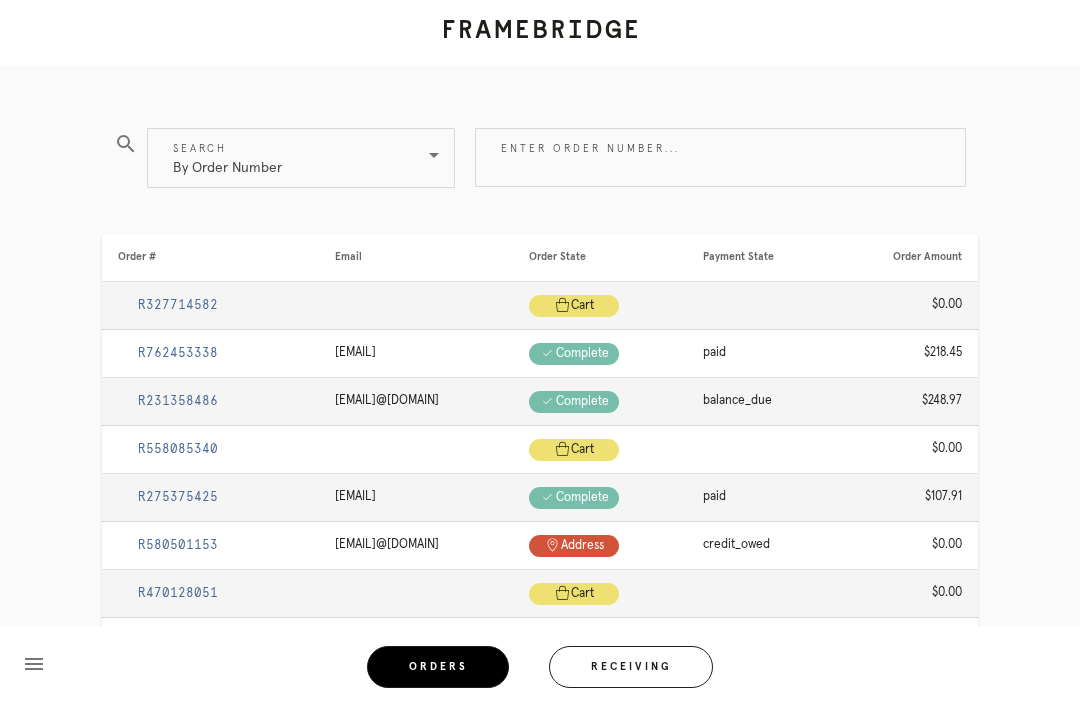 click on "Enter order number..." at bounding box center [720, 157] 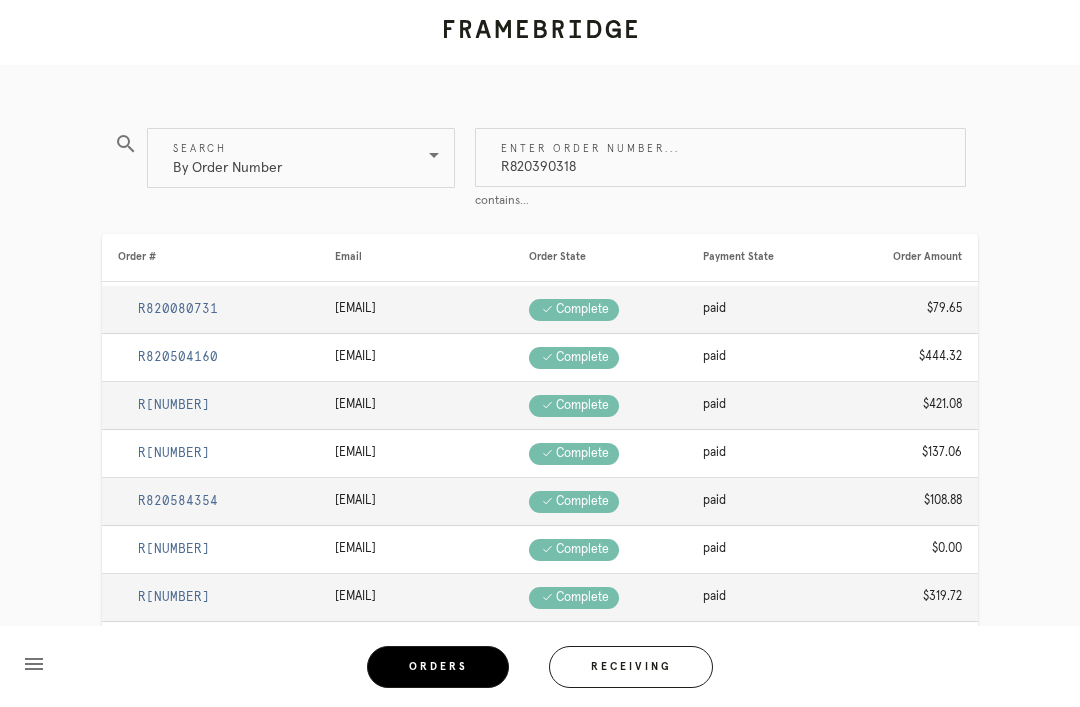 type on "R820390318" 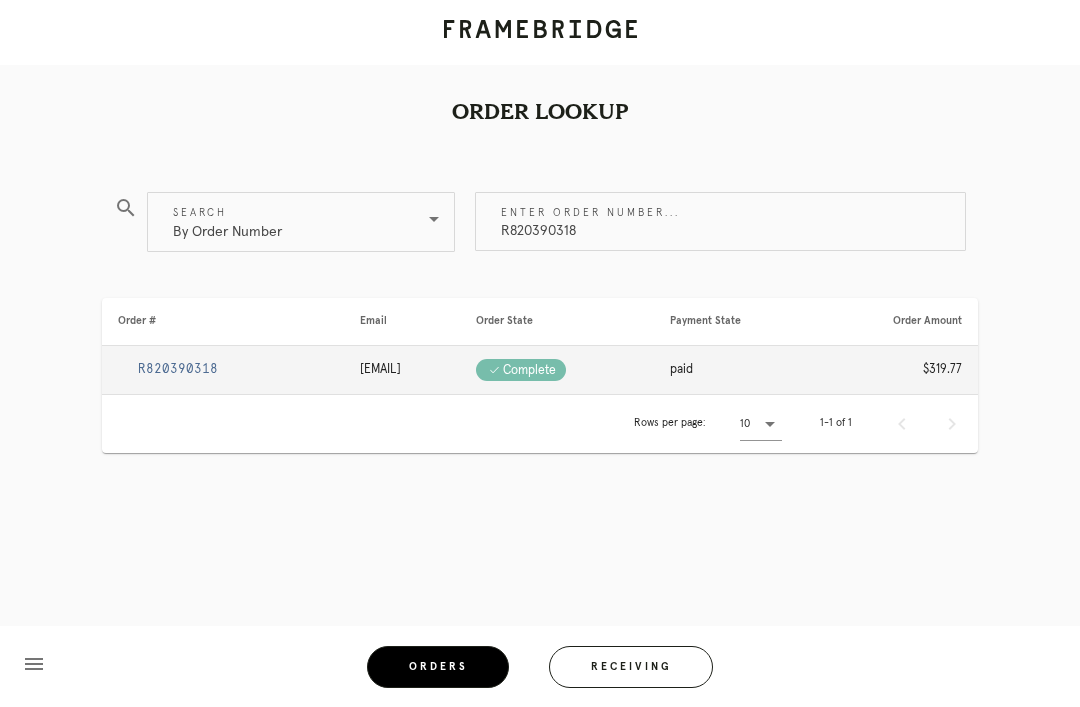 click on "R820390318" at bounding box center (178, 369) 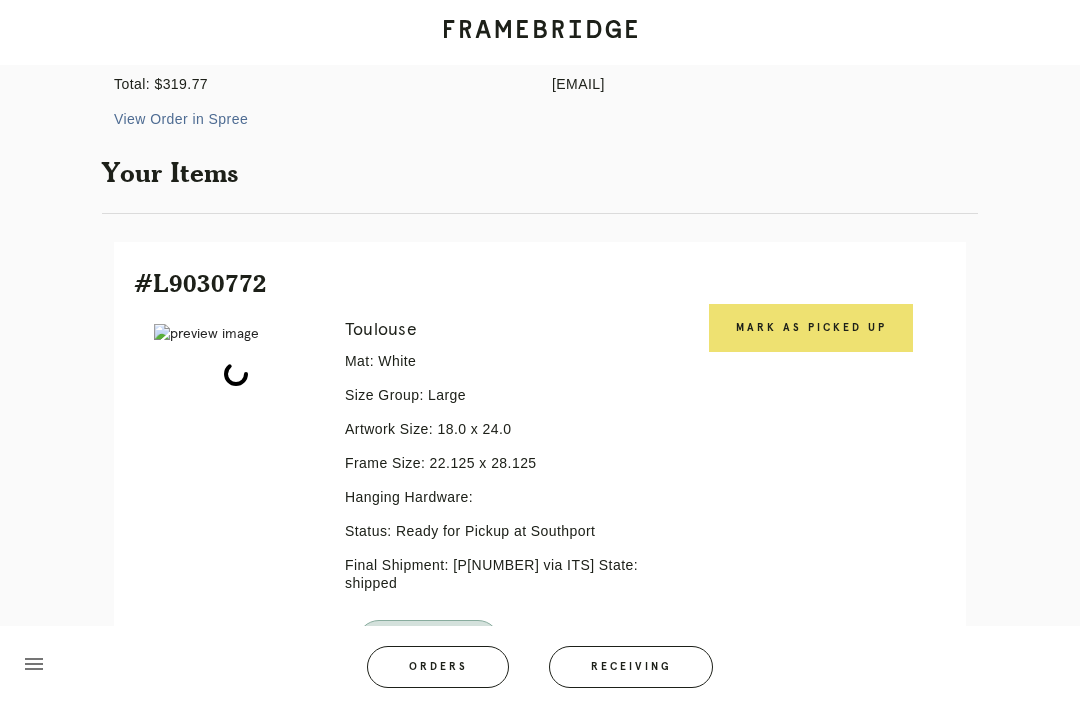 scroll, scrollTop: 288, scrollLeft: 0, axis: vertical 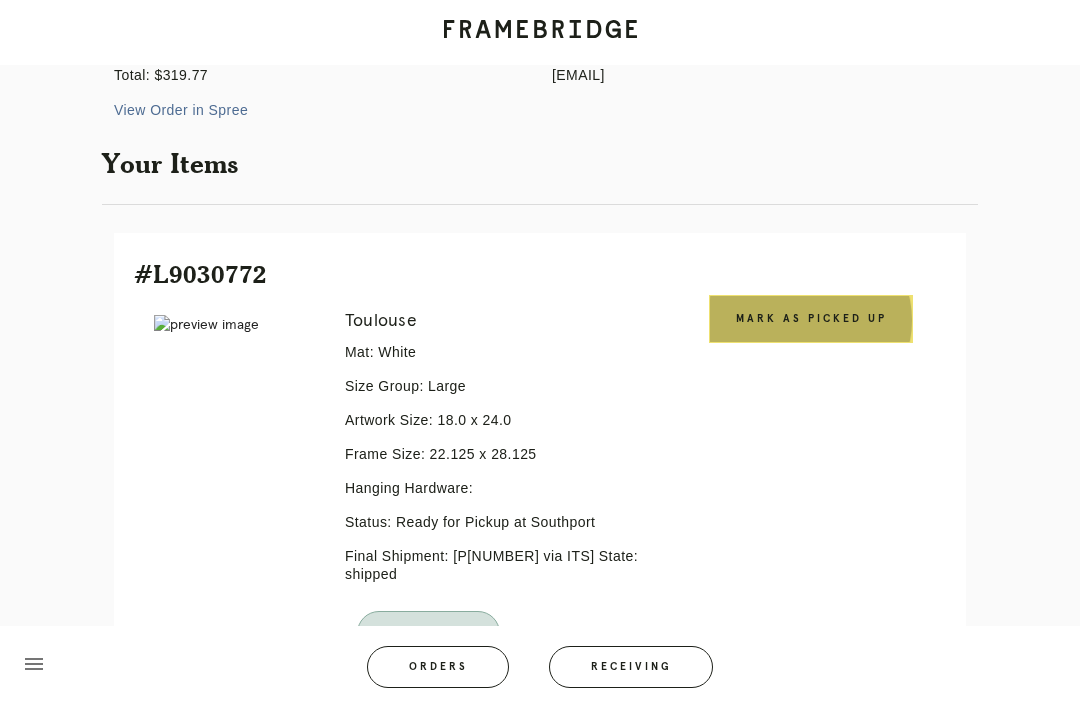 click on "Mark as Picked Up" at bounding box center (811, 319) 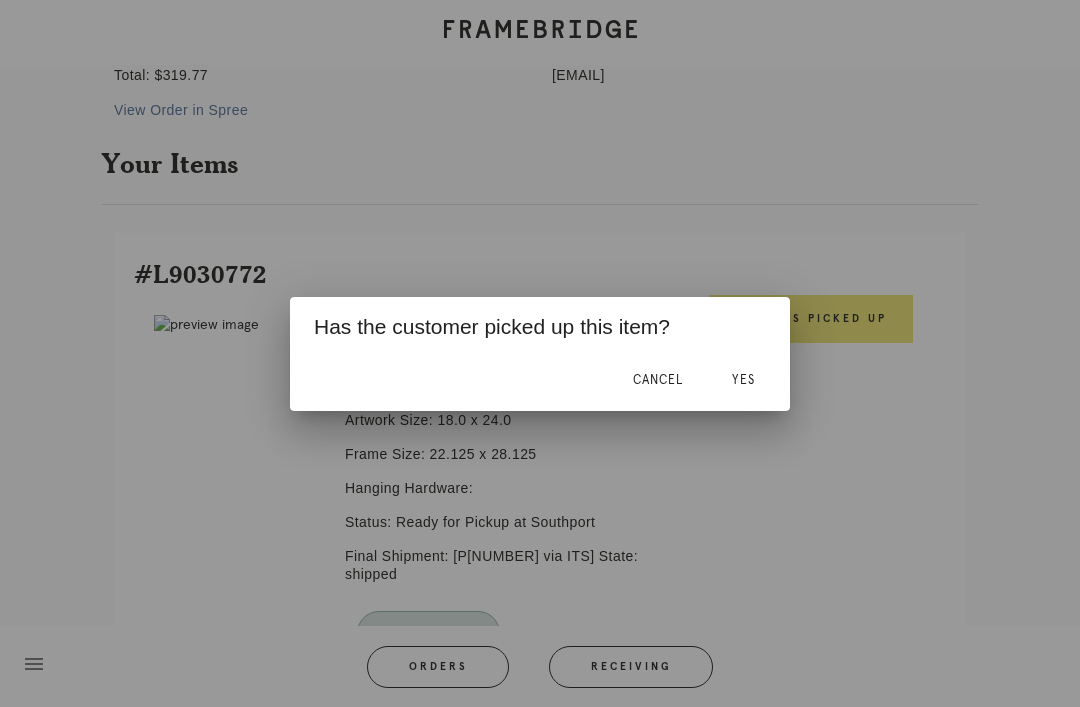 click on "Yes" at bounding box center [743, 381] 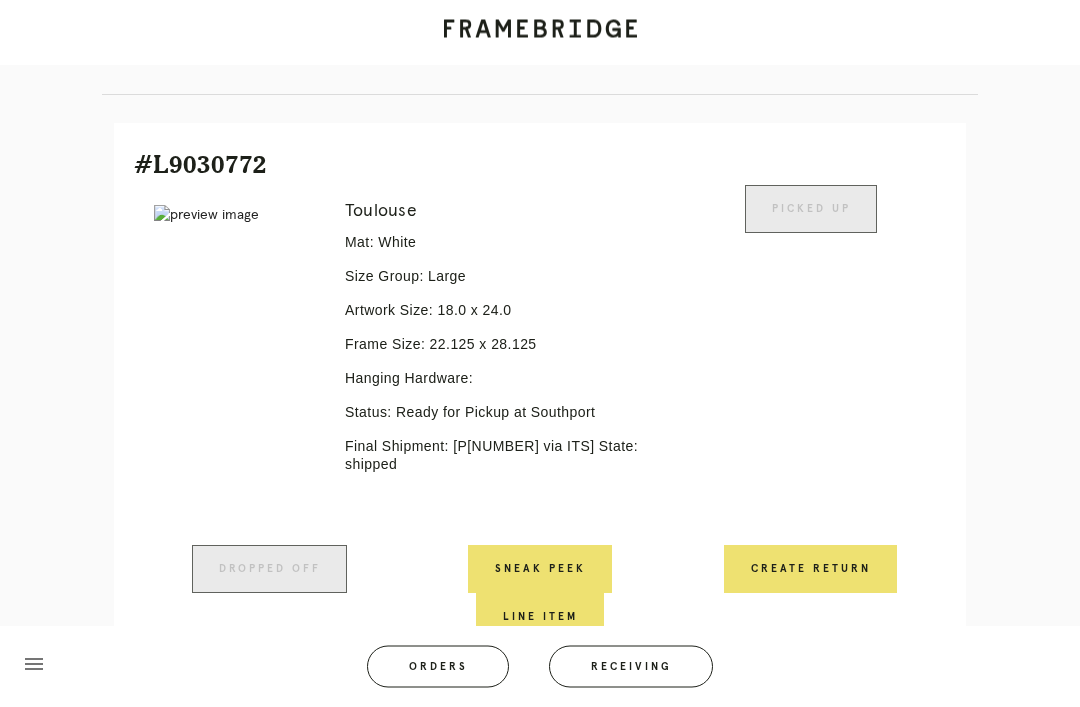 scroll, scrollTop: 370, scrollLeft: 0, axis: vertical 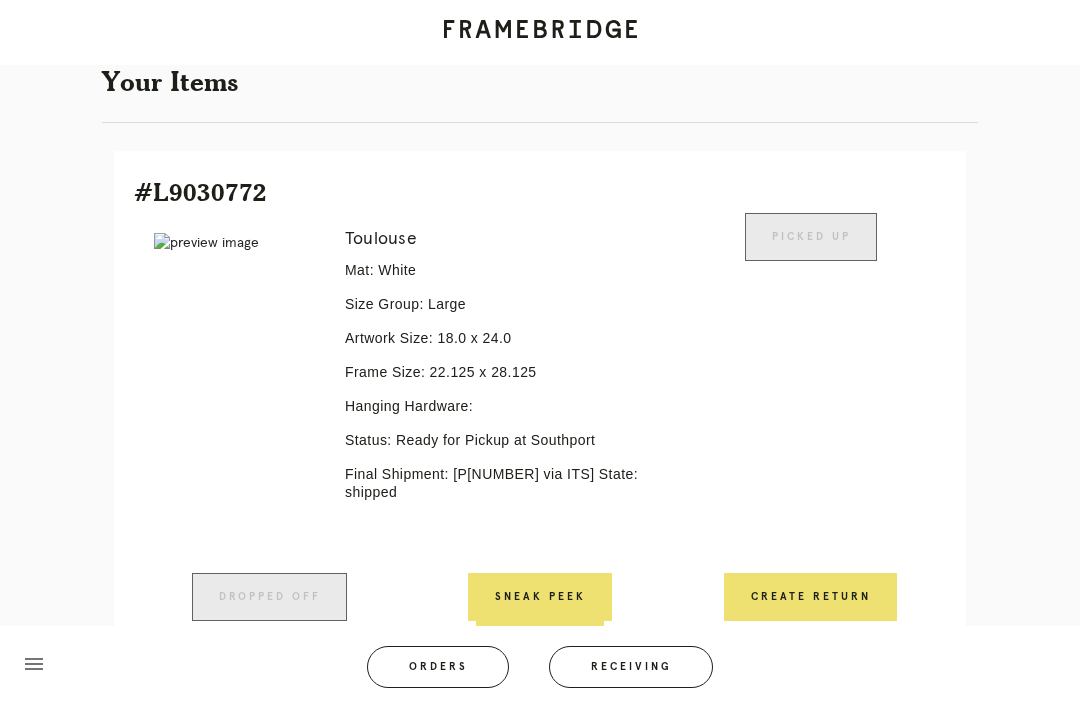 click on "Orders" at bounding box center (438, 667) 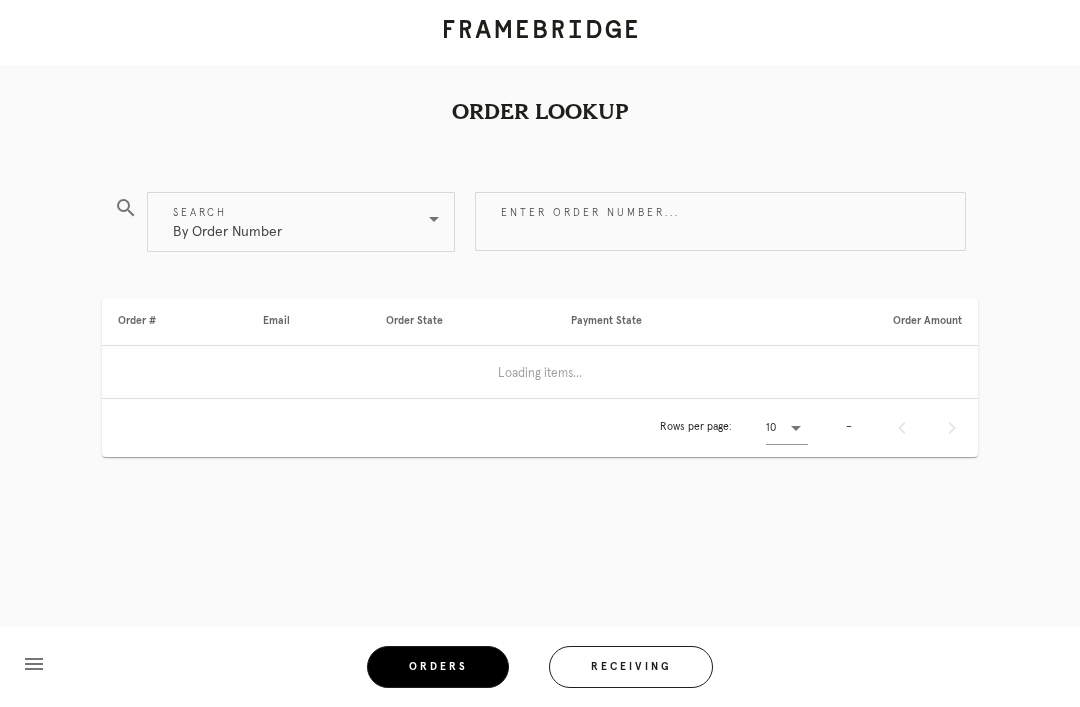 scroll, scrollTop: 0, scrollLeft: 0, axis: both 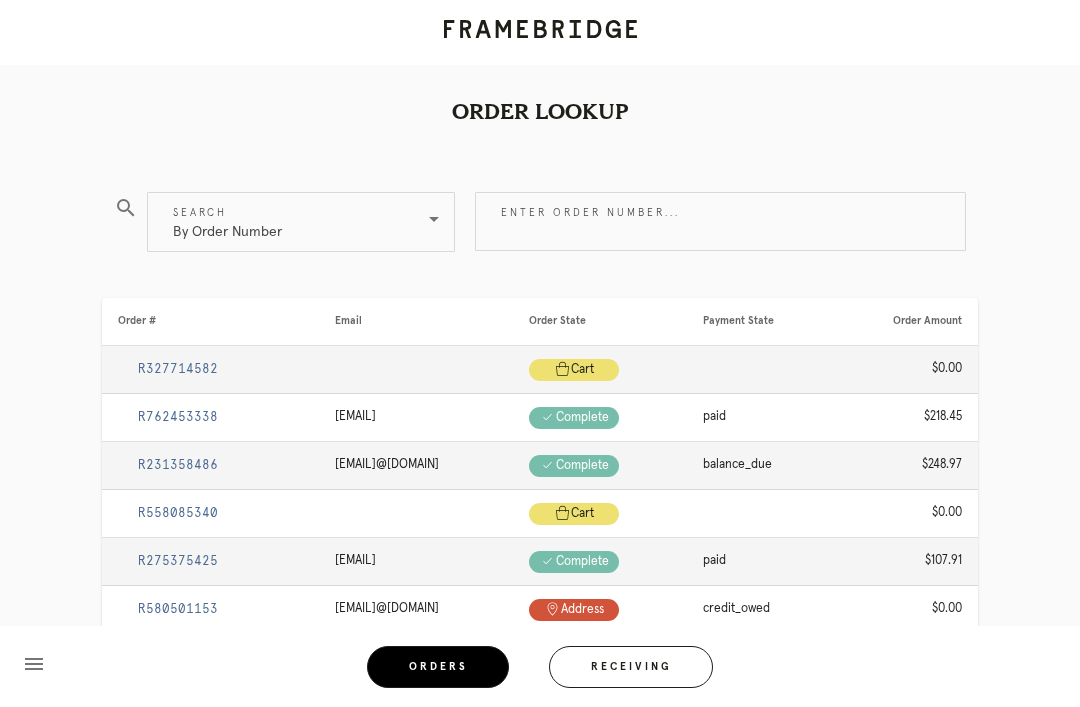 click on "Enter order number..." at bounding box center [720, 221] 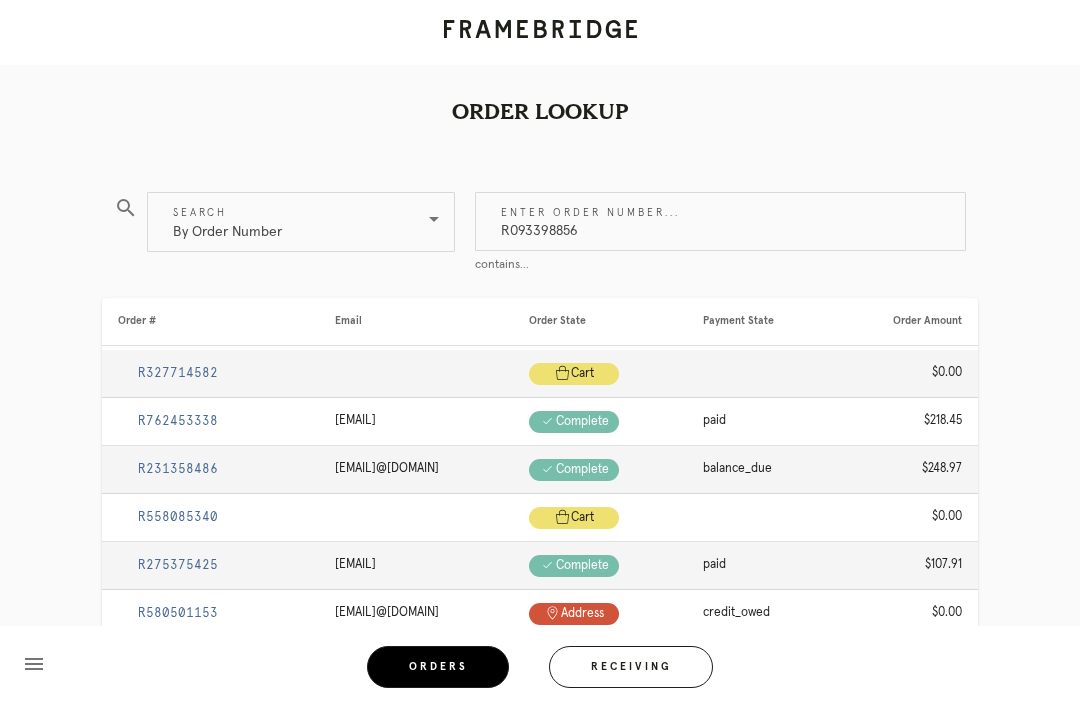 type on "R093398856" 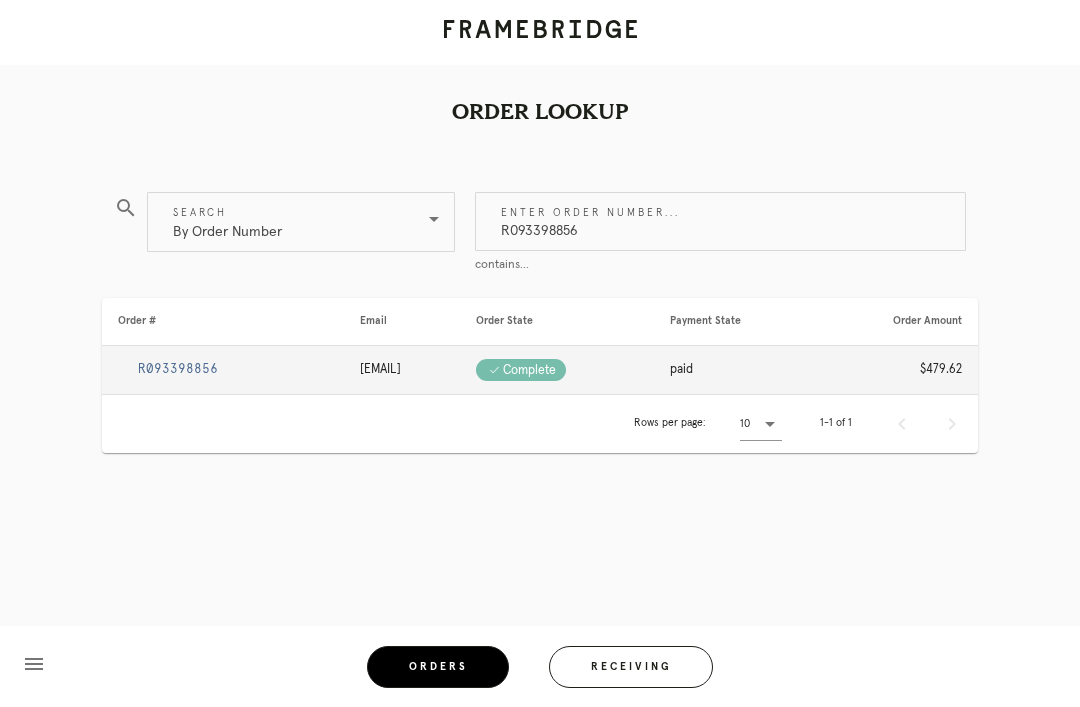 click on "R093398856" at bounding box center [178, 369] 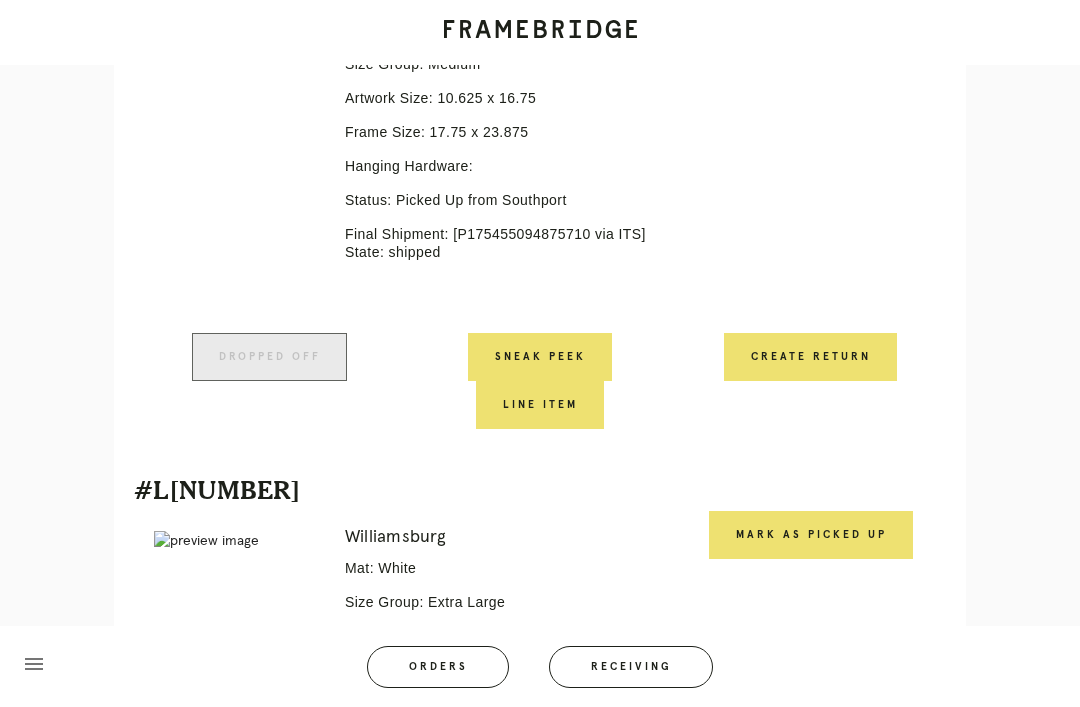scroll, scrollTop: 714, scrollLeft: 0, axis: vertical 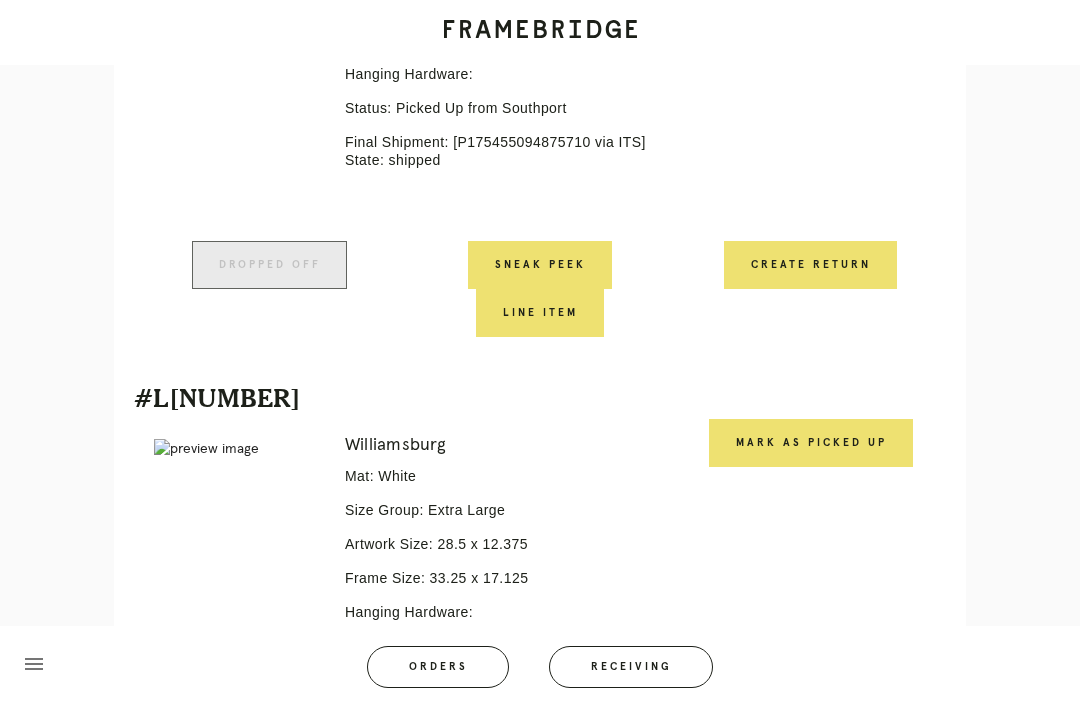 click on "Mark as Picked Up" at bounding box center (811, 443) 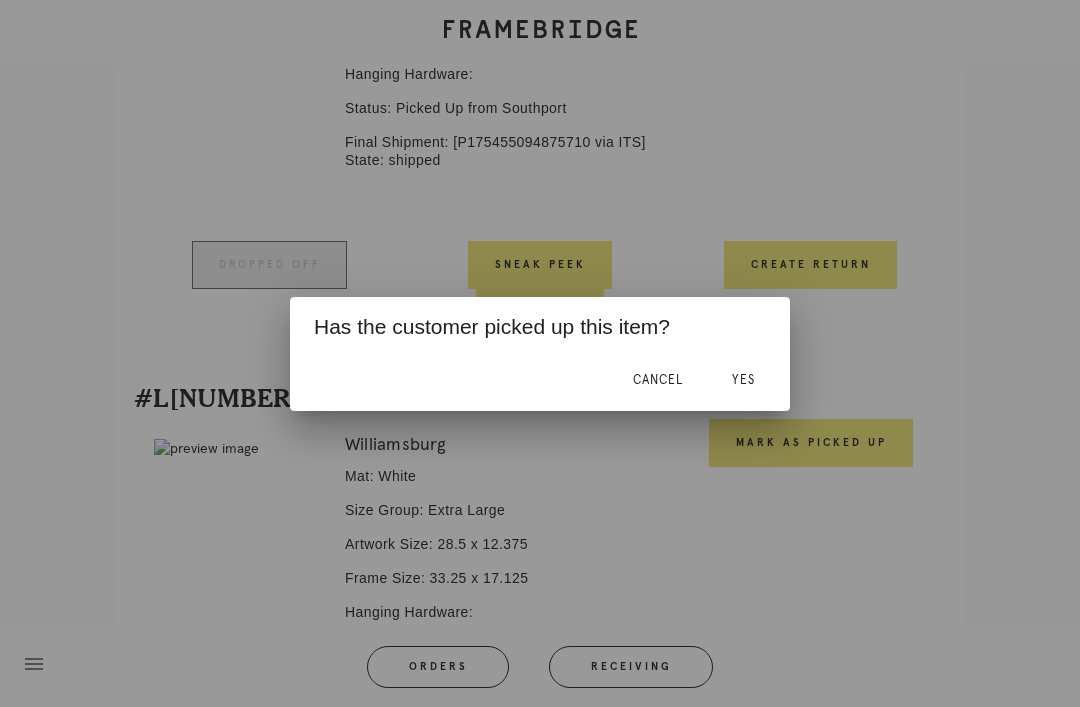 click on "Yes" at bounding box center (743, 380) 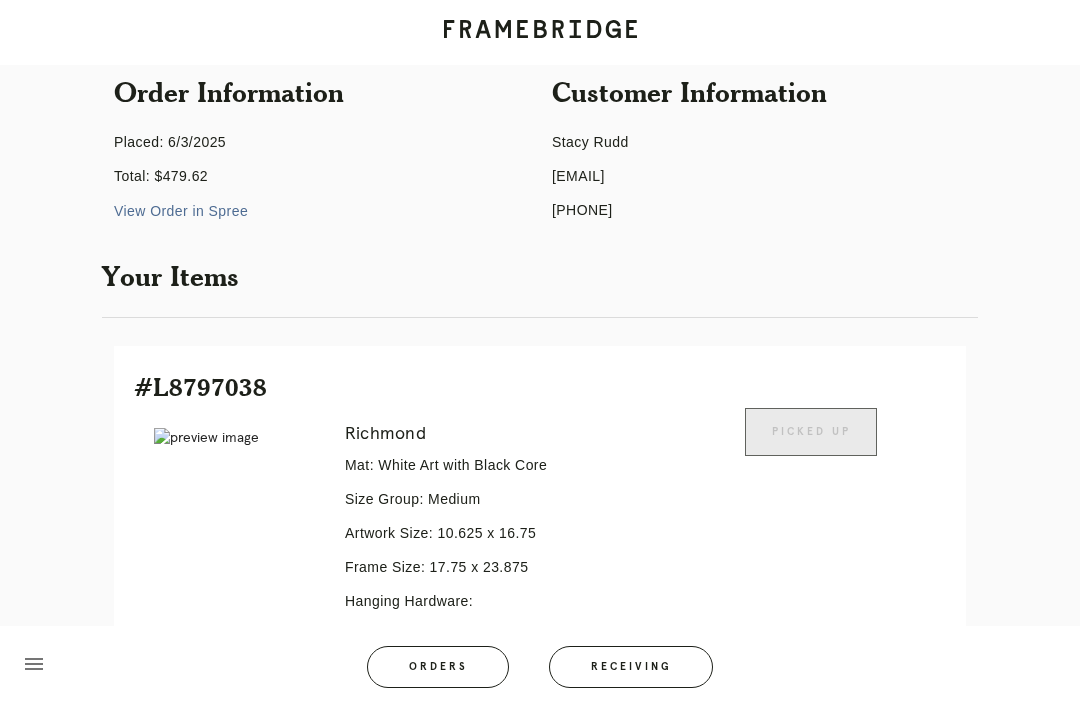 scroll, scrollTop: 186, scrollLeft: 0, axis: vertical 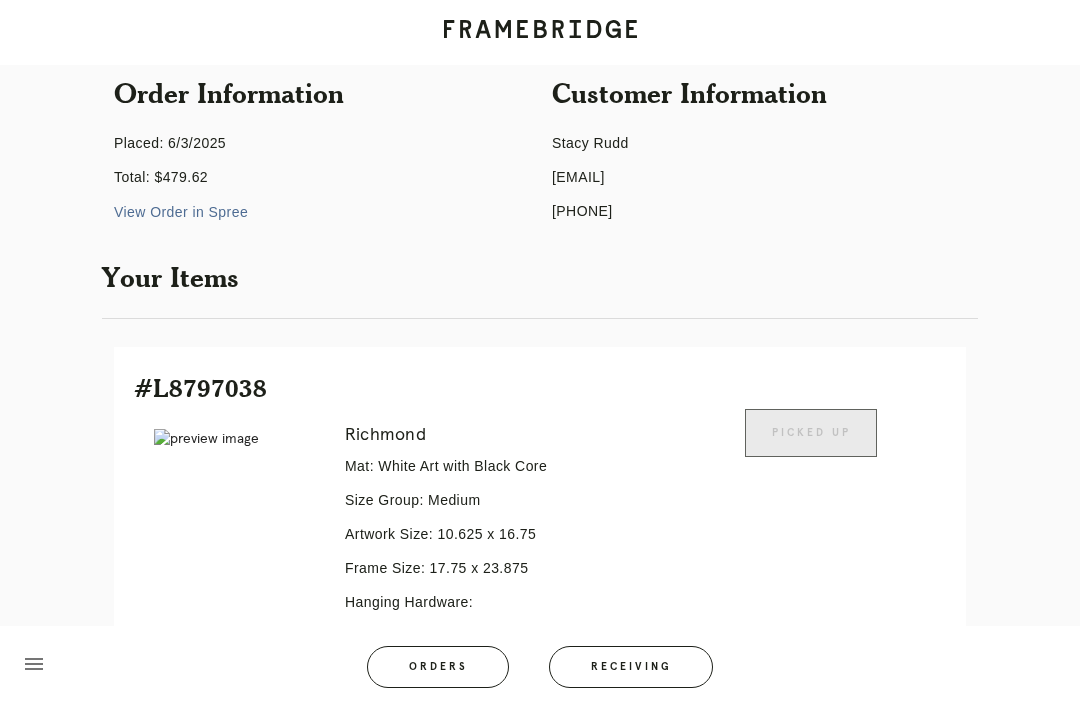 click on "Orders" at bounding box center [438, 667] 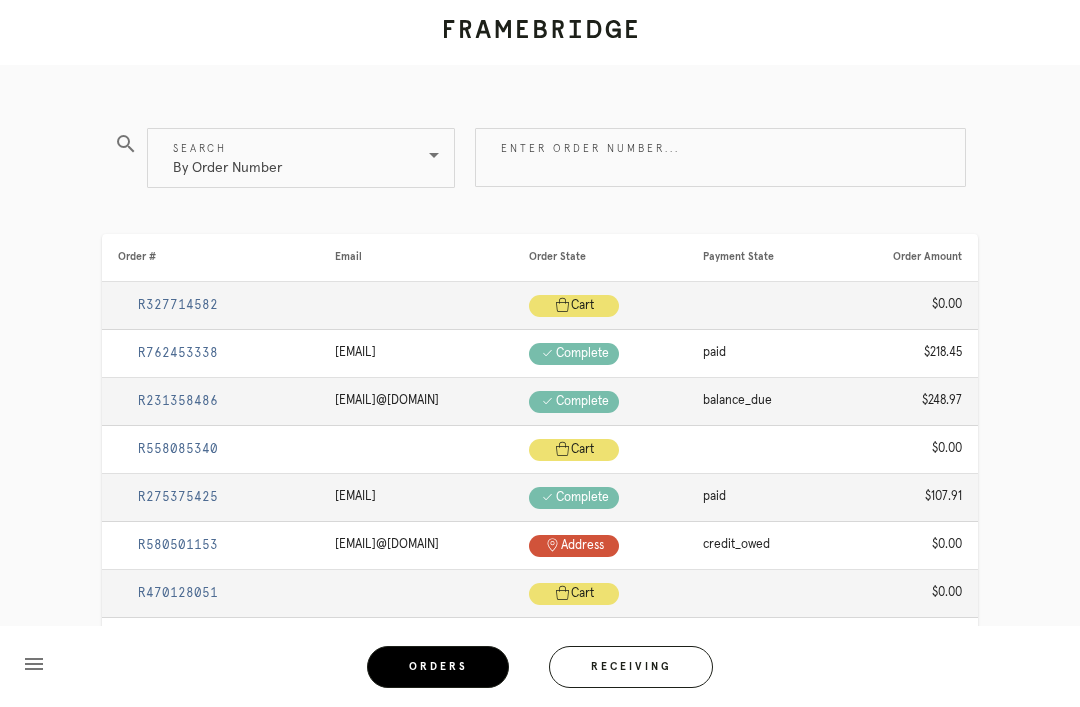 click on "Enter order number..." at bounding box center [720, 157] 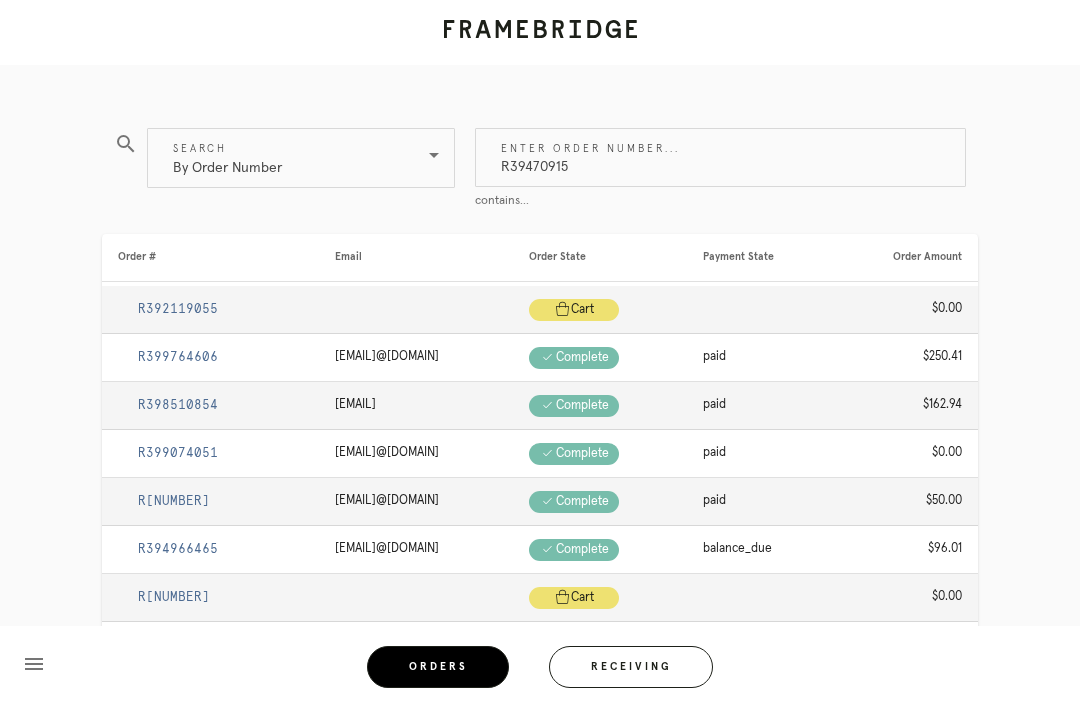 type on "R394709157" 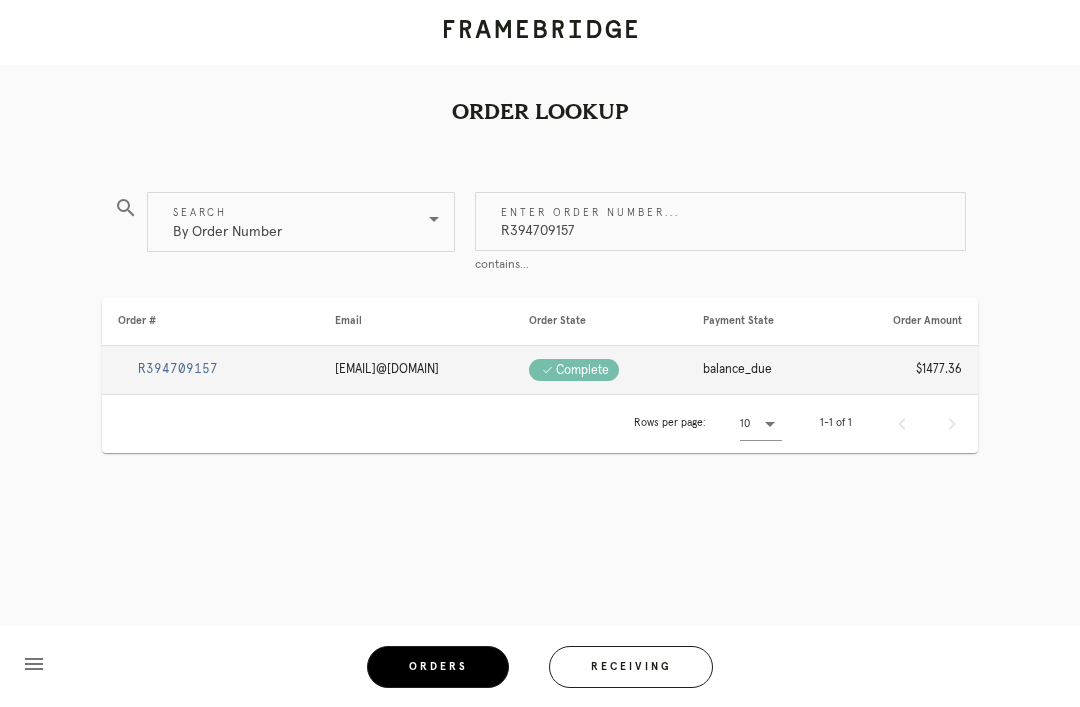 click on "R394709157" at bounding box center [178, 369] 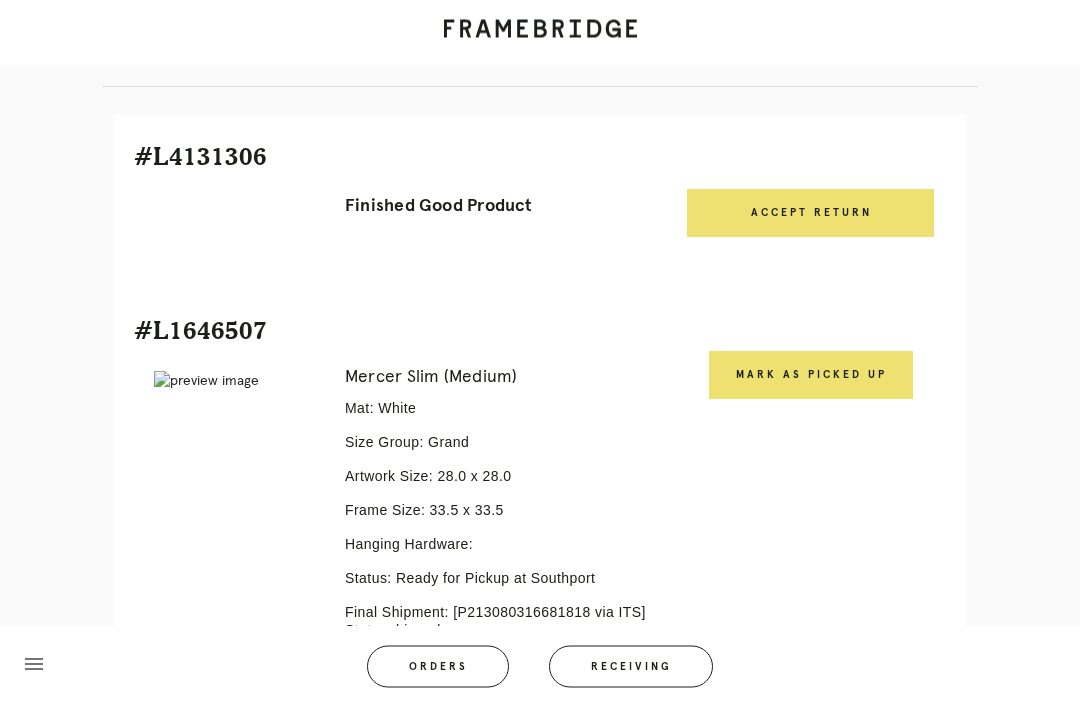 scroll, scrollTop: 418, scrollLeft: 0, axis: vertical 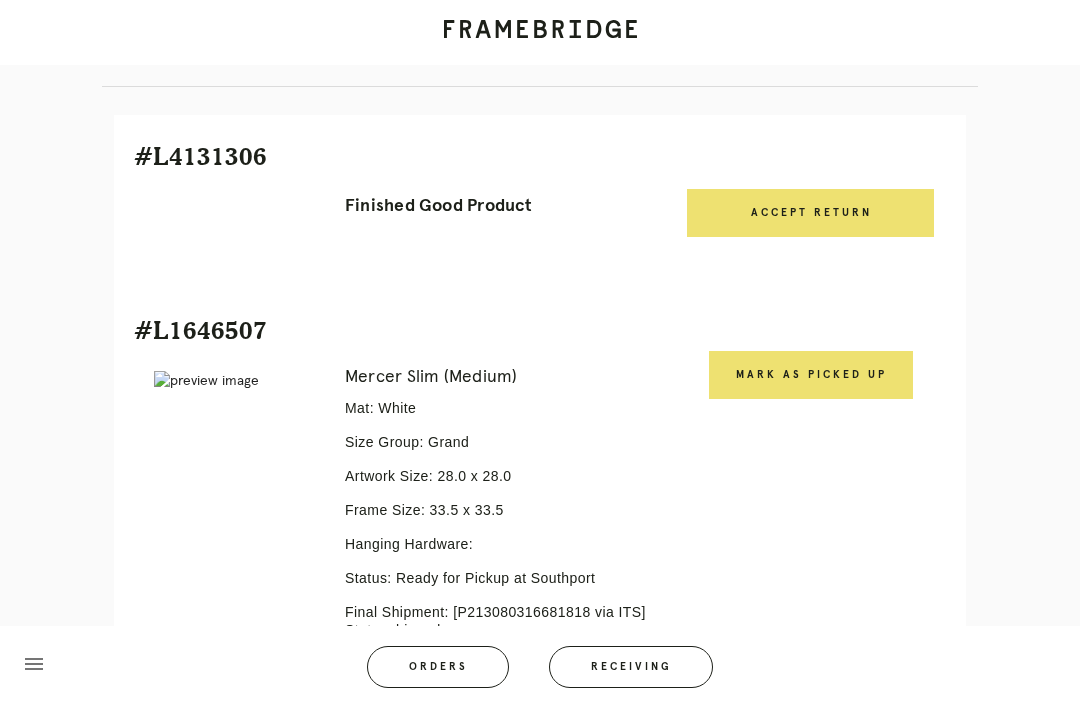 click on "Mark as Picked Up" at bounding box center (811, 375) 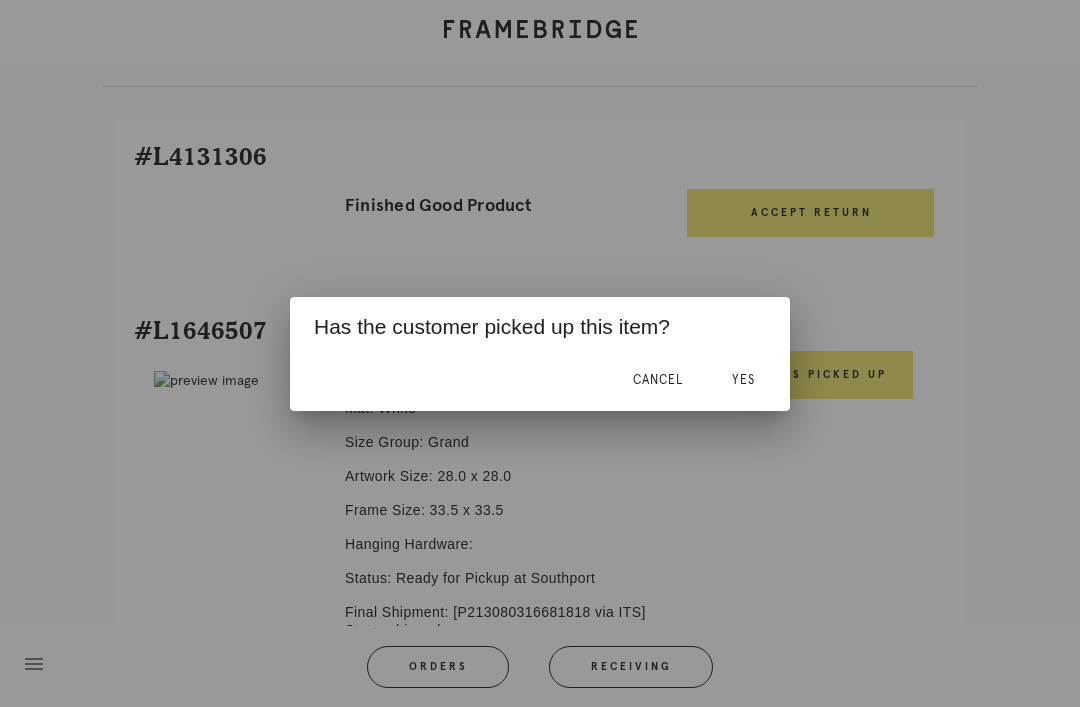click on "Yes" at bounding box center [743, 380] 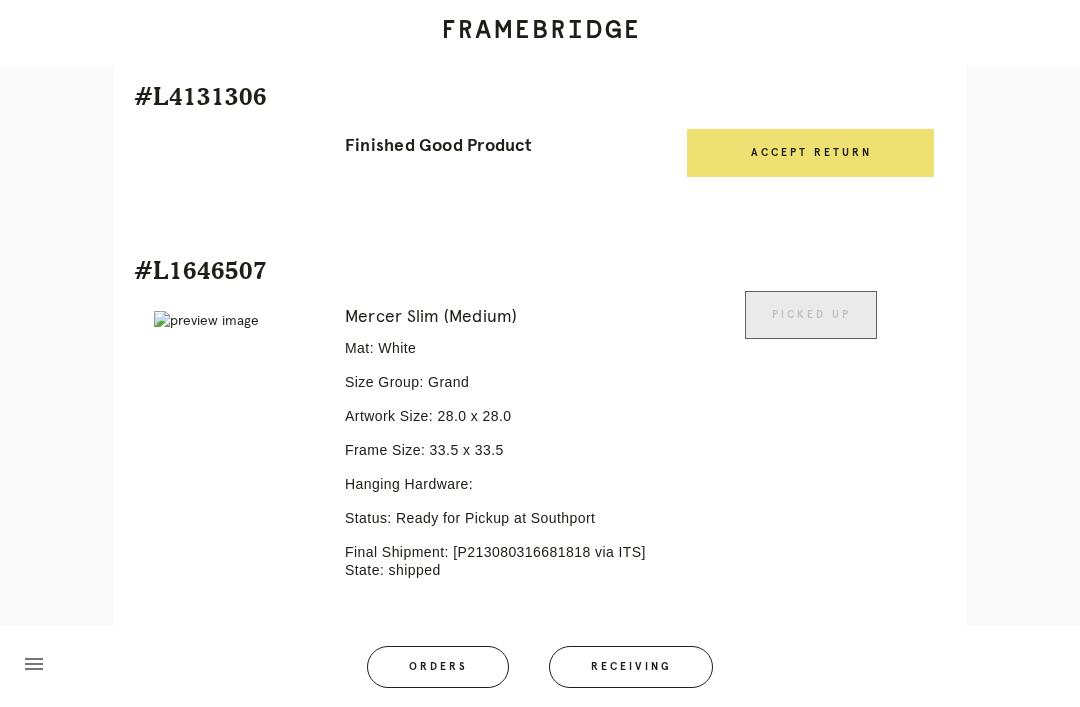 scroll, scrollTop: 482, scrollLeft: 0, axis: vertical 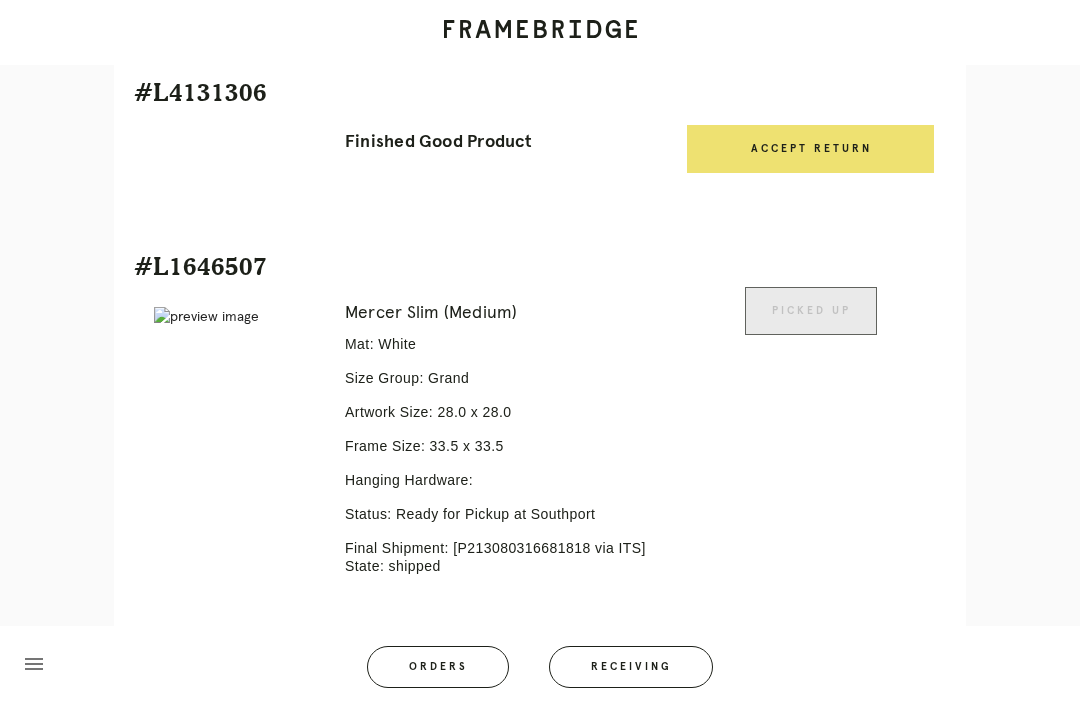 click on "Orders" at bounding box center (438, 667) 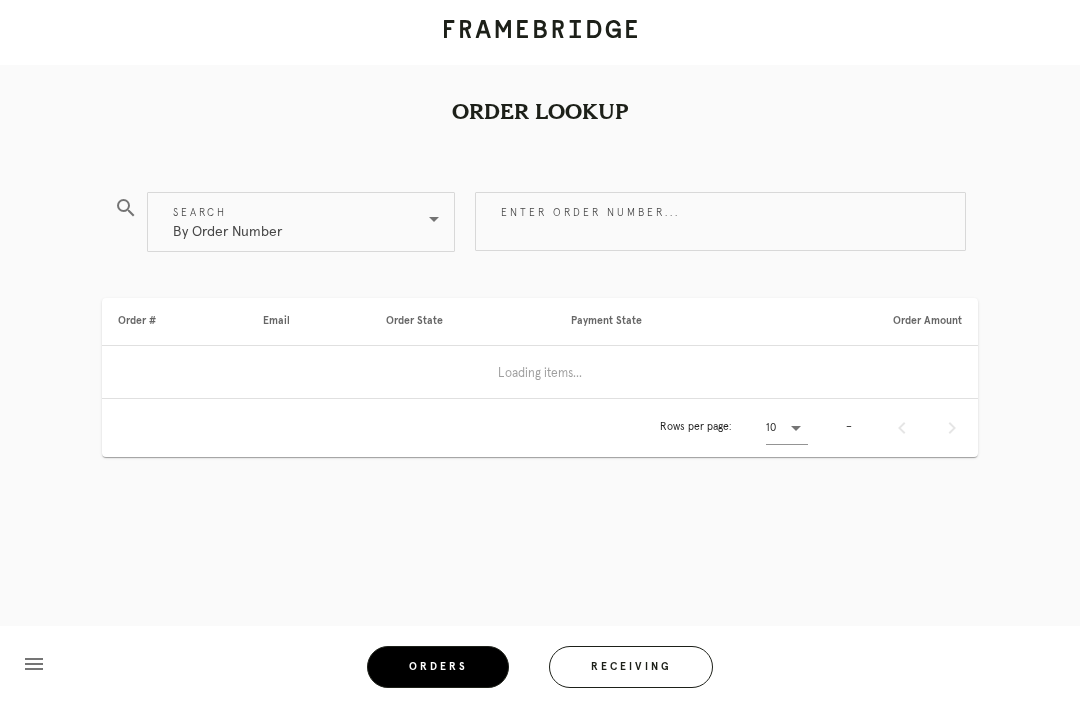 scroll, scrollTop: 64, scrollLeft: 0, axis: vertical 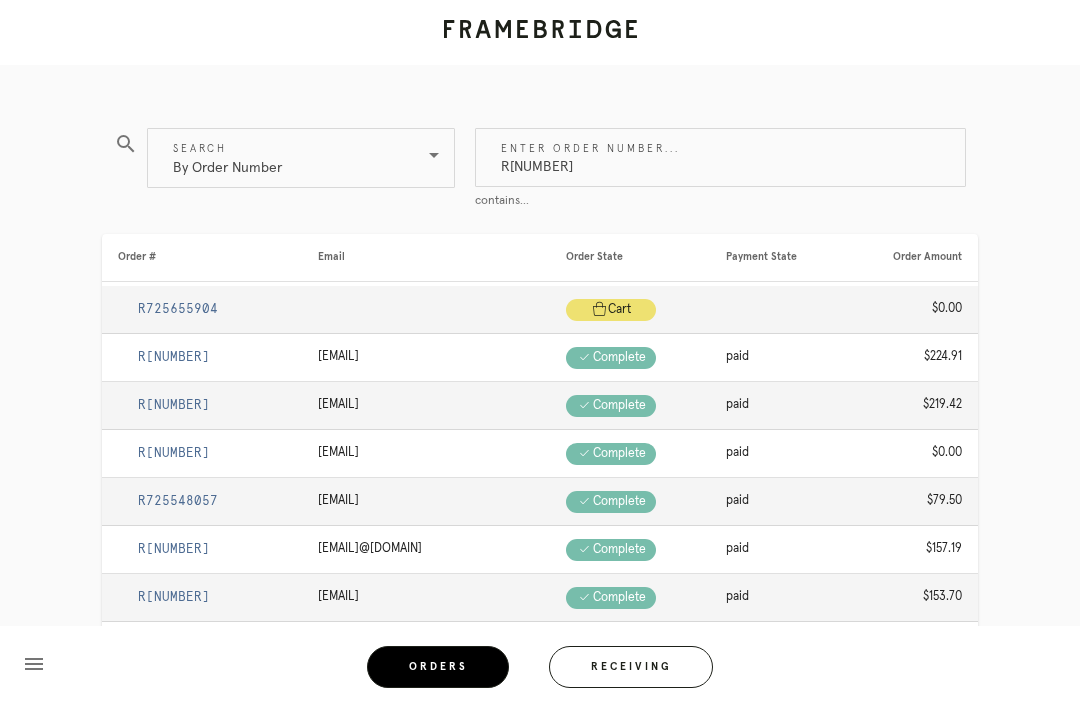 type on "R[NUMBER]" 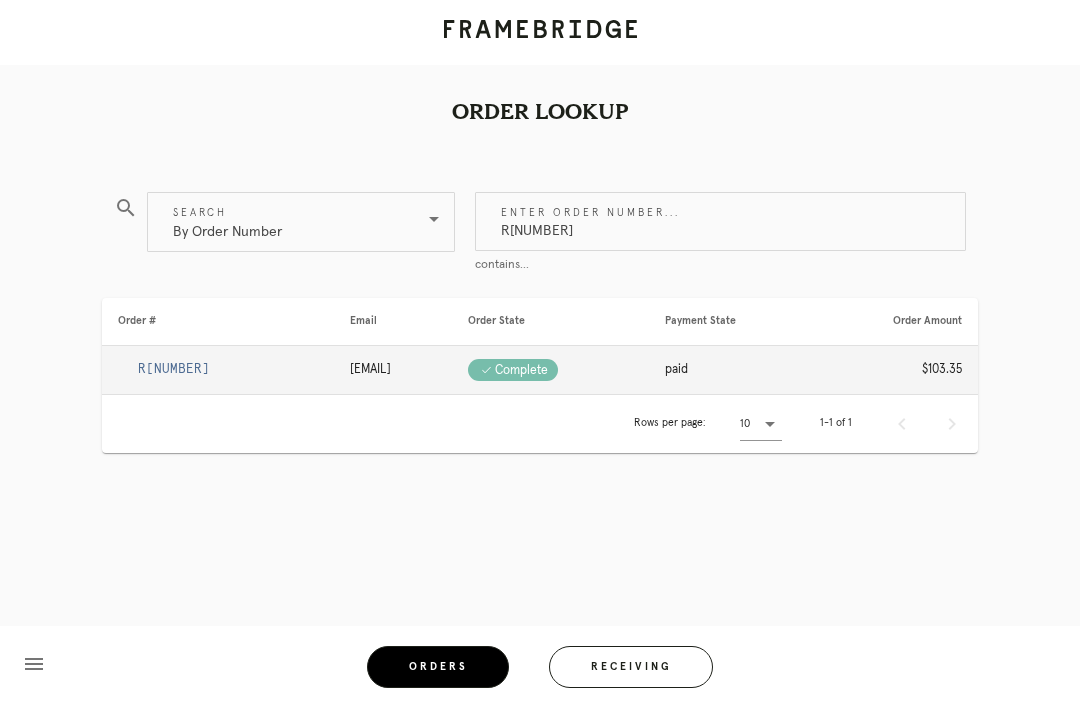 click on "R[NUMBER]" at bounding box center (174, 369) 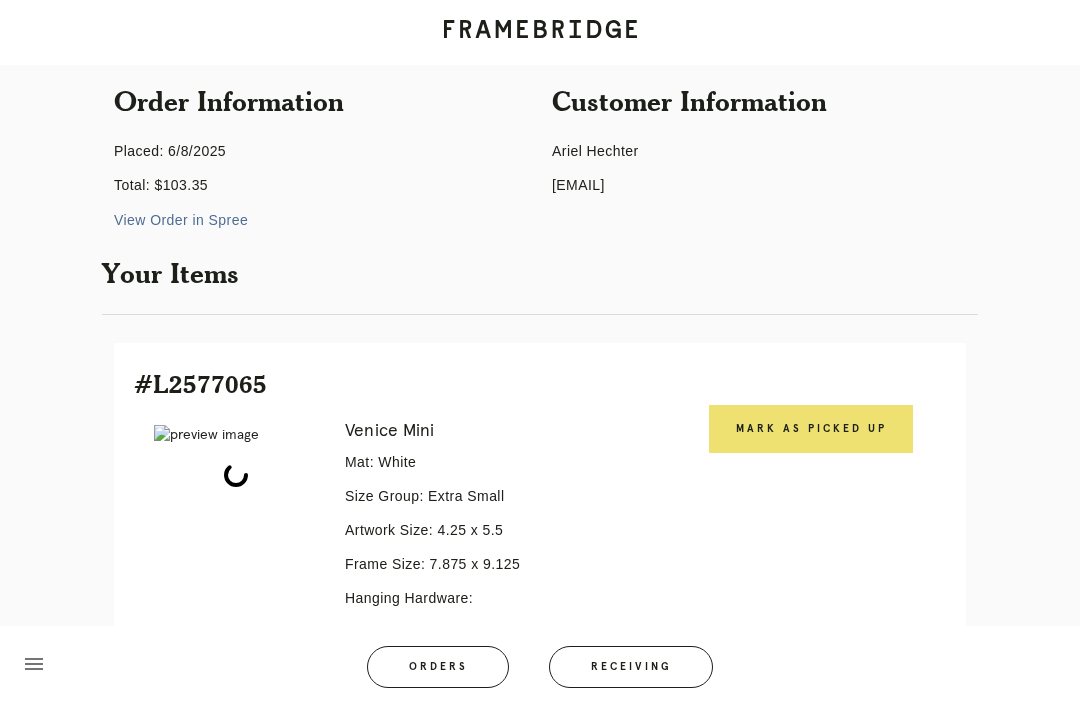 scroll, scrollTop: 184, scrollLeft: 0, axis: vertical 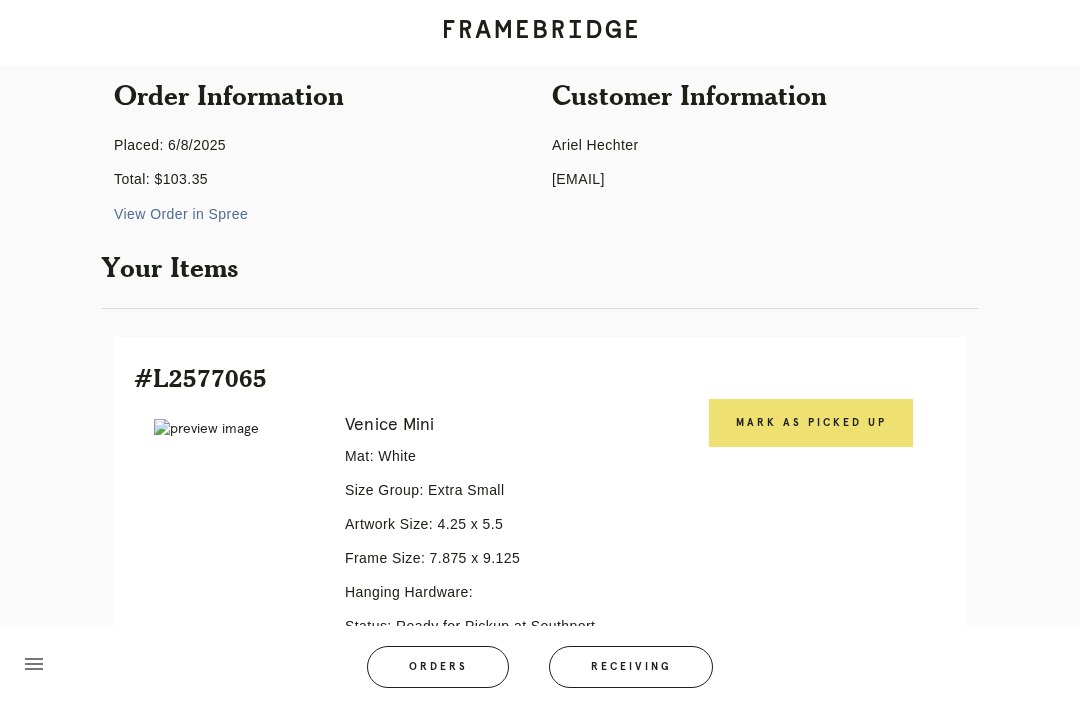 click on "Mark as Picked Up" at bounding box center [811, 423] 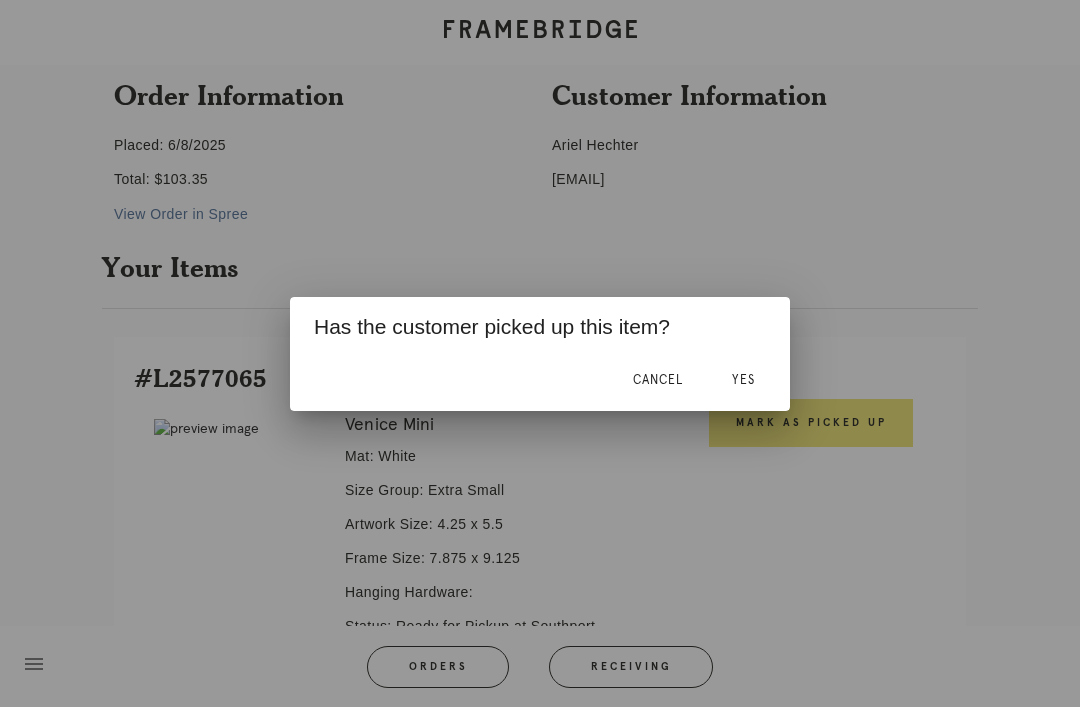 click on "Yes" at bounding box center (743, 381) 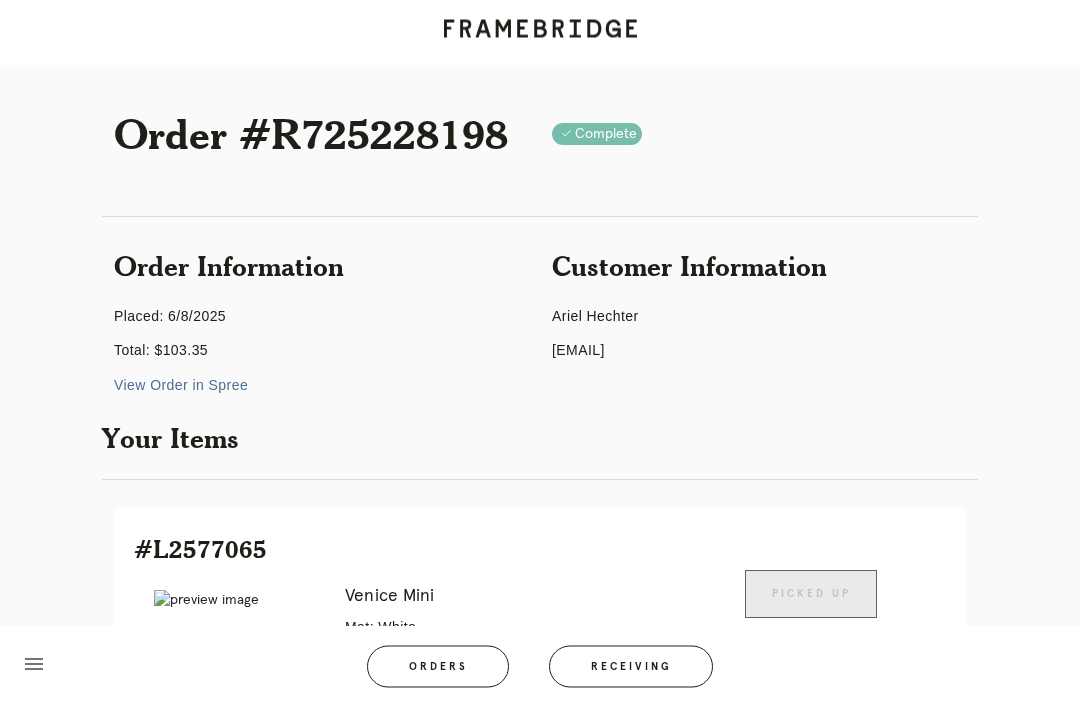 scroll, scrollTop: 0, scrollLeft: 0, axis: both 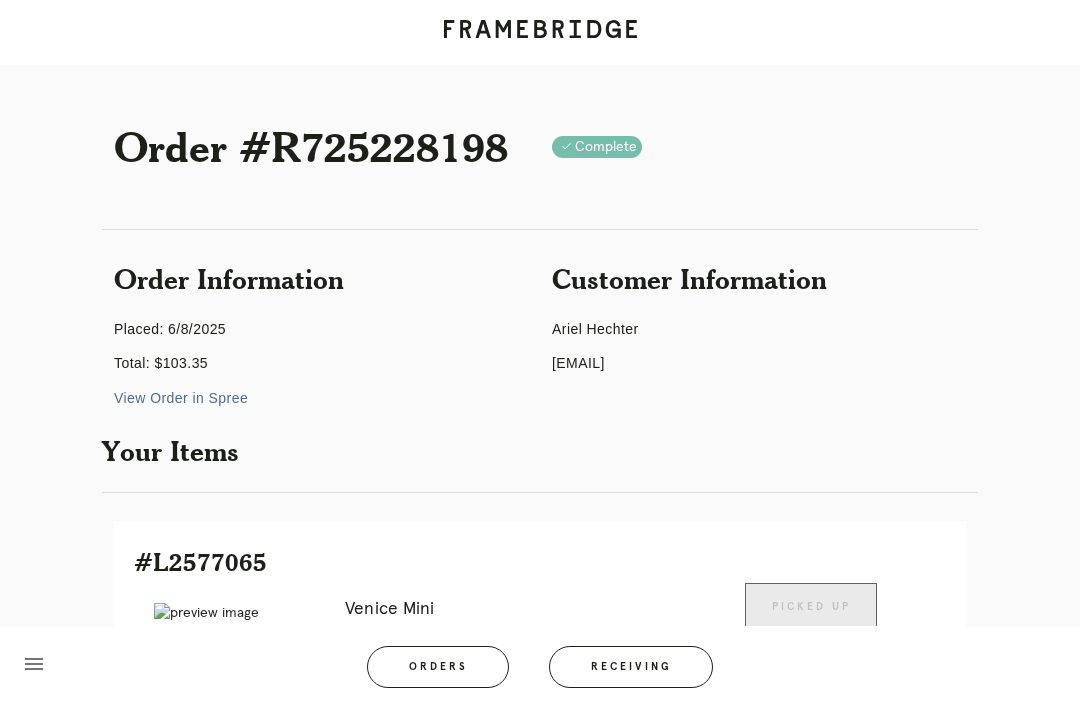 click on "Orders" at bounding box center [438, 667] 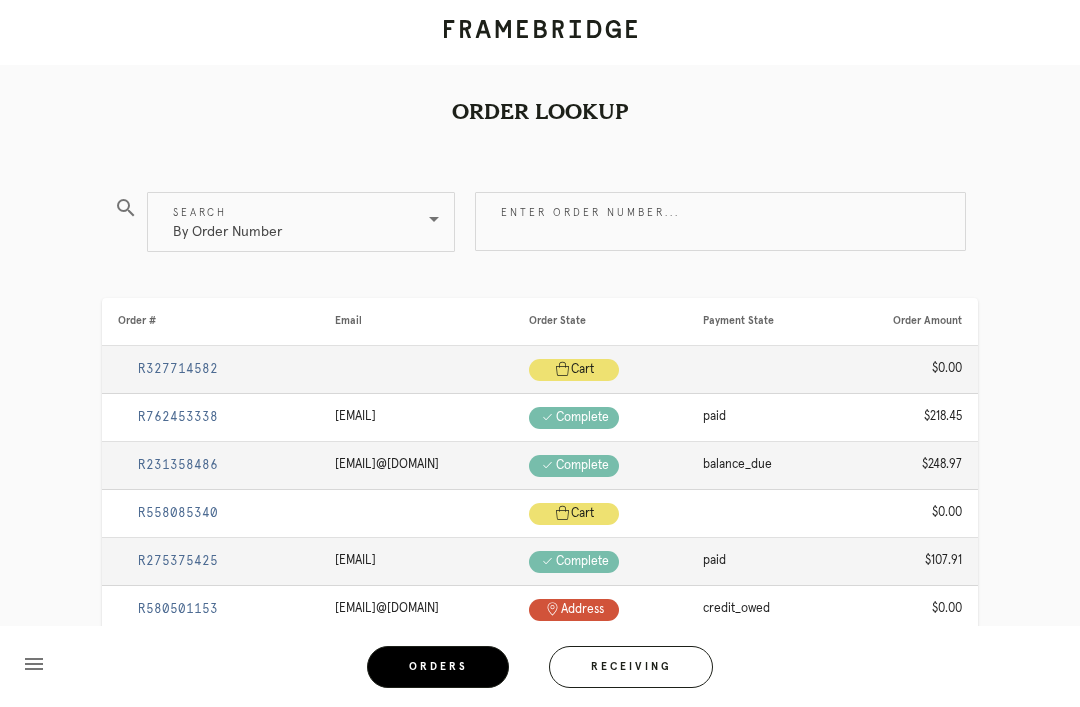 click on "Enter order number..." at bounding box center [720, 221] 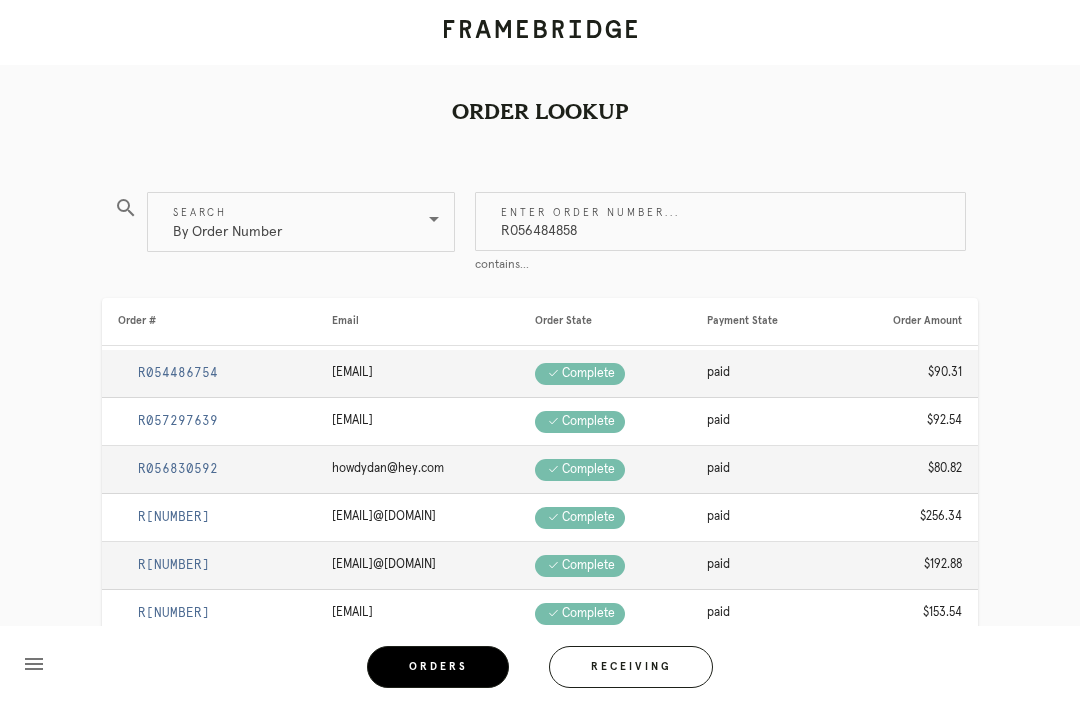 type on "R056484858" 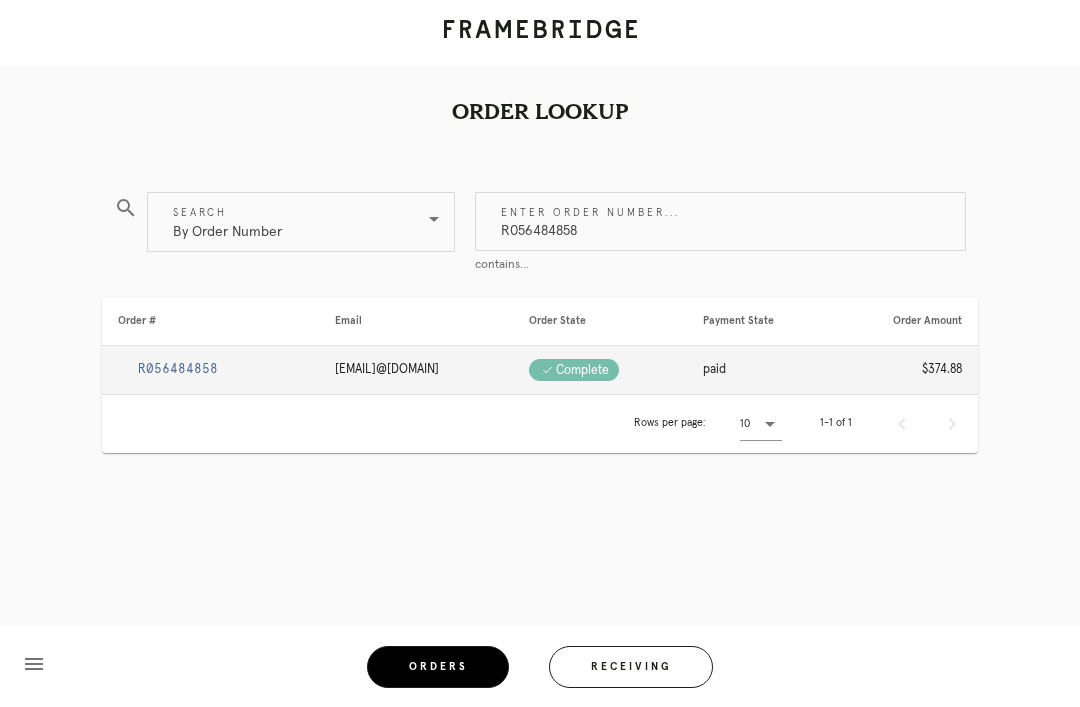click on "R056484858" at bounding box center (178, 369) 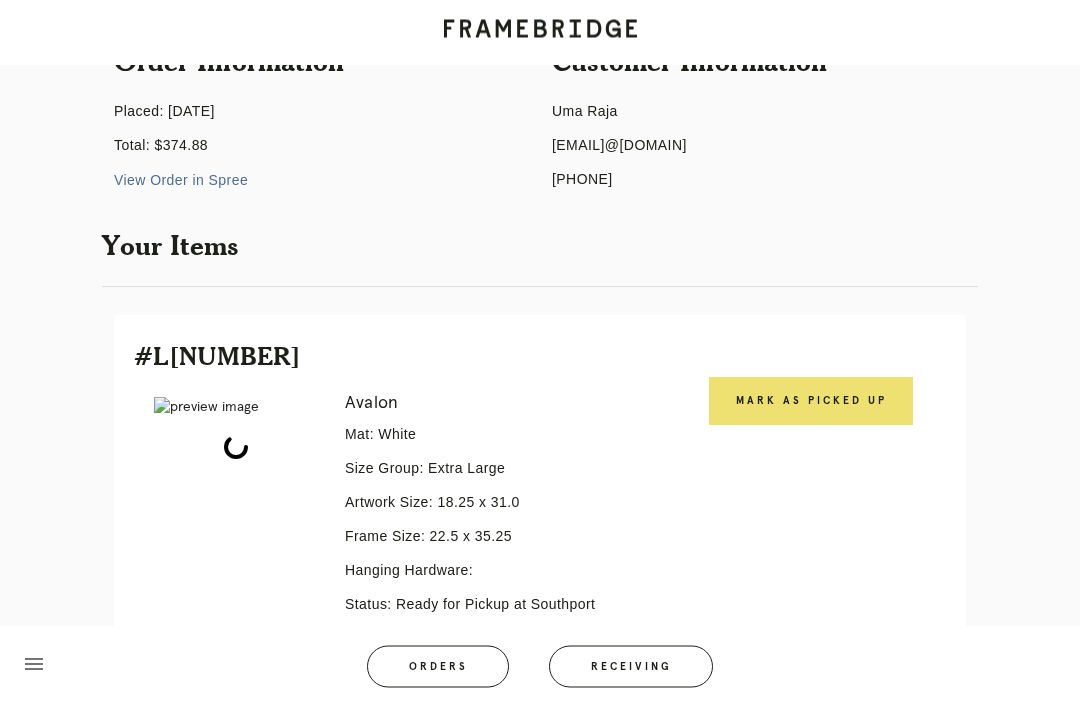 scroll, scrollTop: 320, scrollLeft: 0, axis: vertical 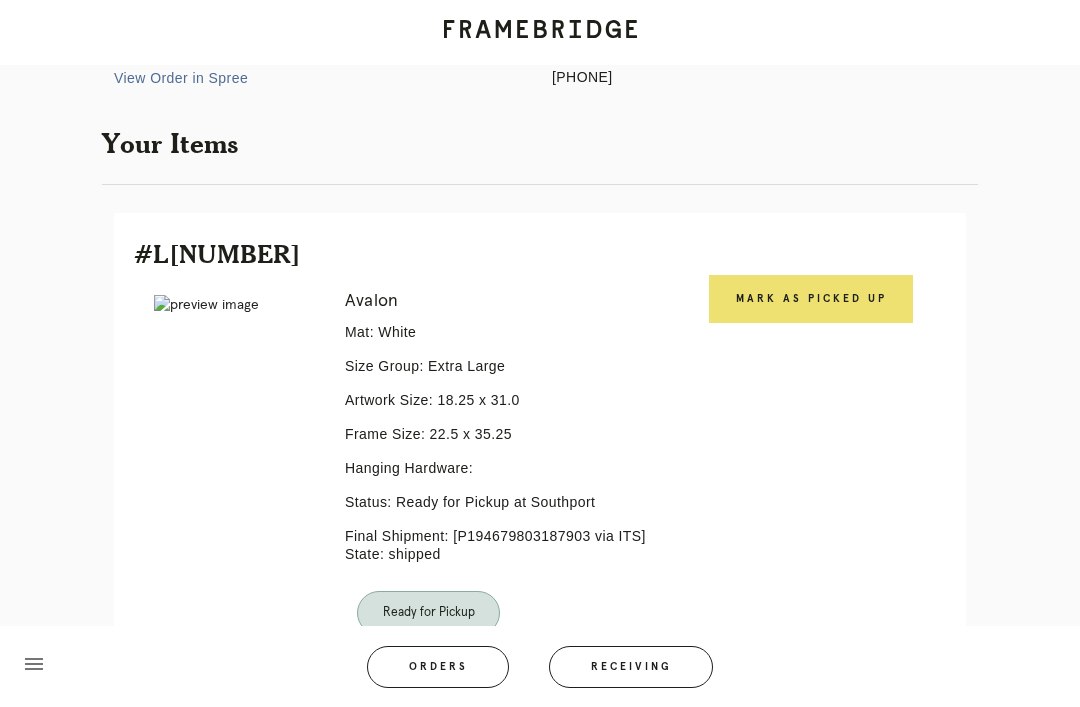 click on "Mark as Picked Up" at bounding box center [811, 299] 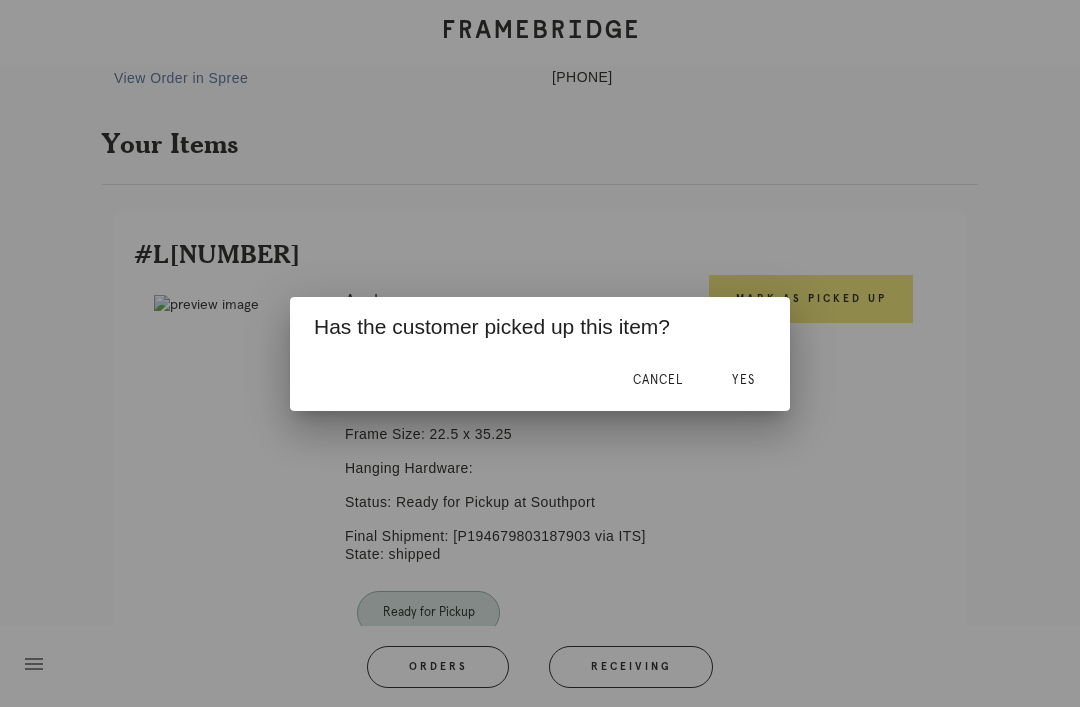 click on "Yes" at bounding box center [743, 380] 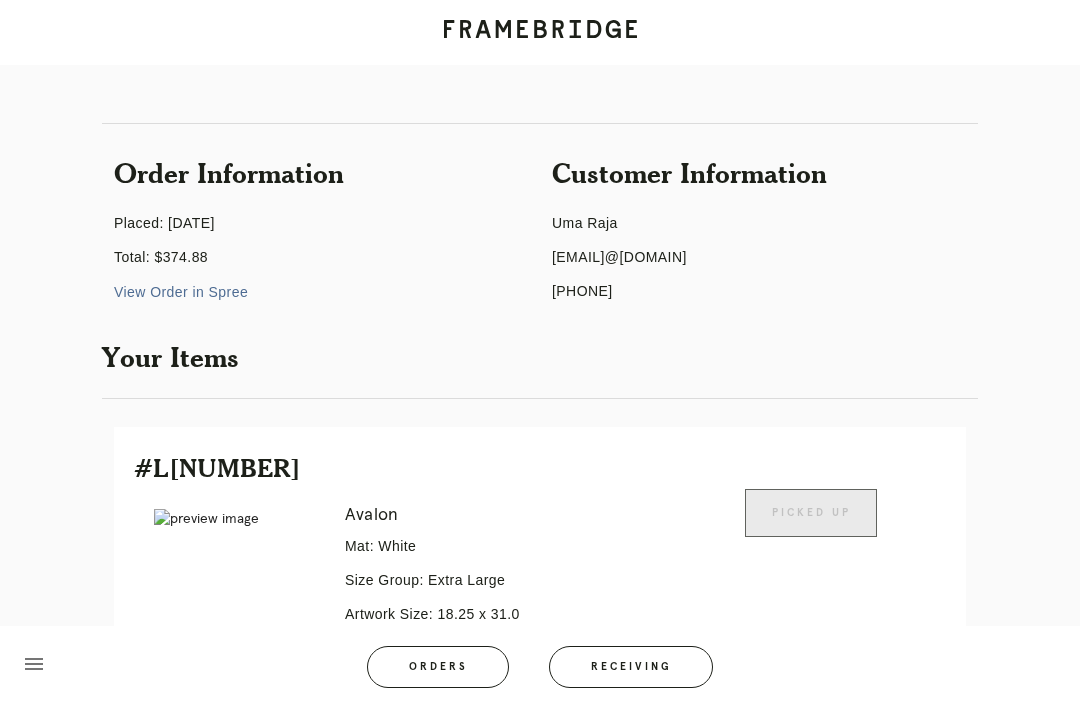 scroll, scrollTop: 104, scrollLeft: 0, axis: vertical 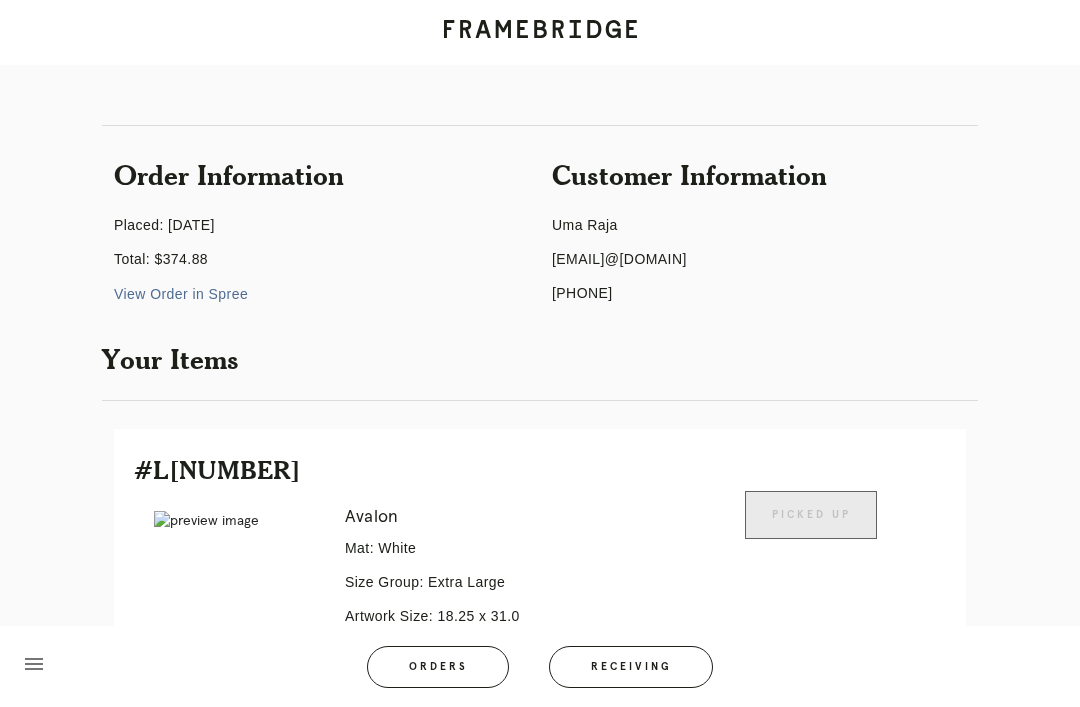 click on "Orders" at bounding box center [438, 667] 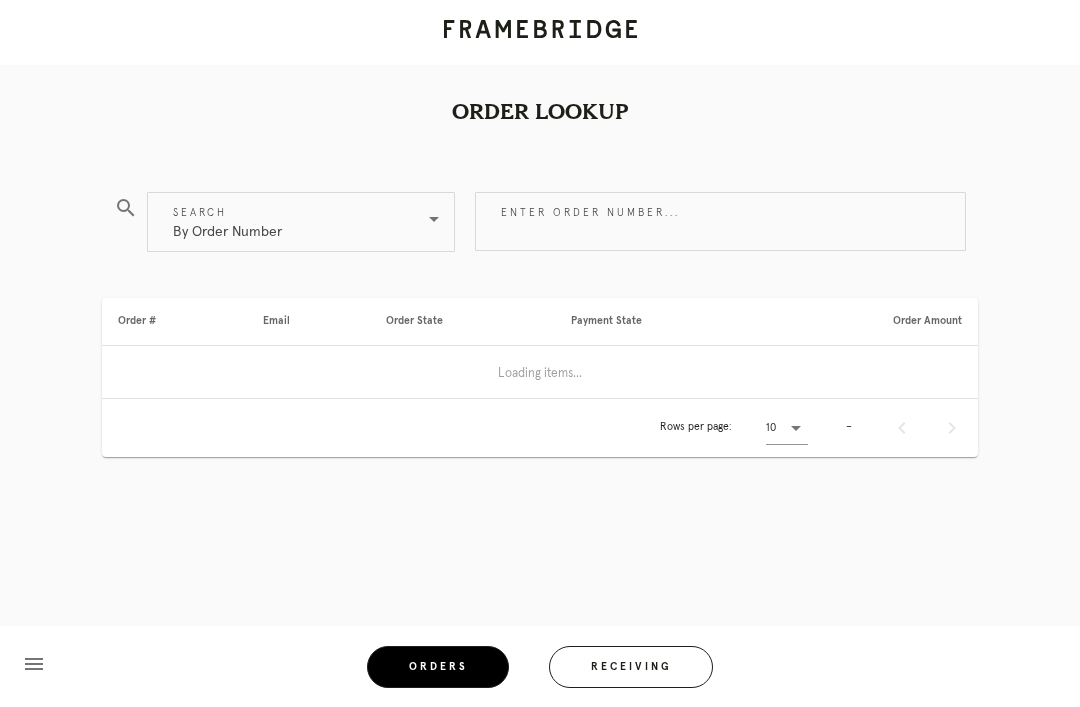 scroll, scrollTop: 64, scrollLeft: 0, axis: vertical 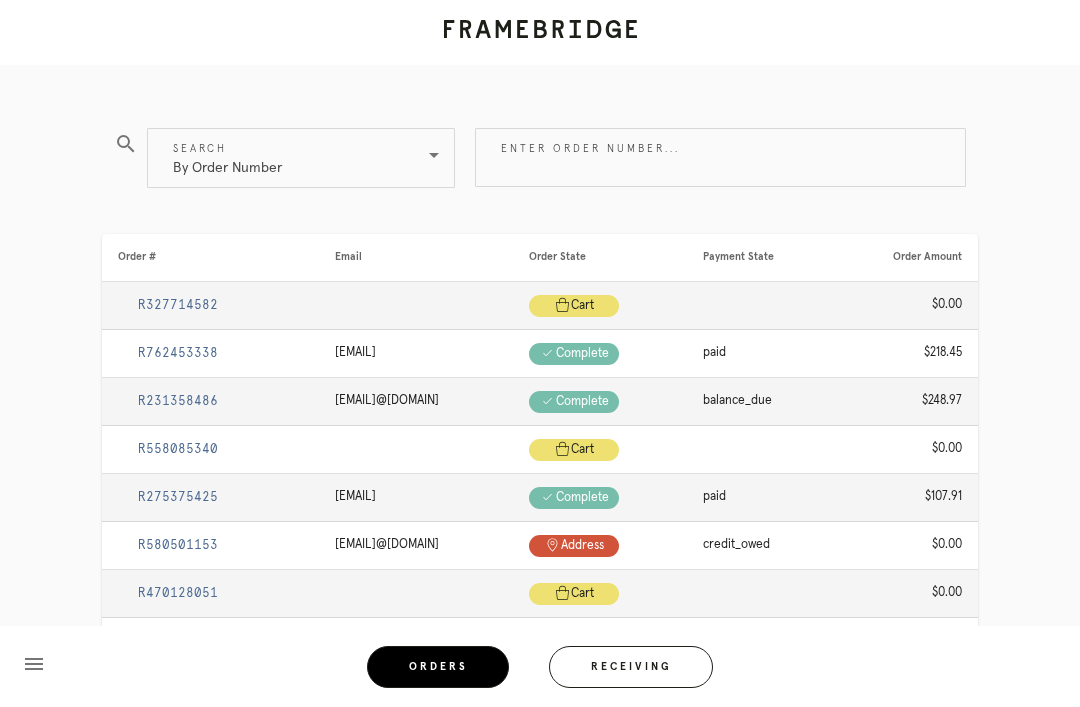 click on "Enter order number..." at bounding box center [720, 157] 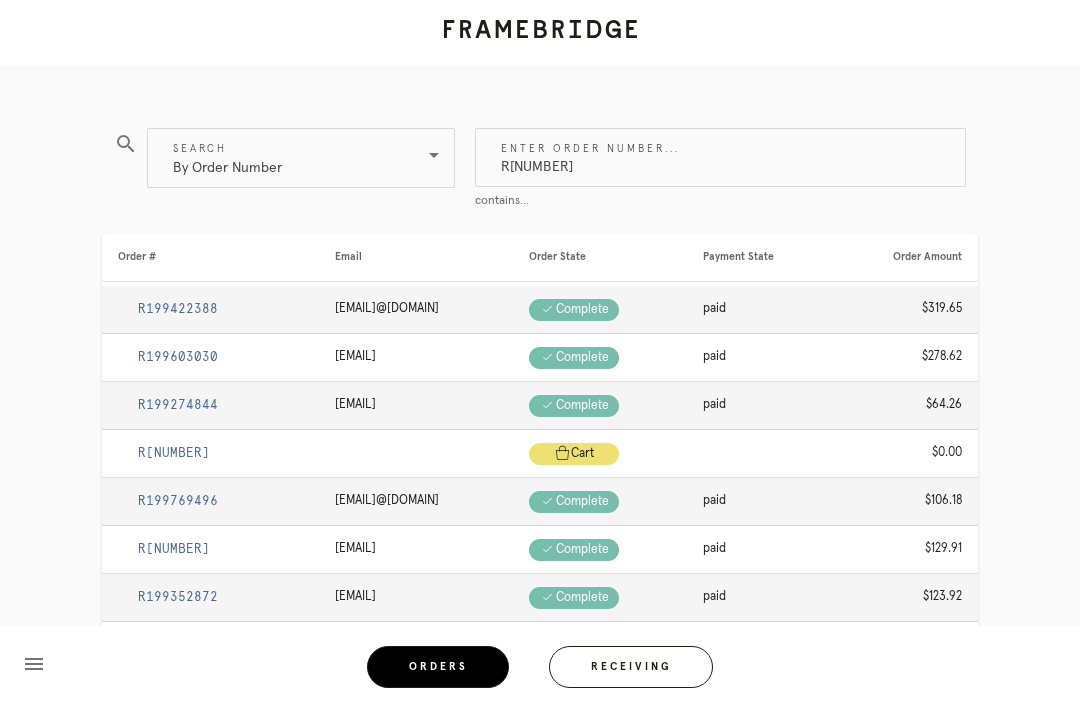 type on "R[NUMBER]" 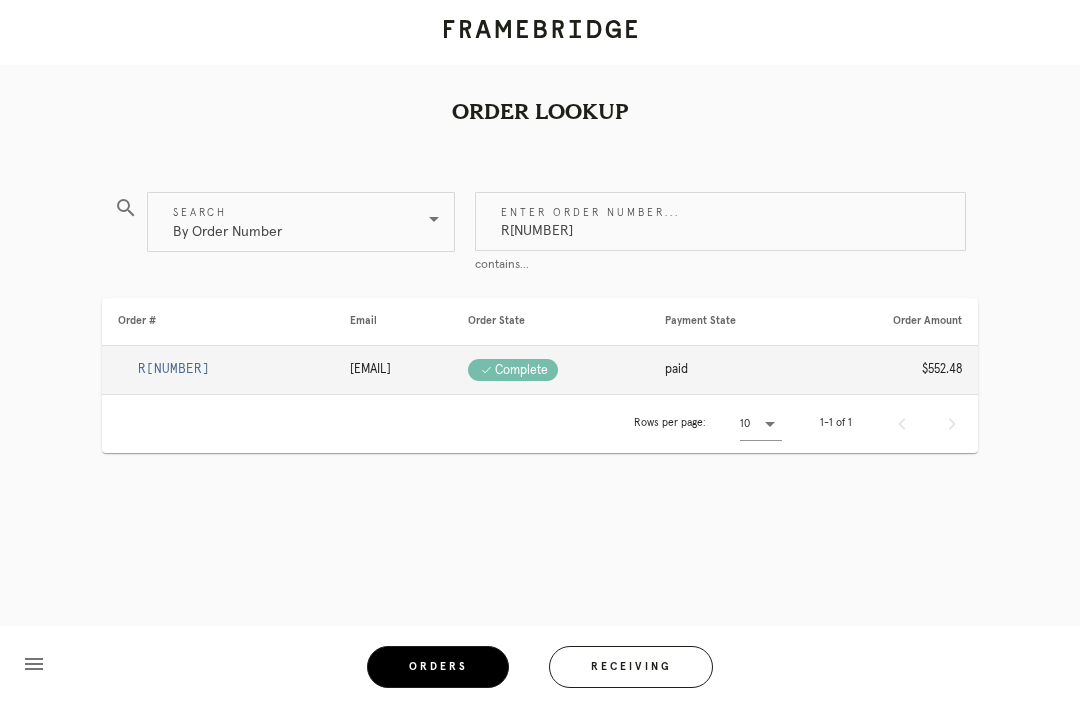 click on "R[NUMBER]" at bounding box center [174, 369] 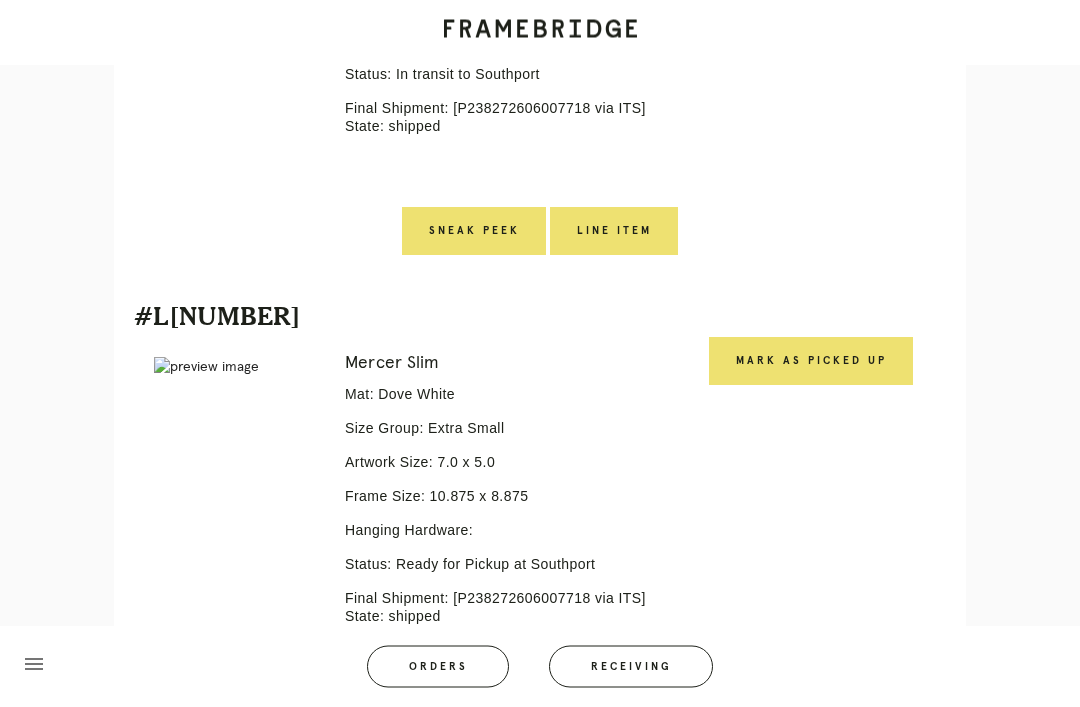 click on "Mark as Picked Up" at bounding box center [811, 362] 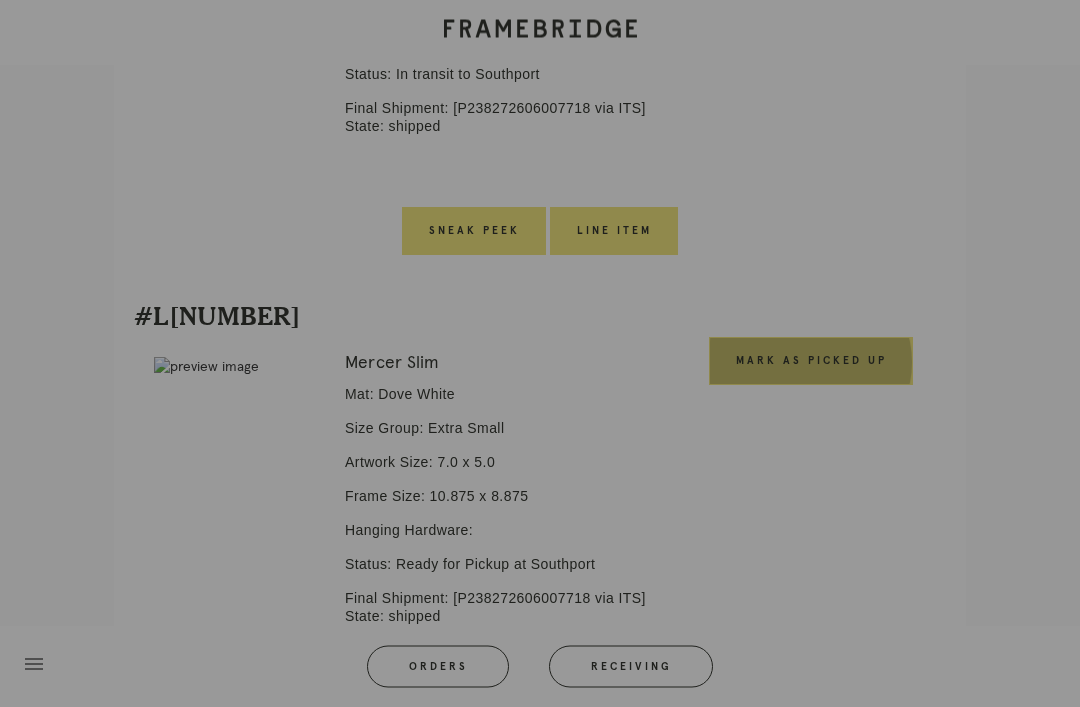 scroll, scrollTop: 1728, scrollLeft: 0, axis: vertical 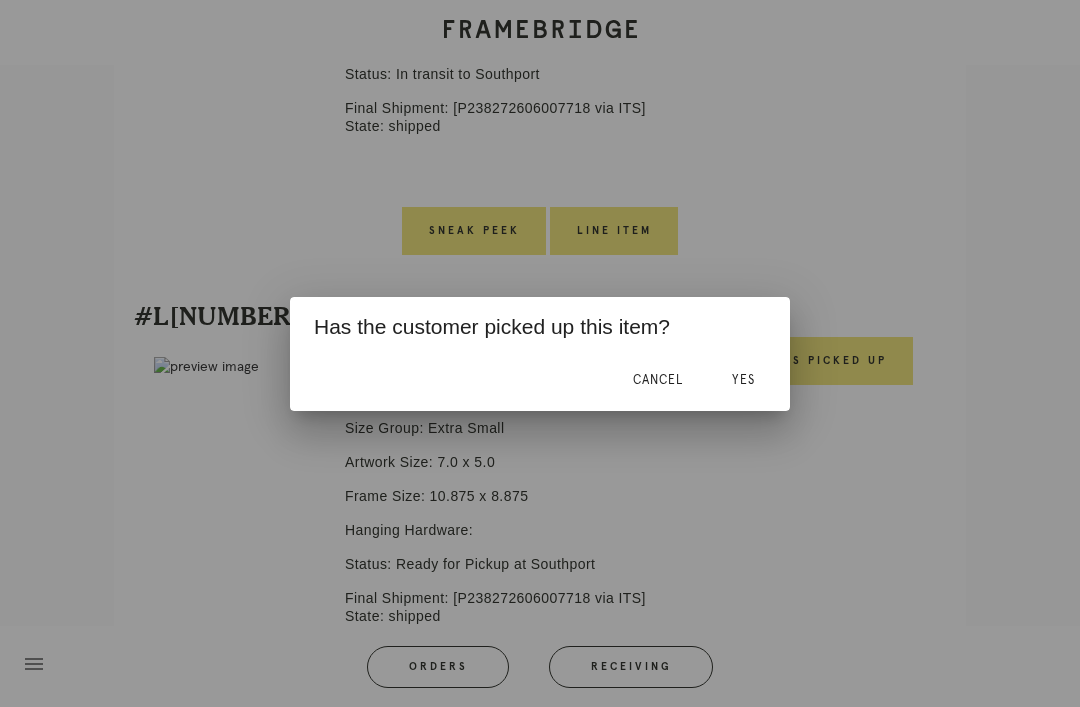 click on "Yes" at bounding box center (743, 380) 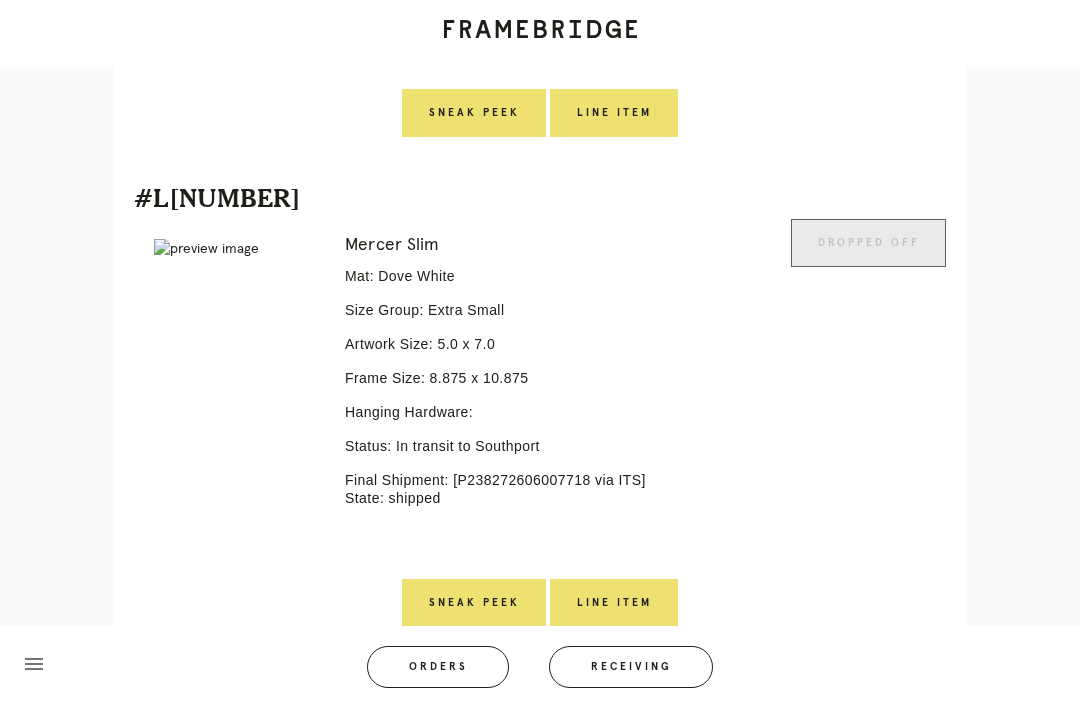 scroll, scrollTop: 1355, scrollLeft: 0, axis: vertical 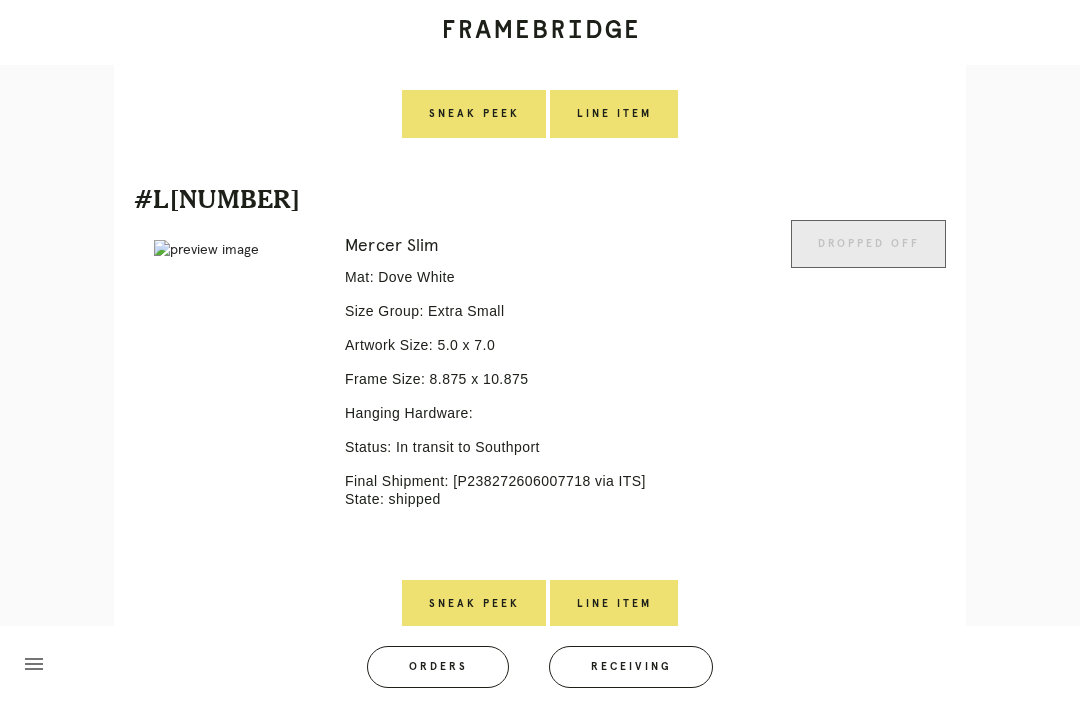 click on "Orders" at bounding box center [438, 667] 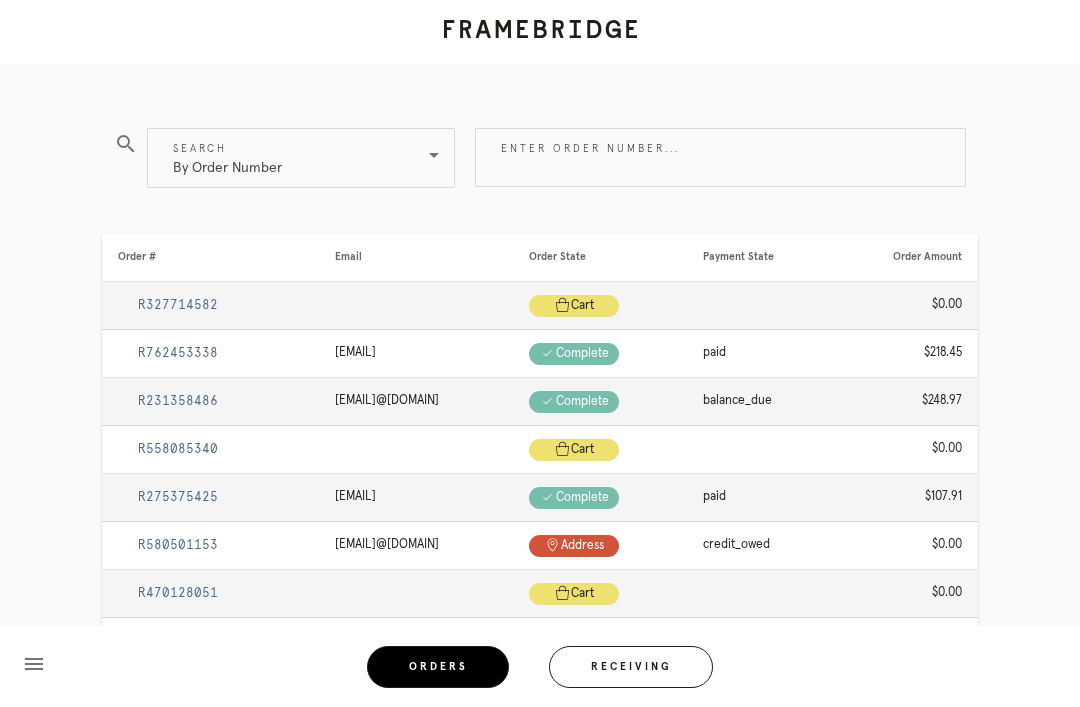 click on "Enter order number..." at bounding box center (720, 157) 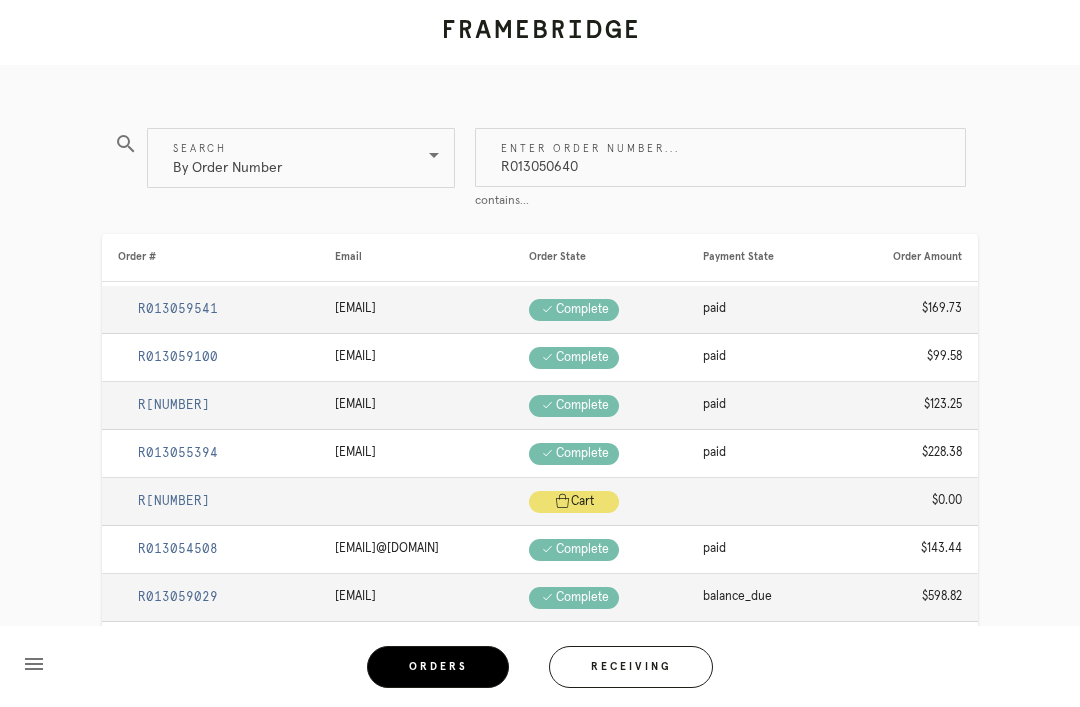 type on "R013050640" 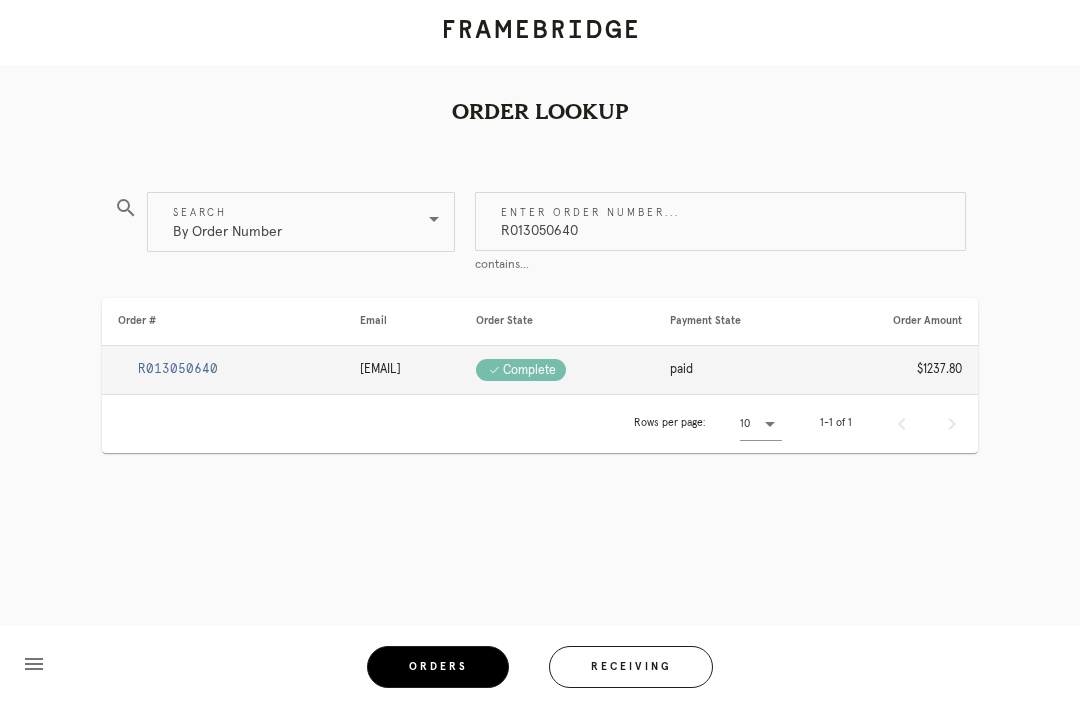 click on "R013050640" at bounding box center (178, 369) 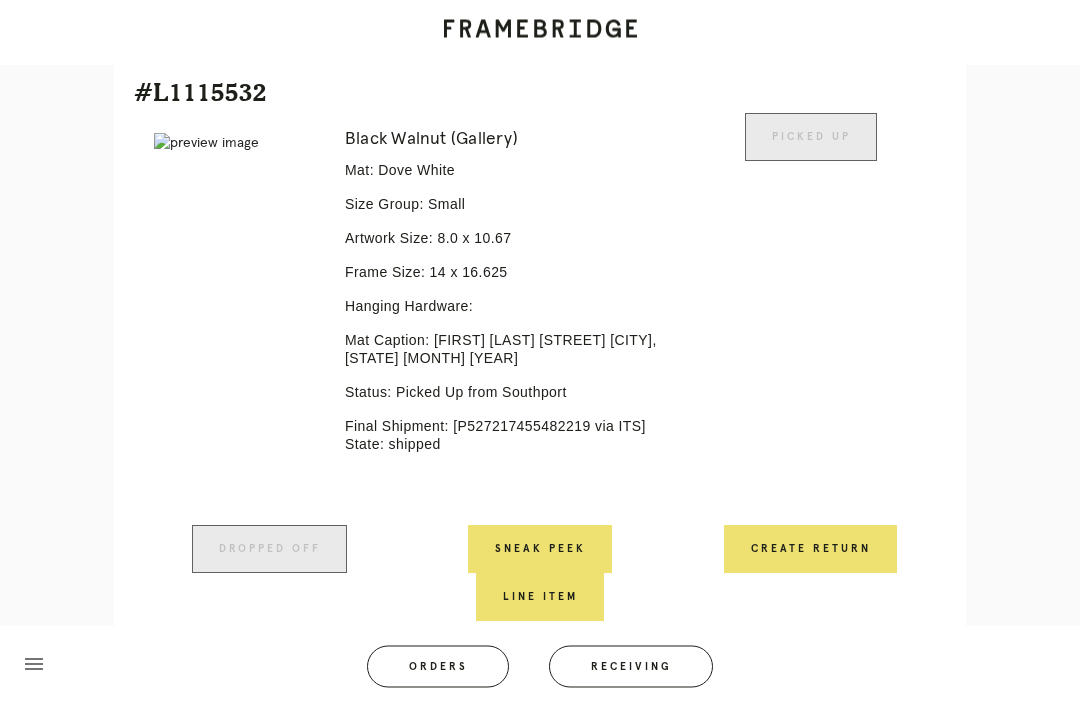 scroll, scrollTop: 2791, scrollLeft: 0, axis: vertical 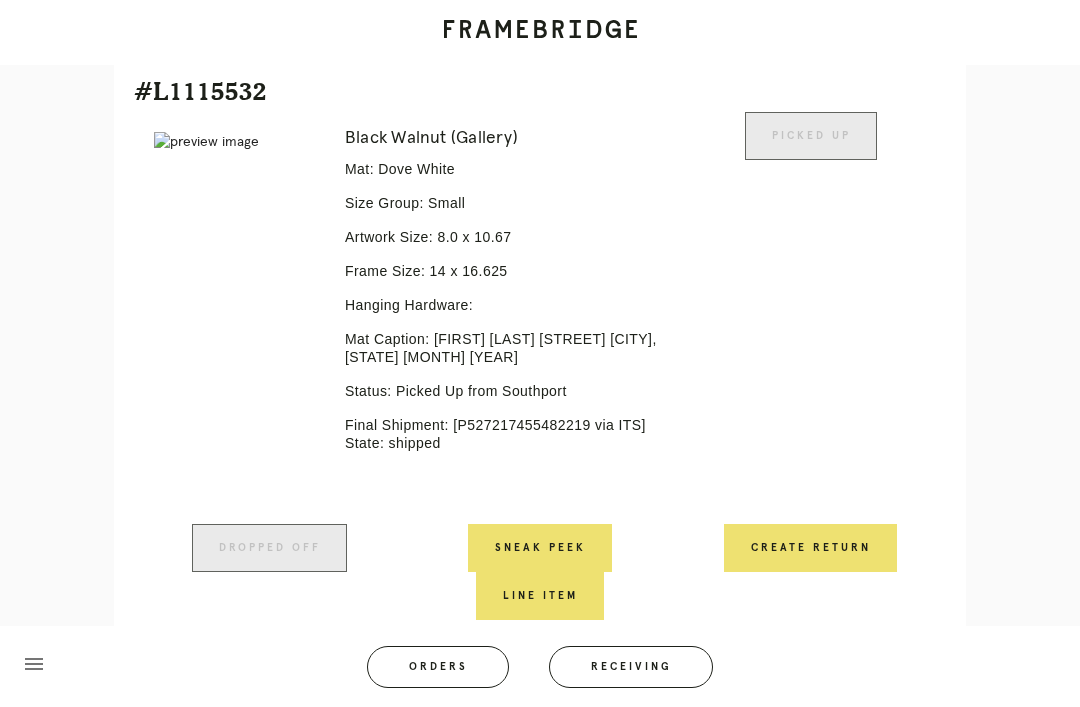 click on "Orders" at bounding box center (438, 667) 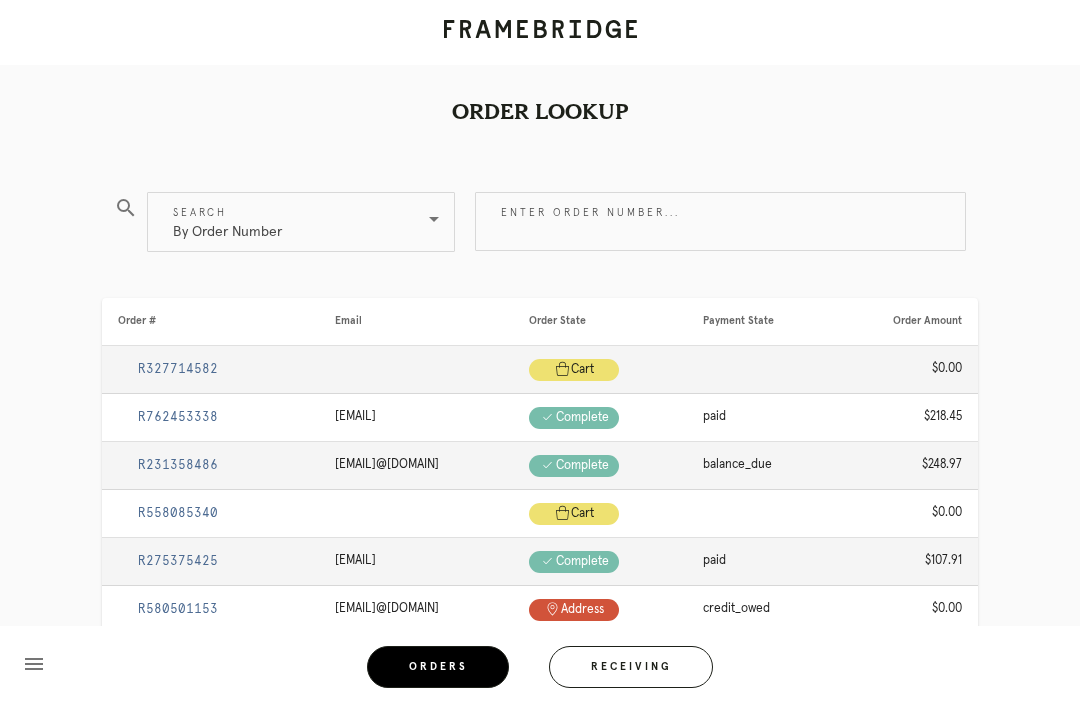 click on "Orders" at bounding box center (438, 667) 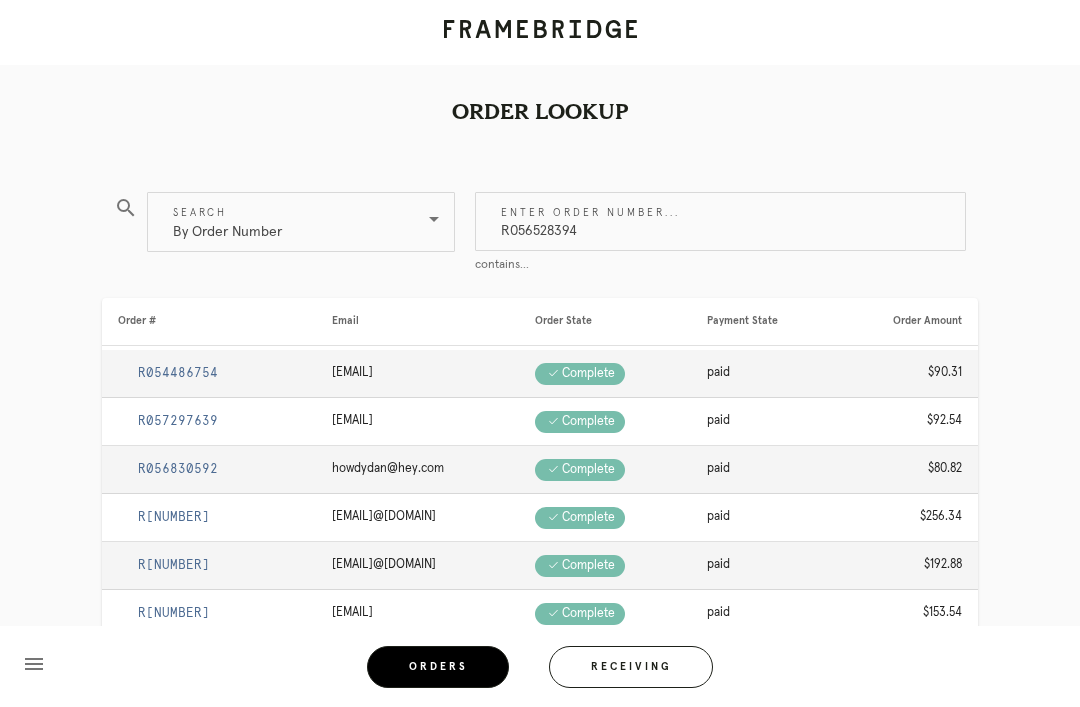 type on "R056528394" 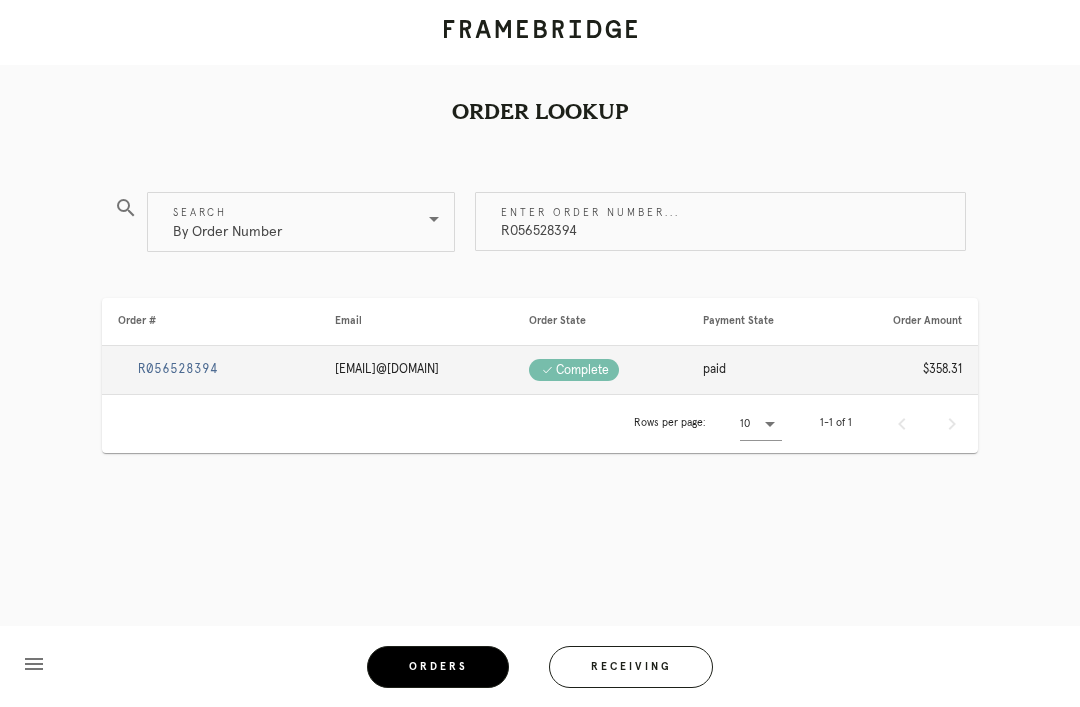 click on "R056528394" at bounding box center (178, 369) 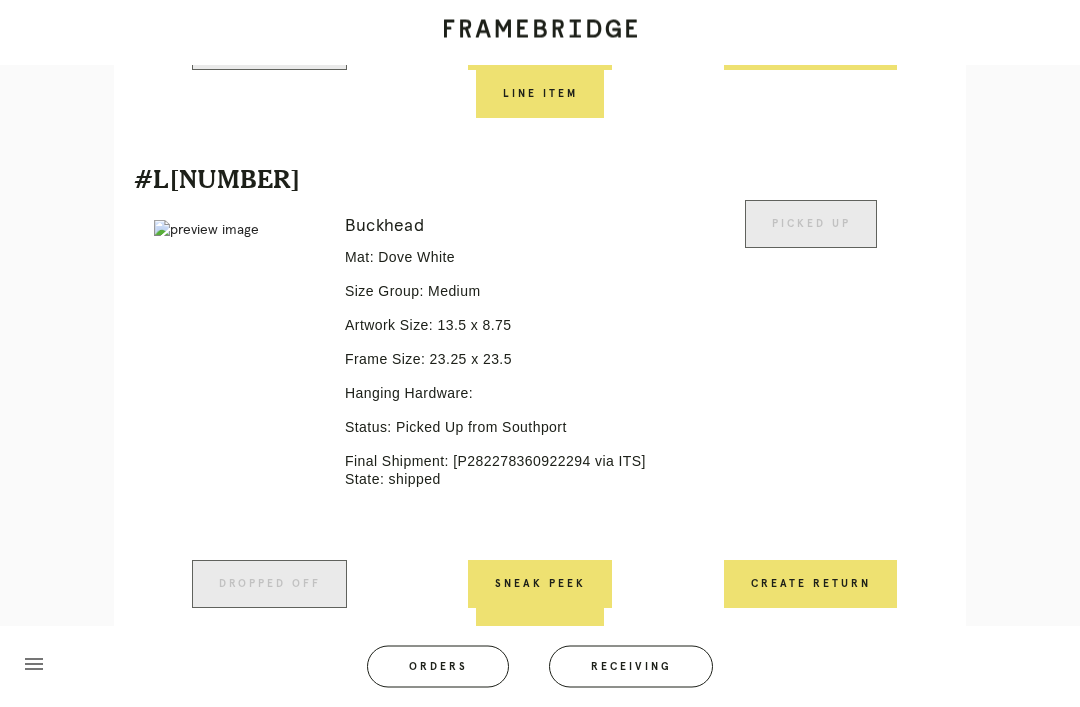 scroll, scrollTop: 1009, scrollLeft: 0, axis: vertical 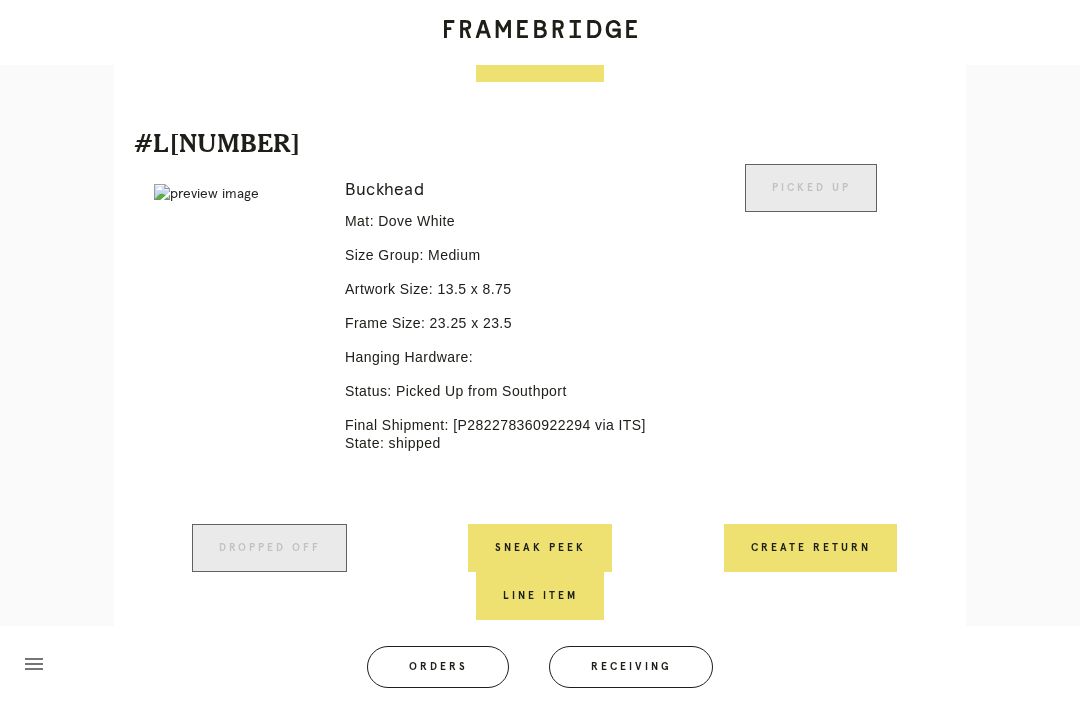 click on "Orders" at bounding box center (438, 667) 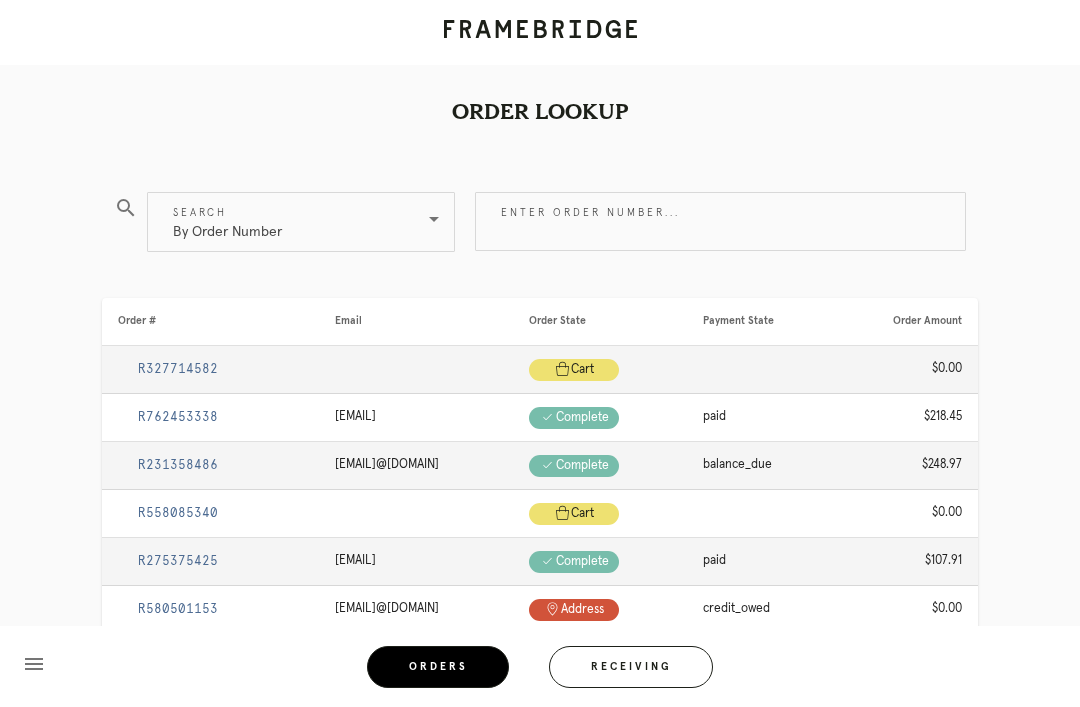 click on "Enter order number..." at bounding box center (720, 221) 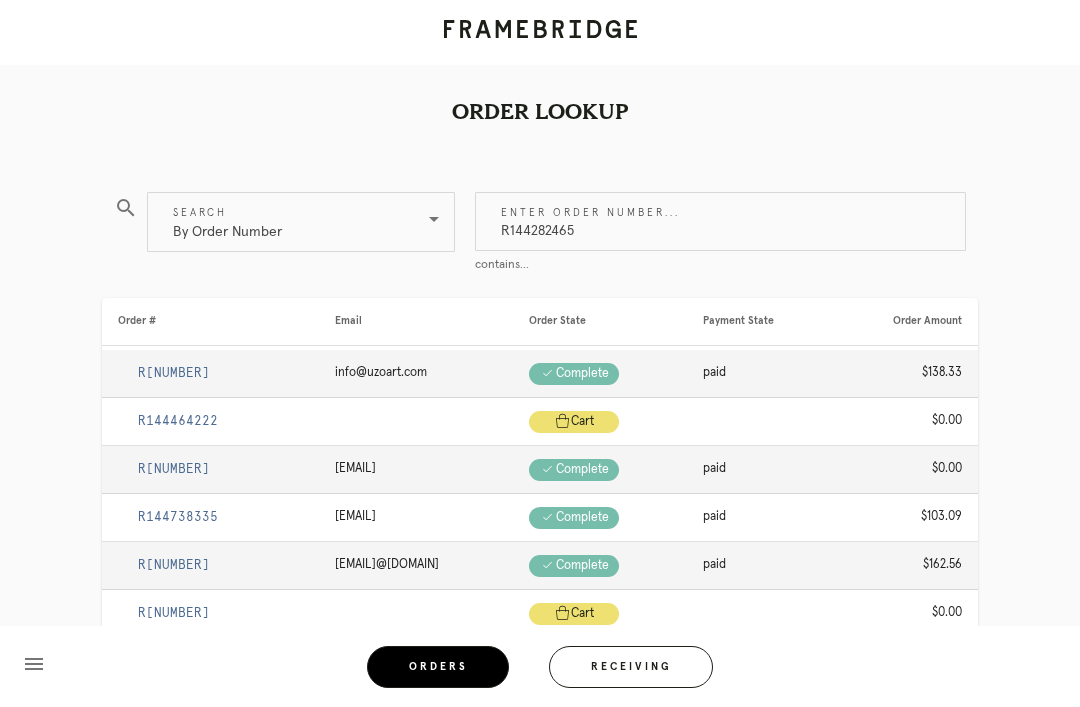 type on "R144282465" 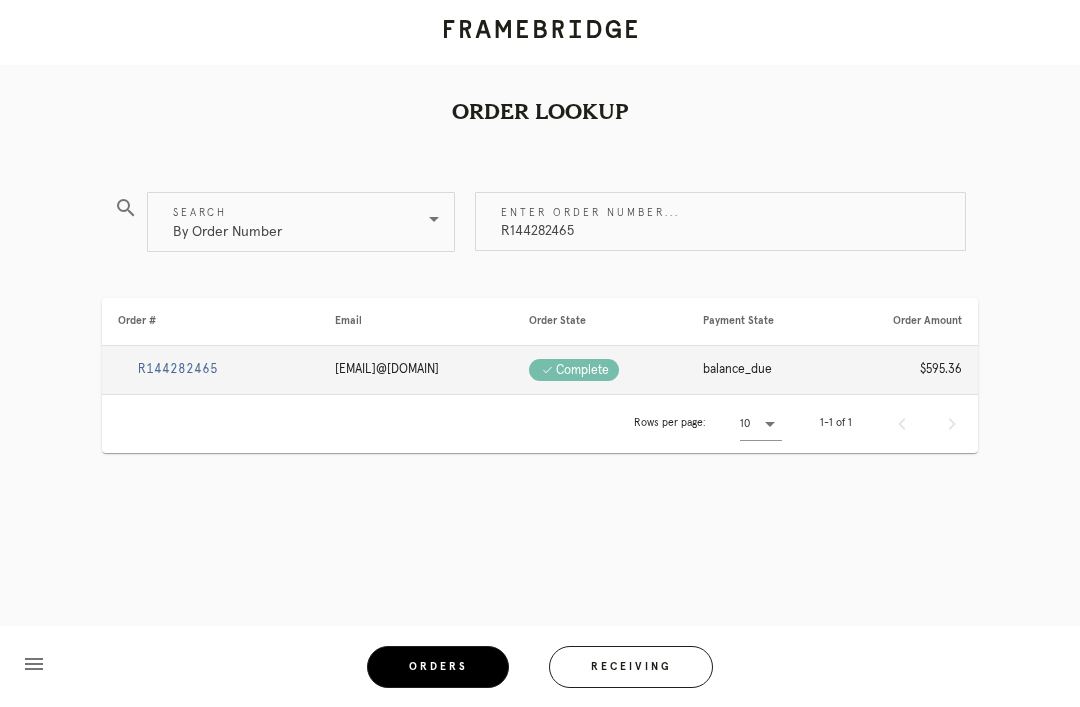 click on "R144282465" at bounding box center [178, 369] 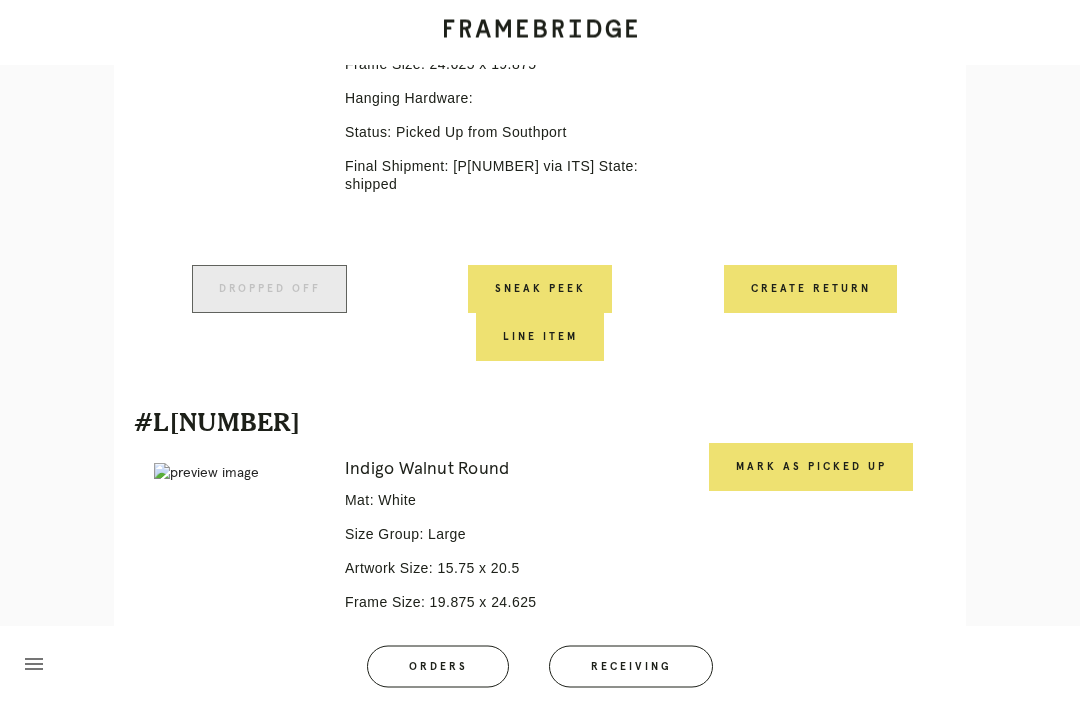 scroll, scrollTop: 866, scrollLeft: 0, axis: vertical 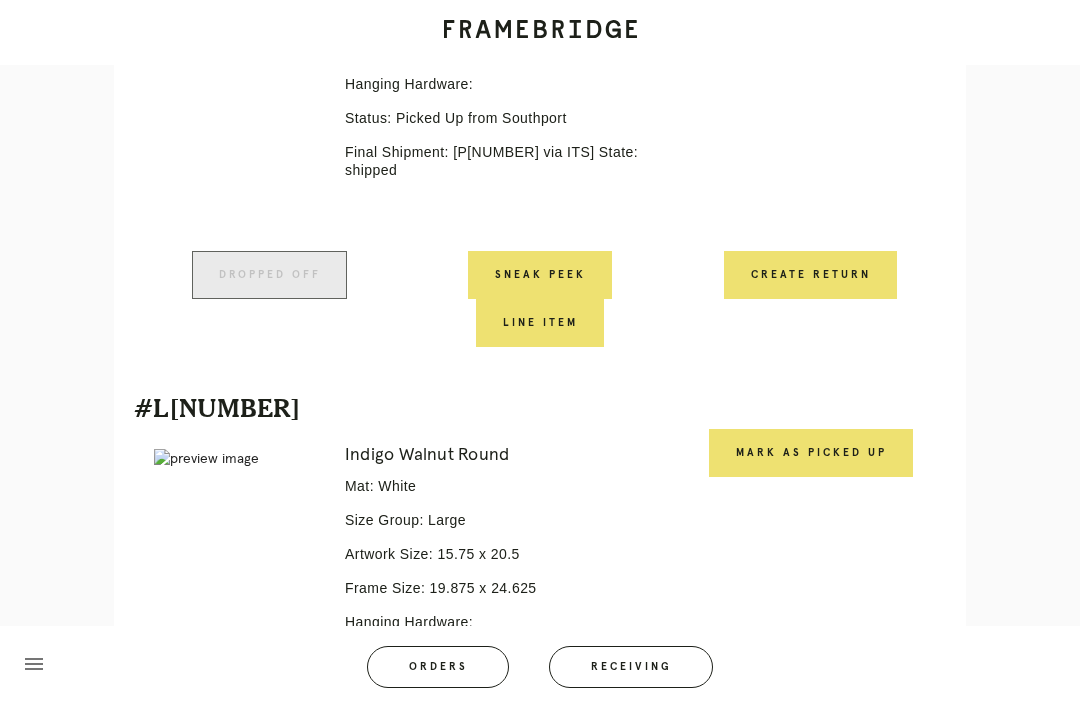 click on "Mark as Picked Up" at bounding box center (811, 453) 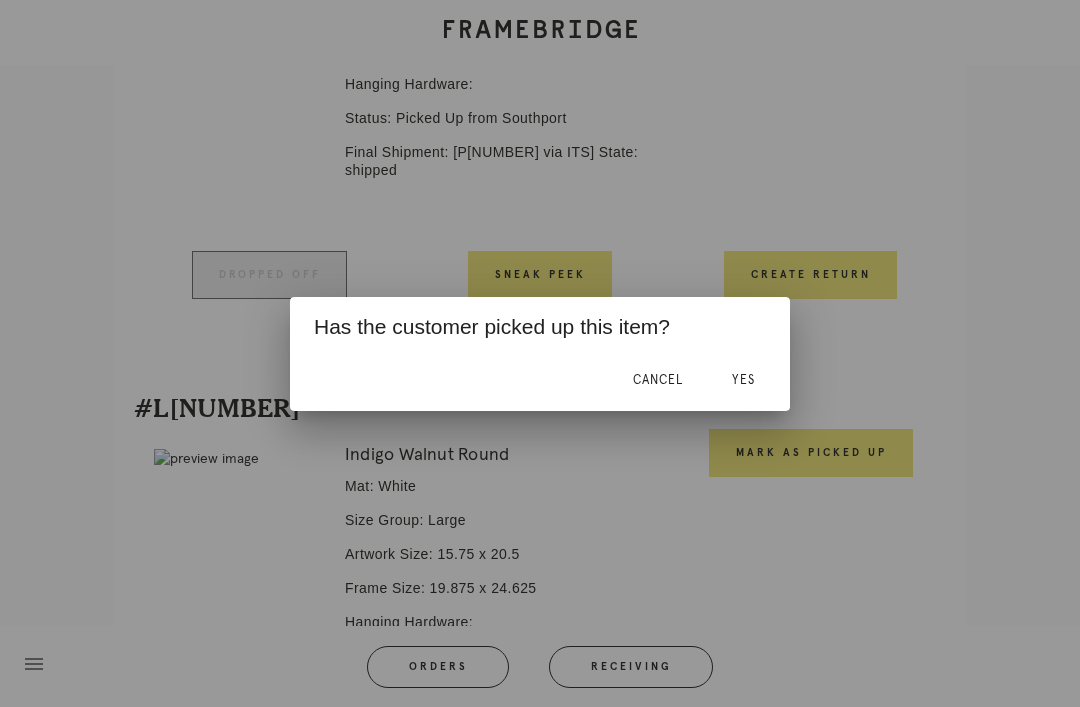 click on "Yes" at bounding box center (743, 381) 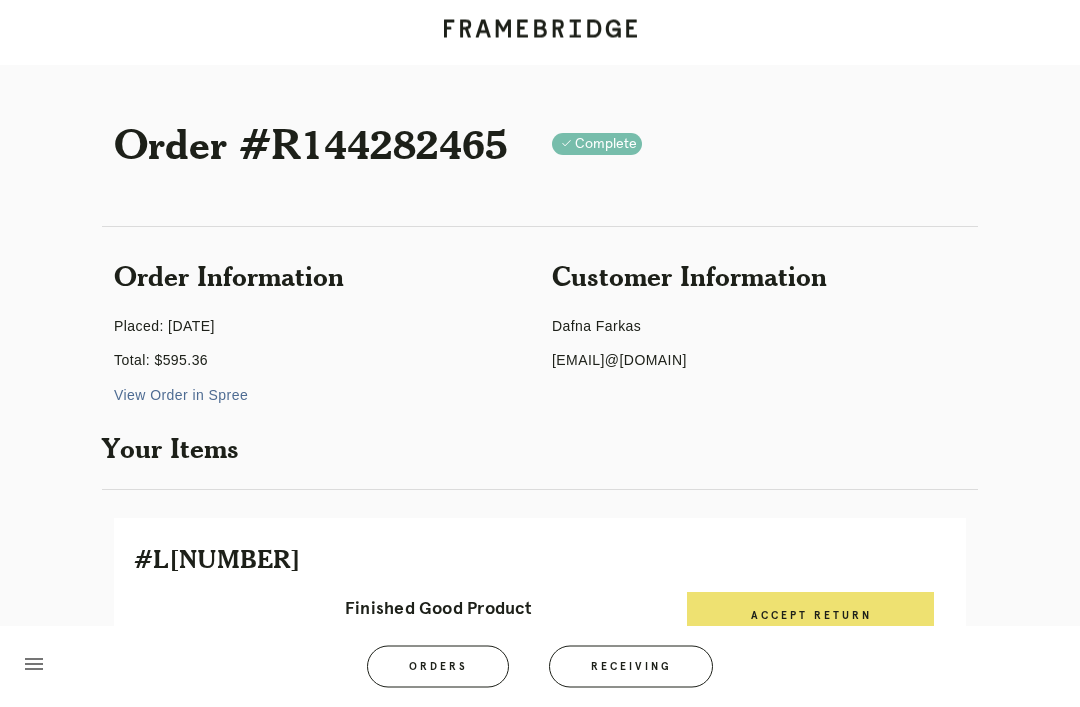 scroll, scrollTop: 0, scrollLeft: 0, axis: both 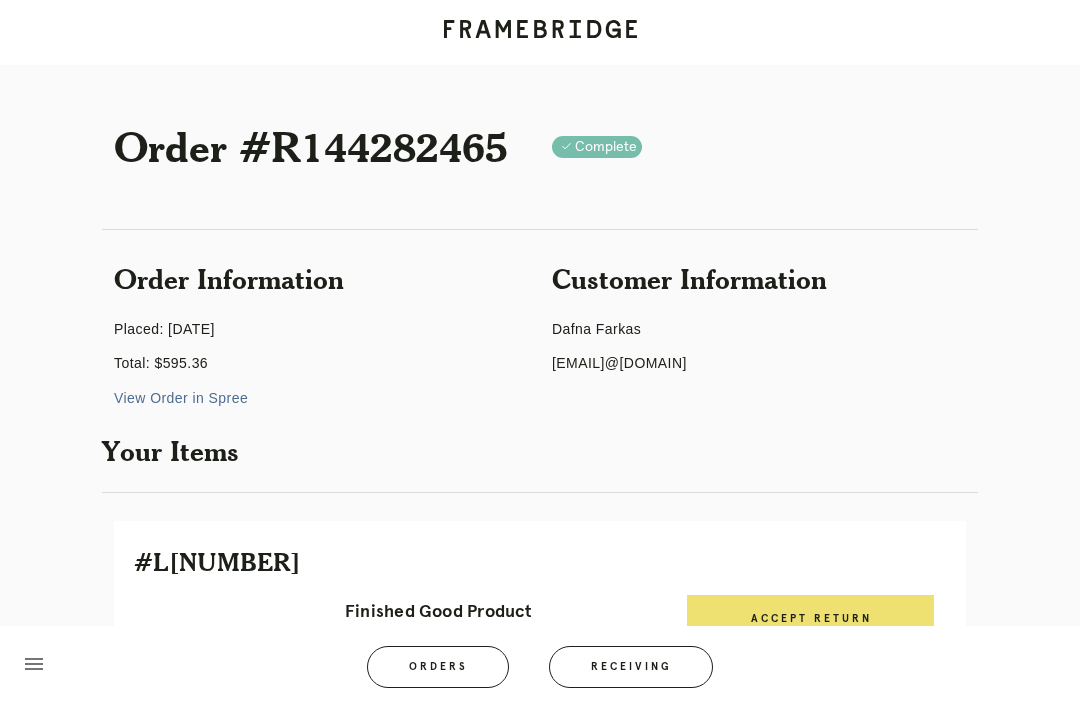 click on "Orders" at bounding box center (438, 667) 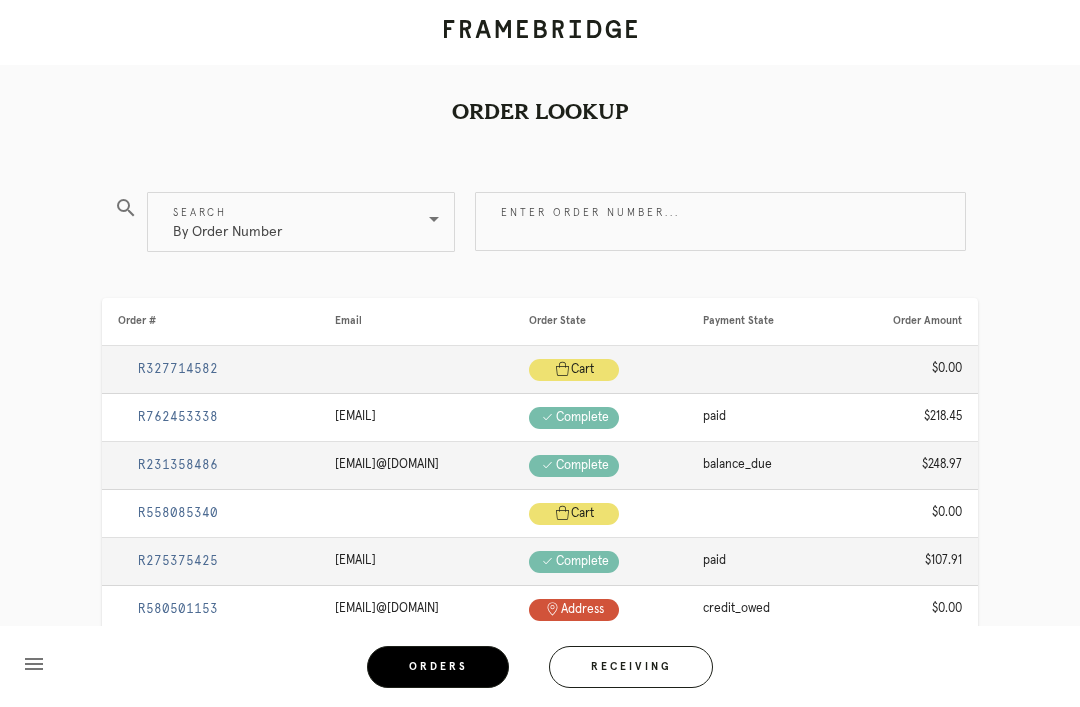 click on "Enter order number..." at bounding box center [720, 221] 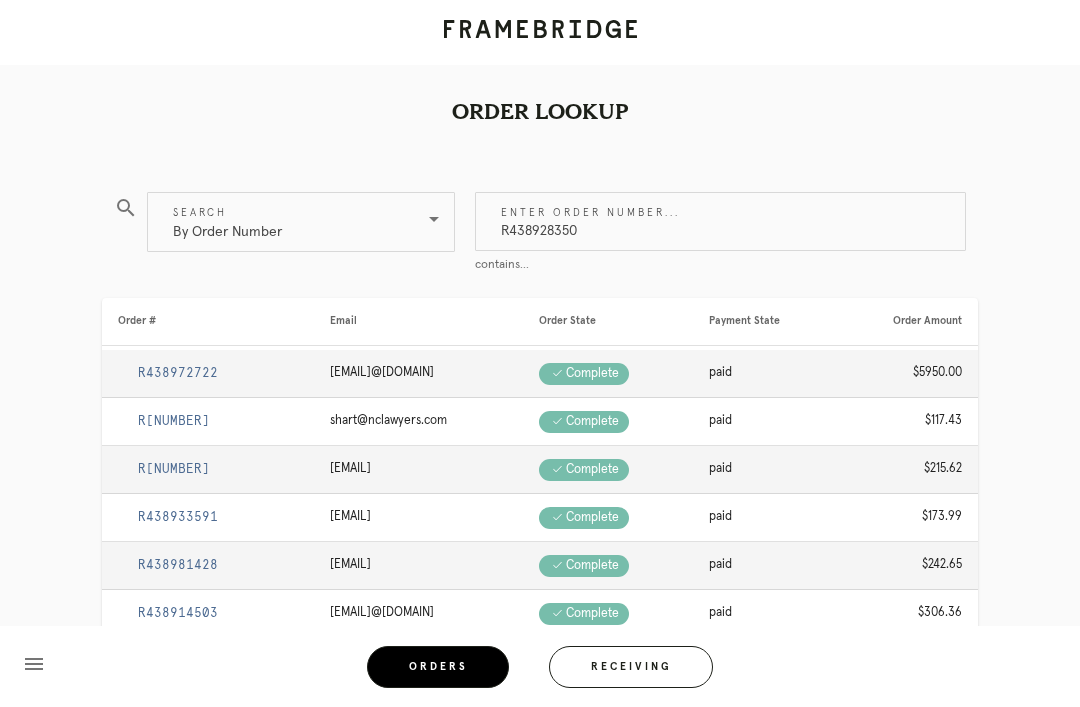 type on "R438928350" 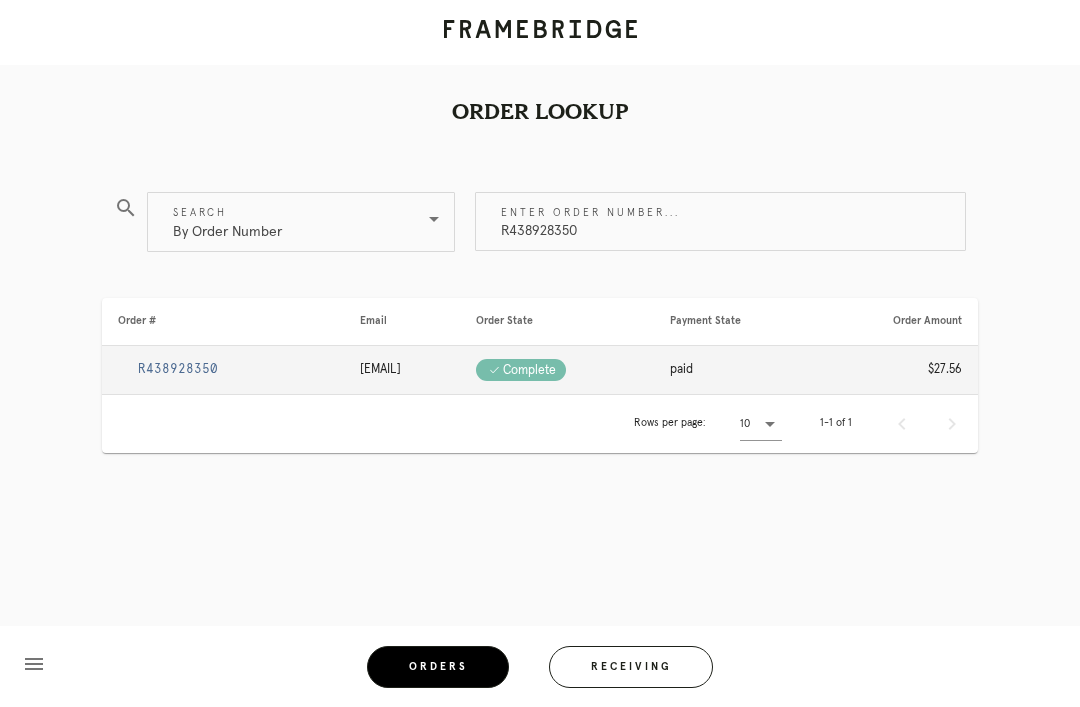 click on "R438928350" at bounding box center [178, 369] 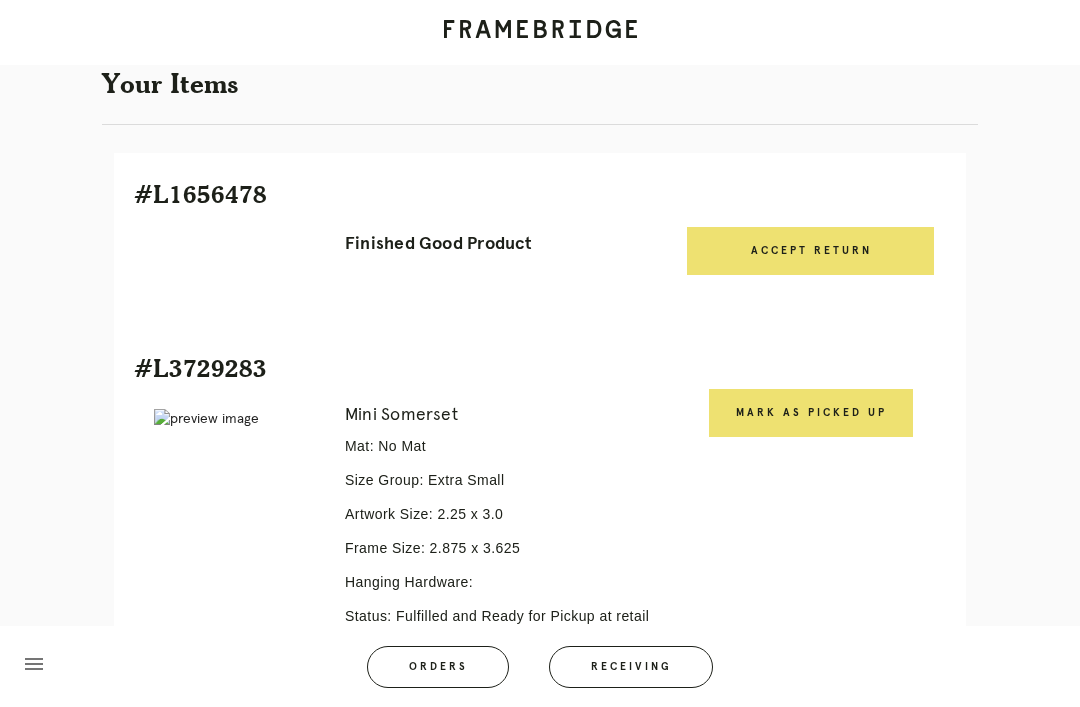 scroll, scrollTop: 537, scrollLeft: 0, axis: vertical 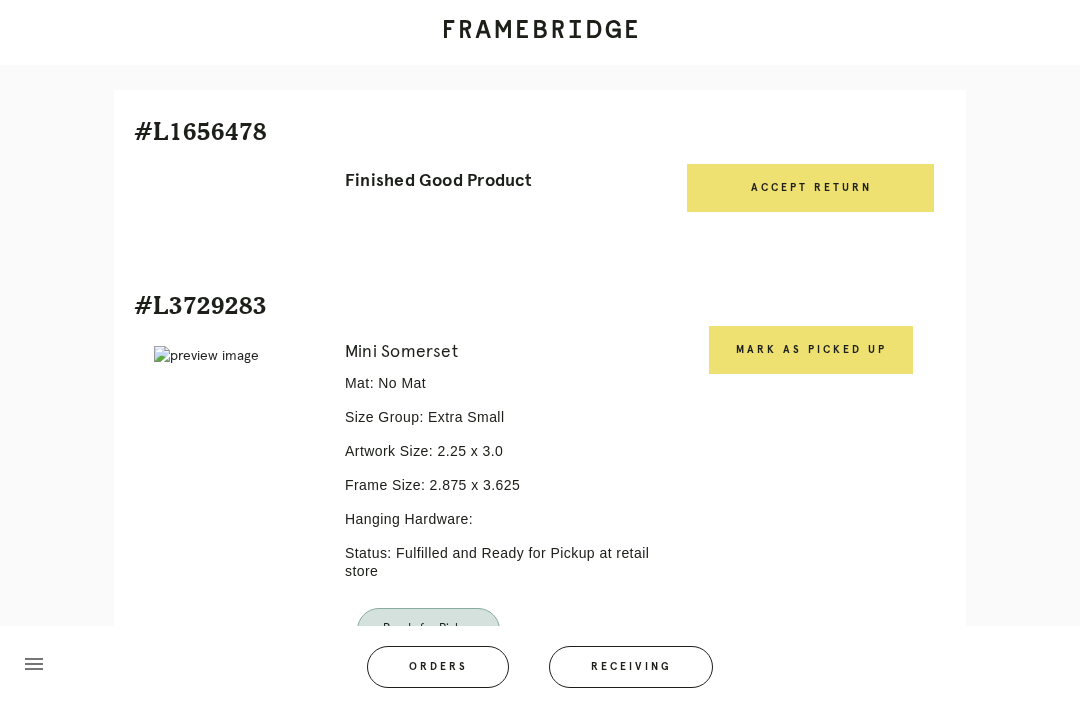 click on "Mark as Picked Up" at bounding box center [811, 350] 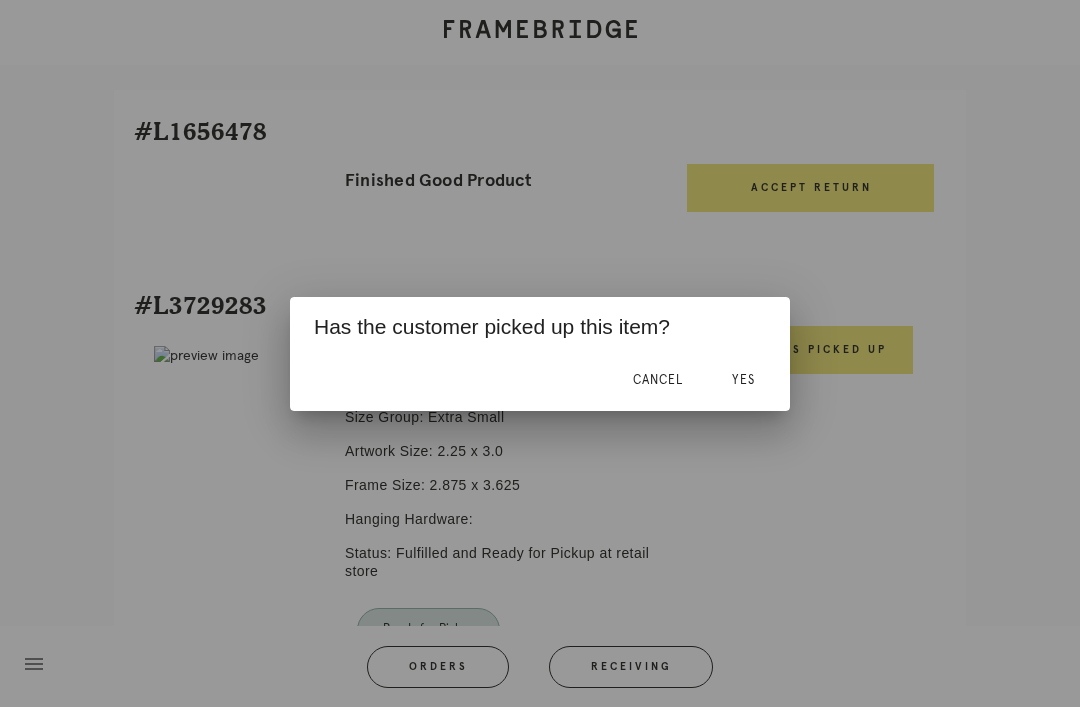 click on "Yes" at bounding box center (743, 380) 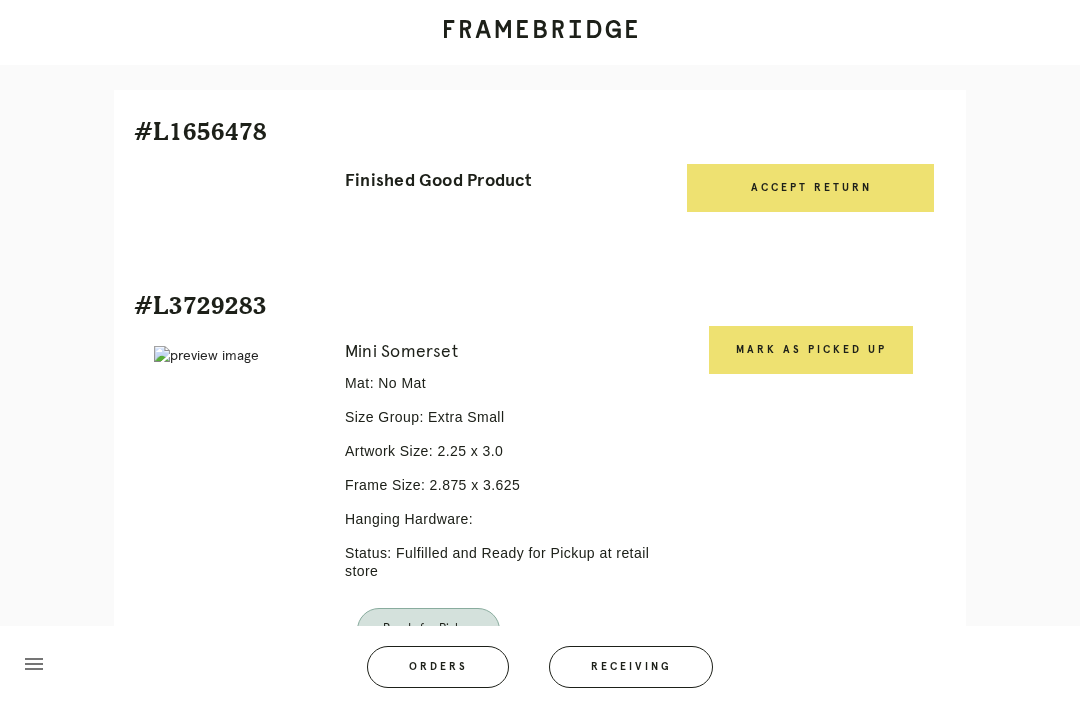 click on "Mark as Picked Up" at bounding box center [811, 350] 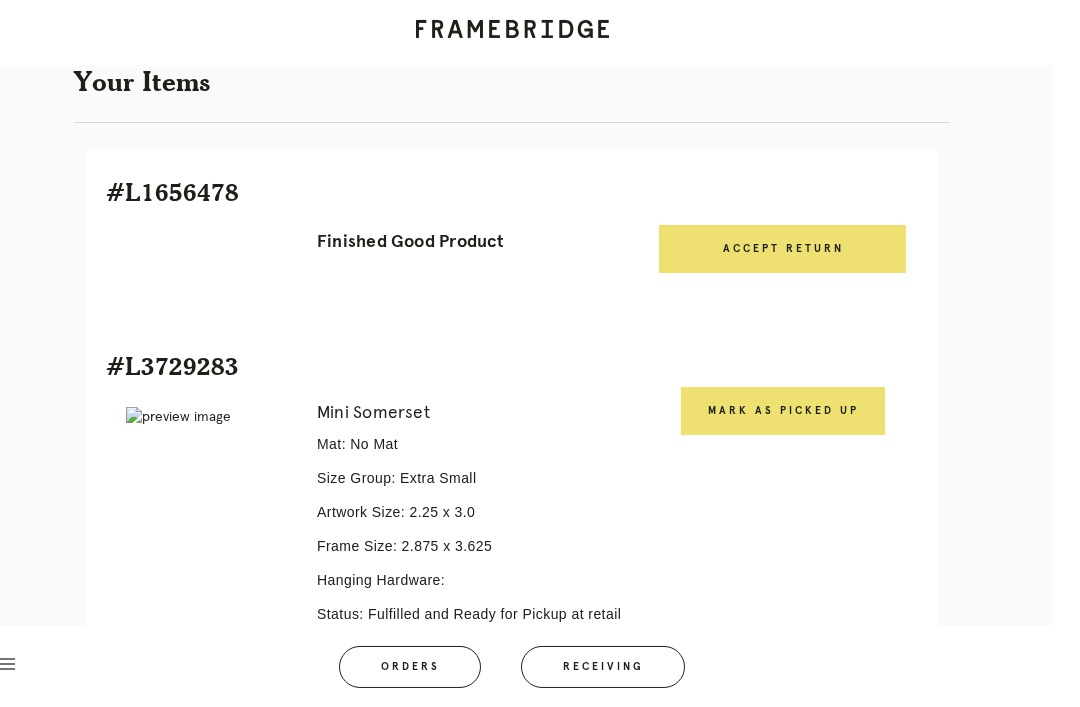 scroll, scrollTop: 503, scrollLeft: 0, axis: vertical 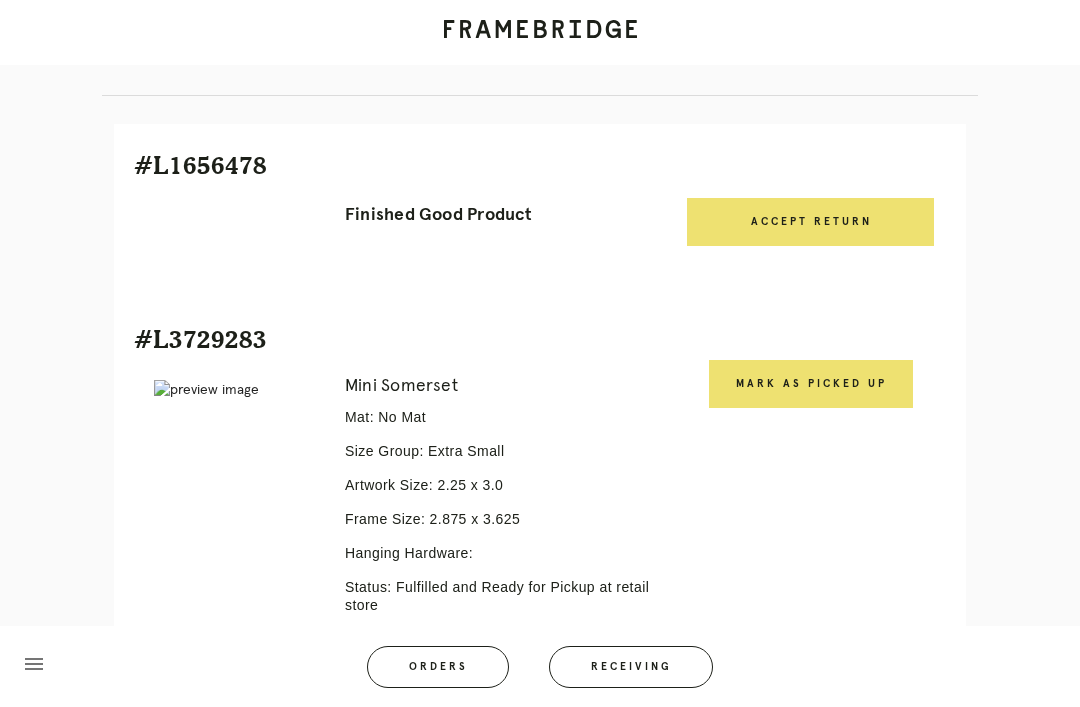 click on "Mark as Picked Up" at bounding box center [811, 384] 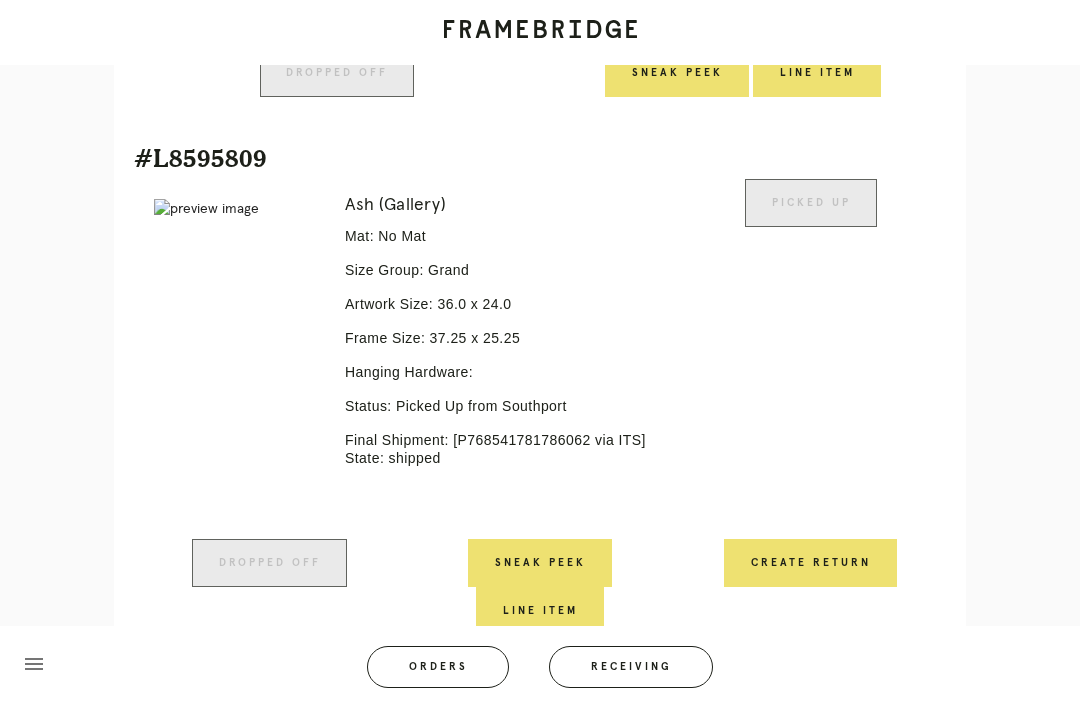 scroll, scrollTop: 1223, scrollLeft: 0, axis: vertical 